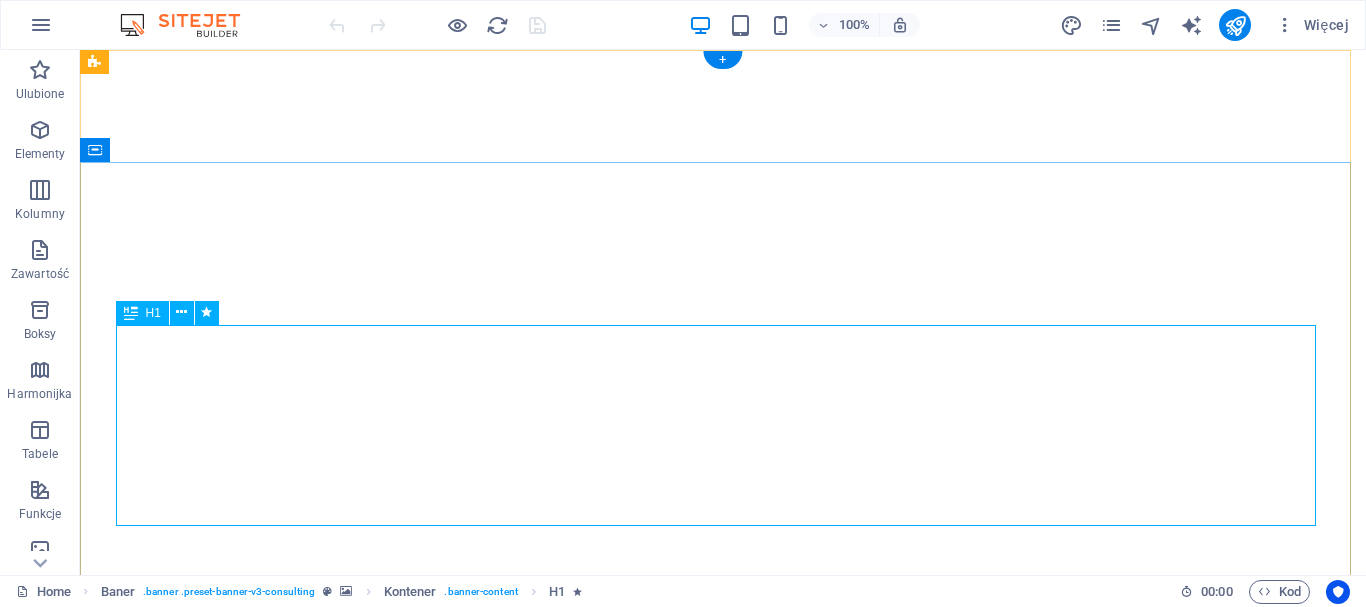 scroll, scrollTop: 0, scrollLeft: 0, axis: both 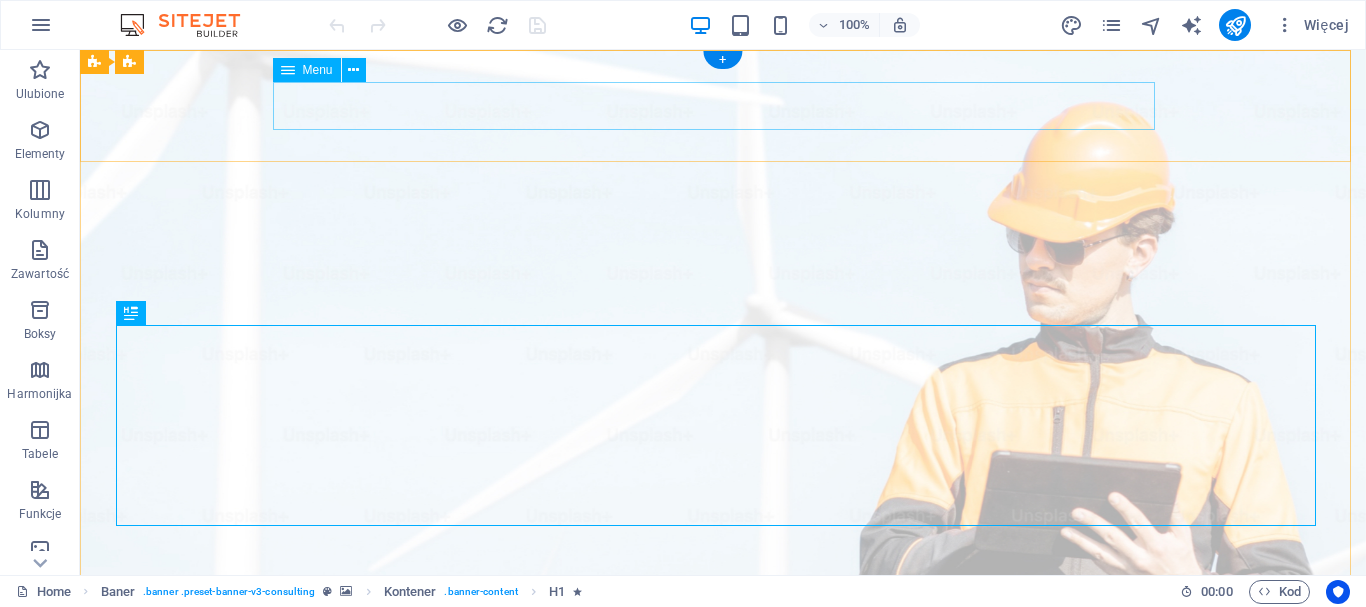 click on "Our Story Our Team Our Strengths Projects Contact Us" at bounding box center [723, 1036] 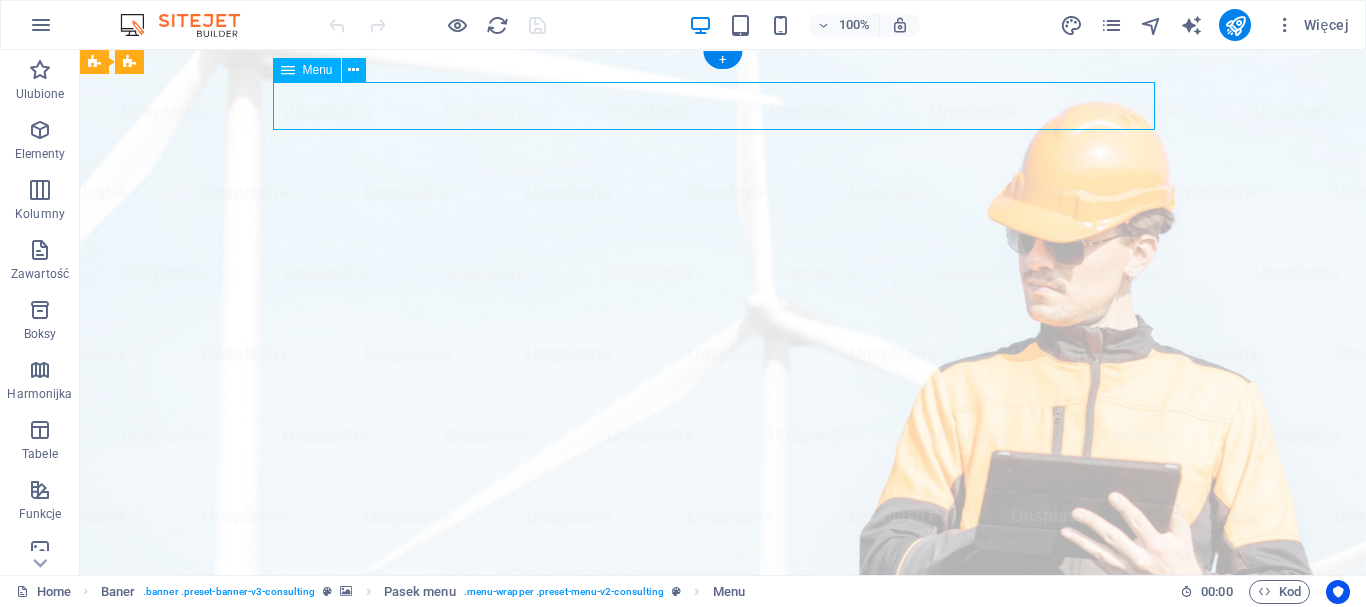 click on "Our Story Our Team Our Strengths Projects Contact Us" at bounding box center (723, 1036) 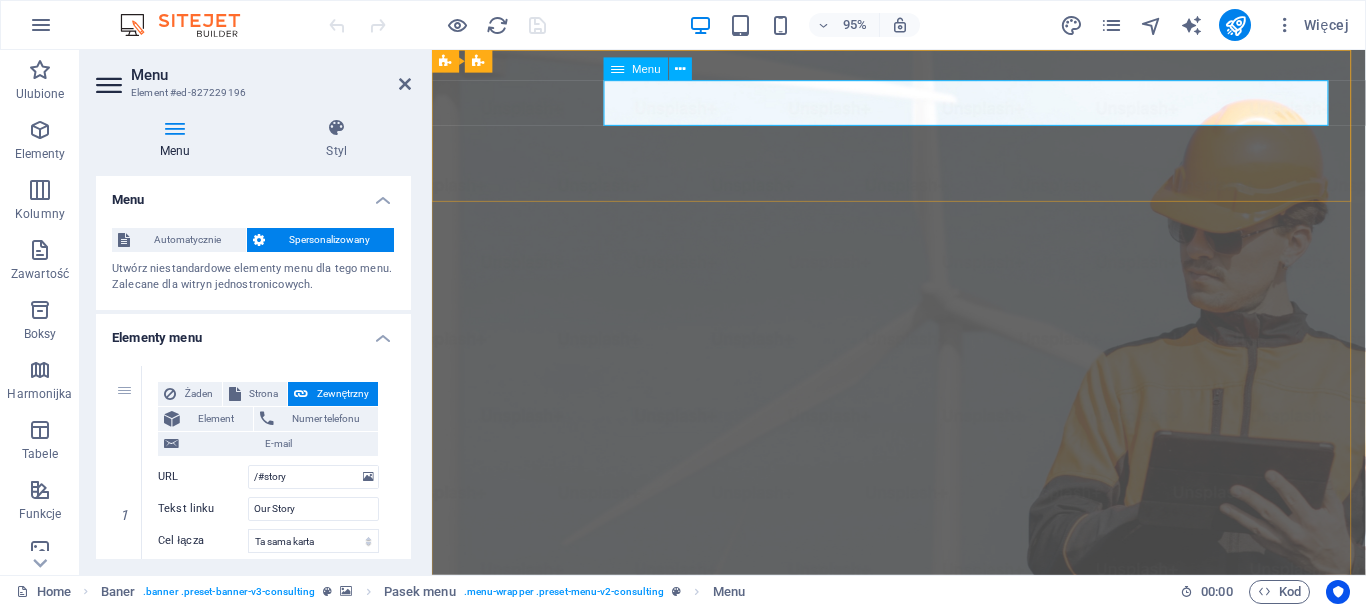 click on "Our Story Our Team Our Strengths Projects Contact Us" at bounding box center (923, 1036) 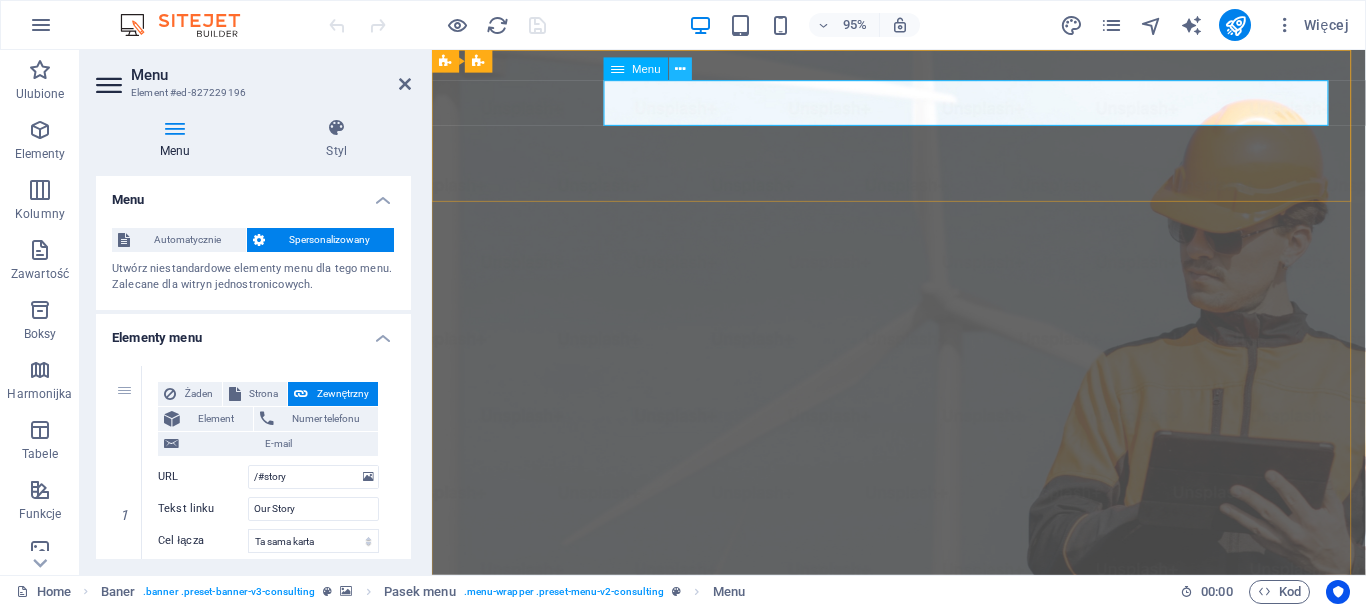 click at bounding box center [681, 69] 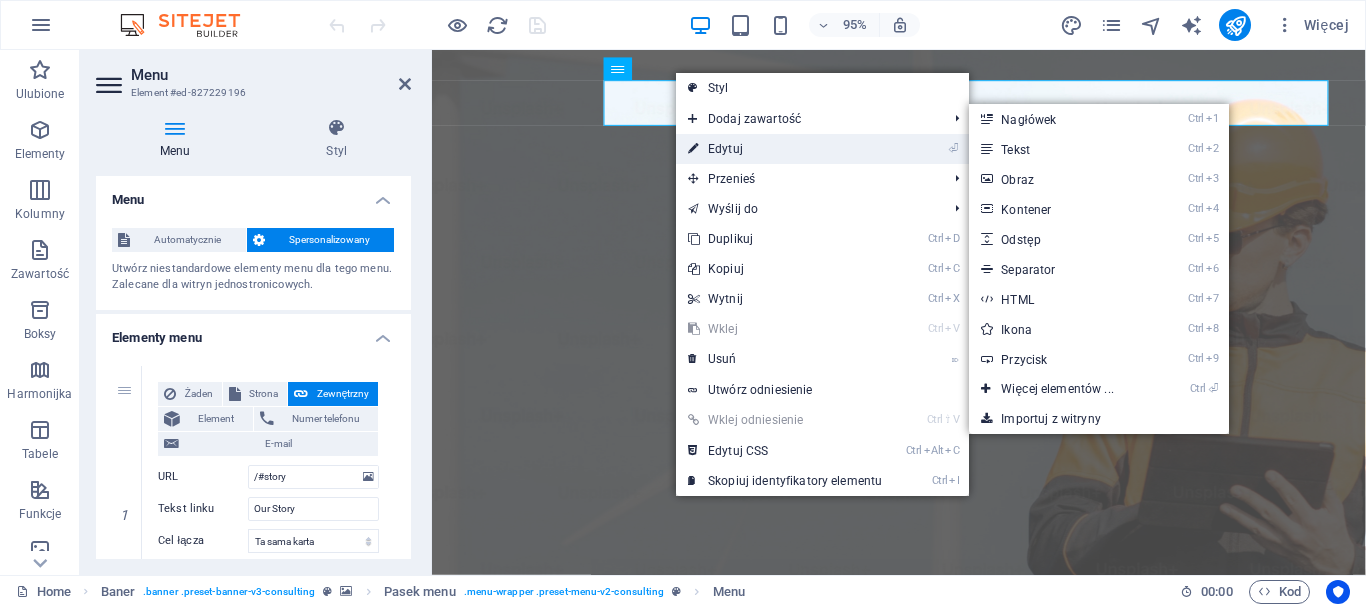 click on "⏎  Edytuj" at bounding box center [785, 149] 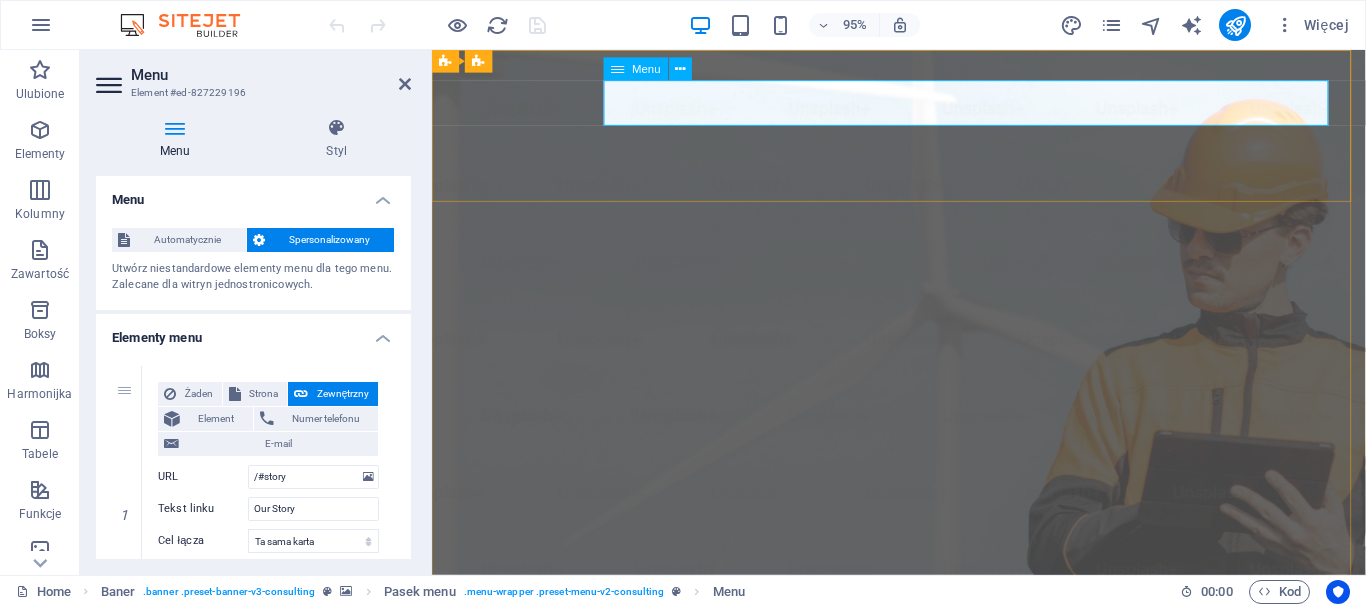 click on "Our Story Our Team Our Strengths Projects Contact Us" at bounding box center (923, 1036) 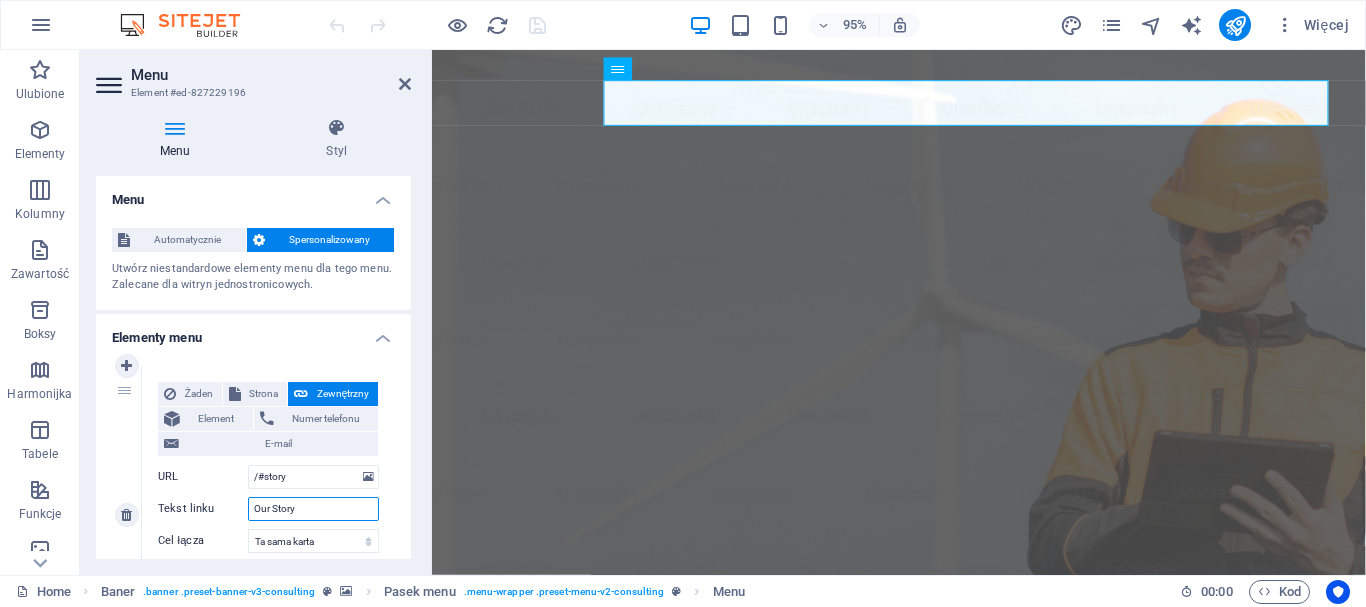 drag, startPoint x: 303, startPoint y: 506, endPoint x: 219, endPoint y: 525, distance: 86.12201 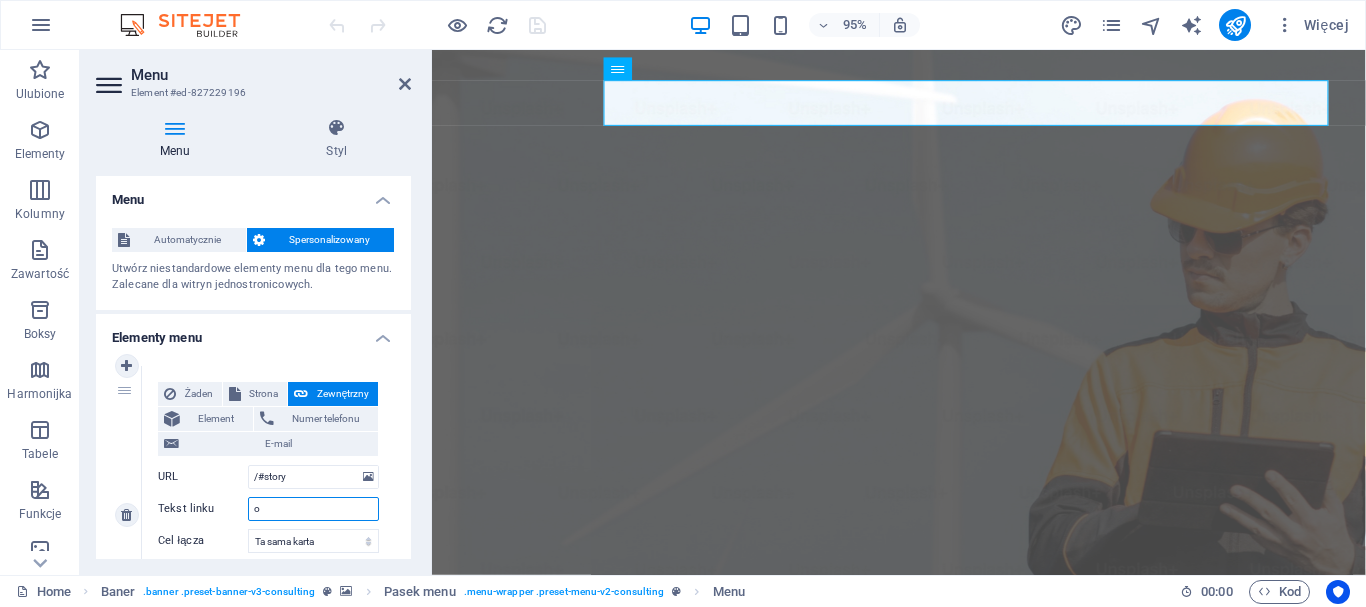 select 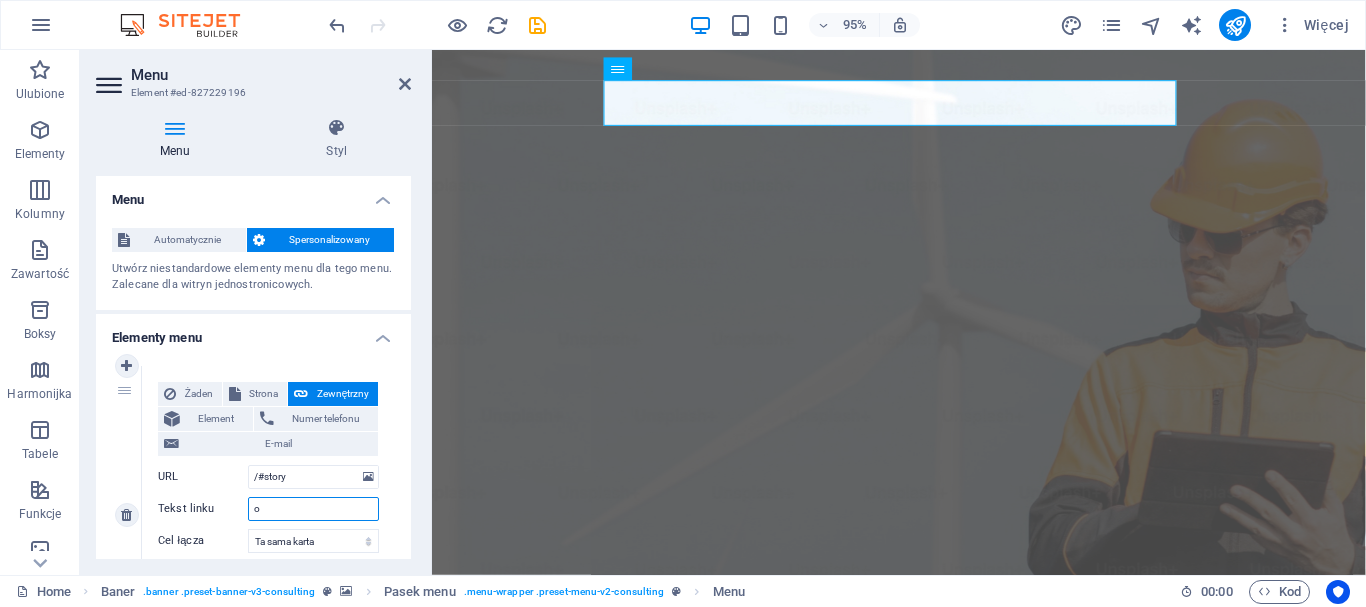type 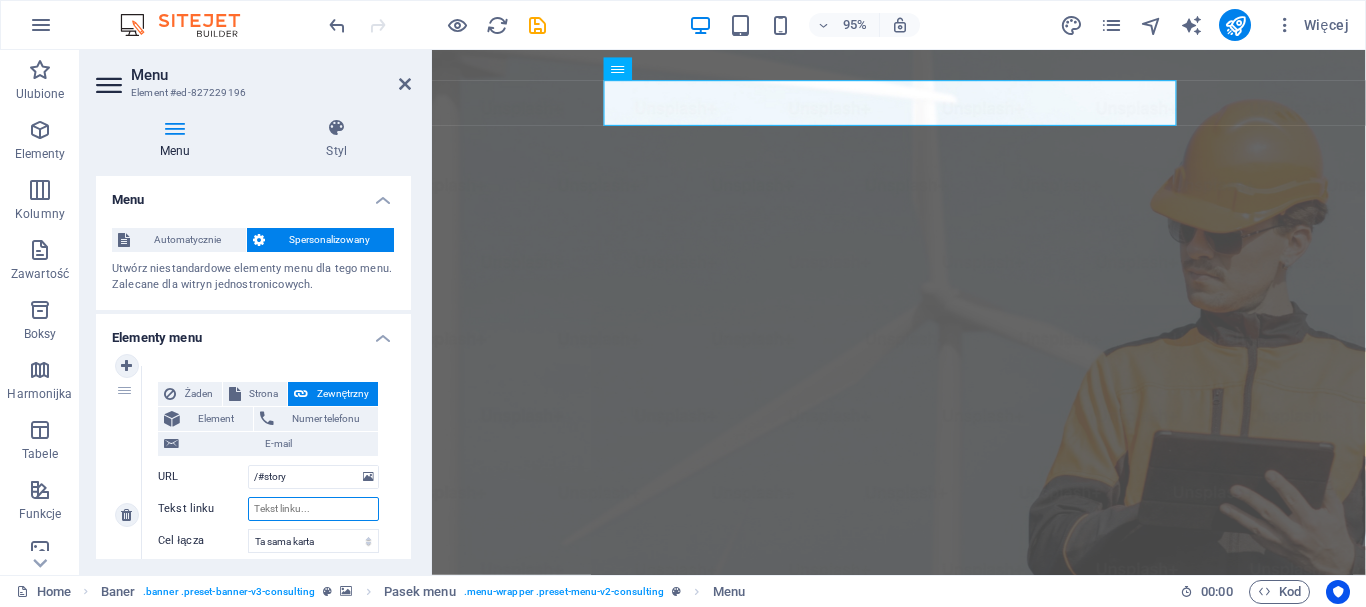 select 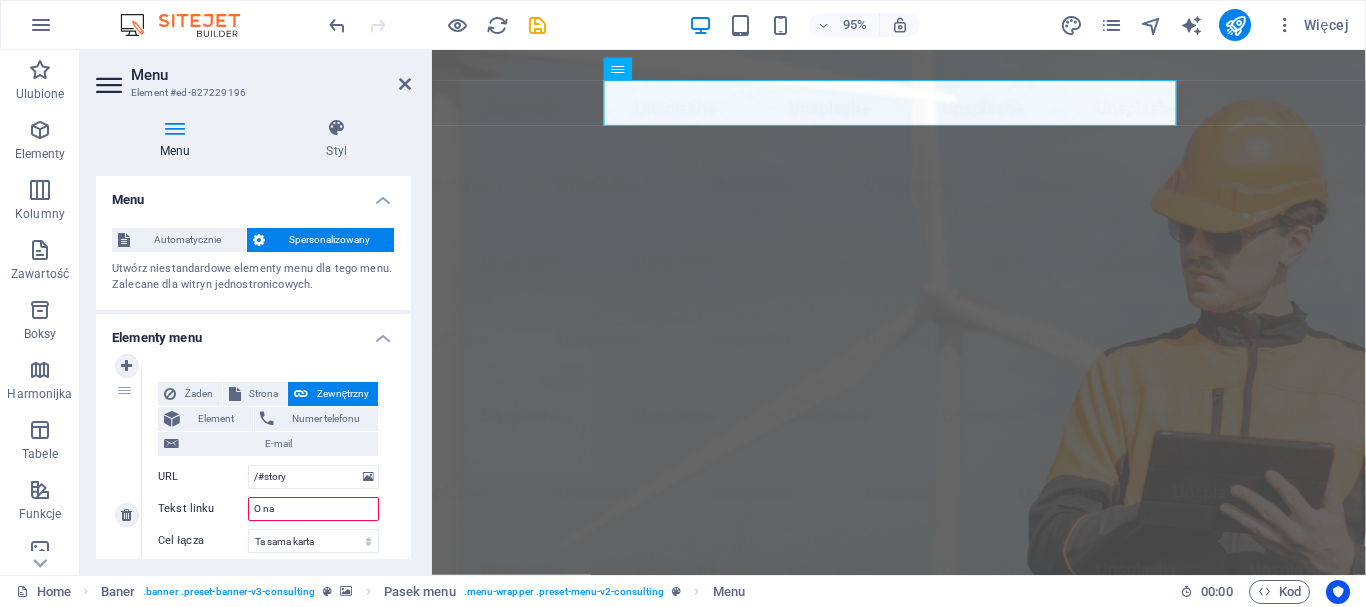 type on "O nas" 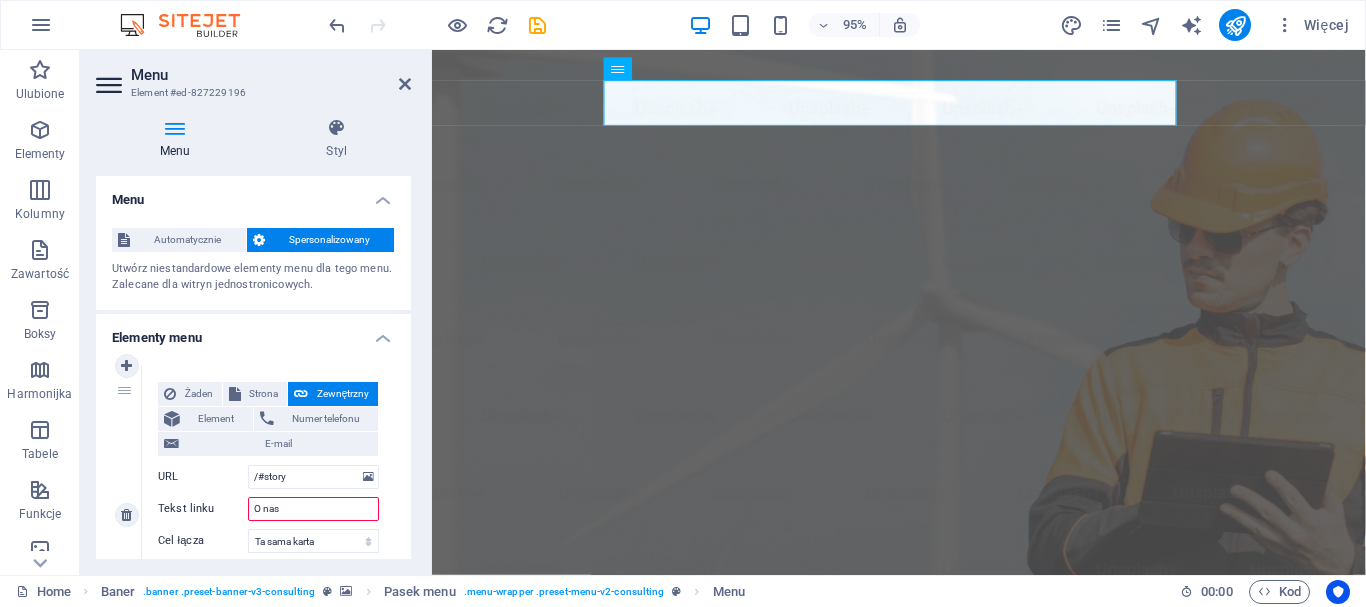 select 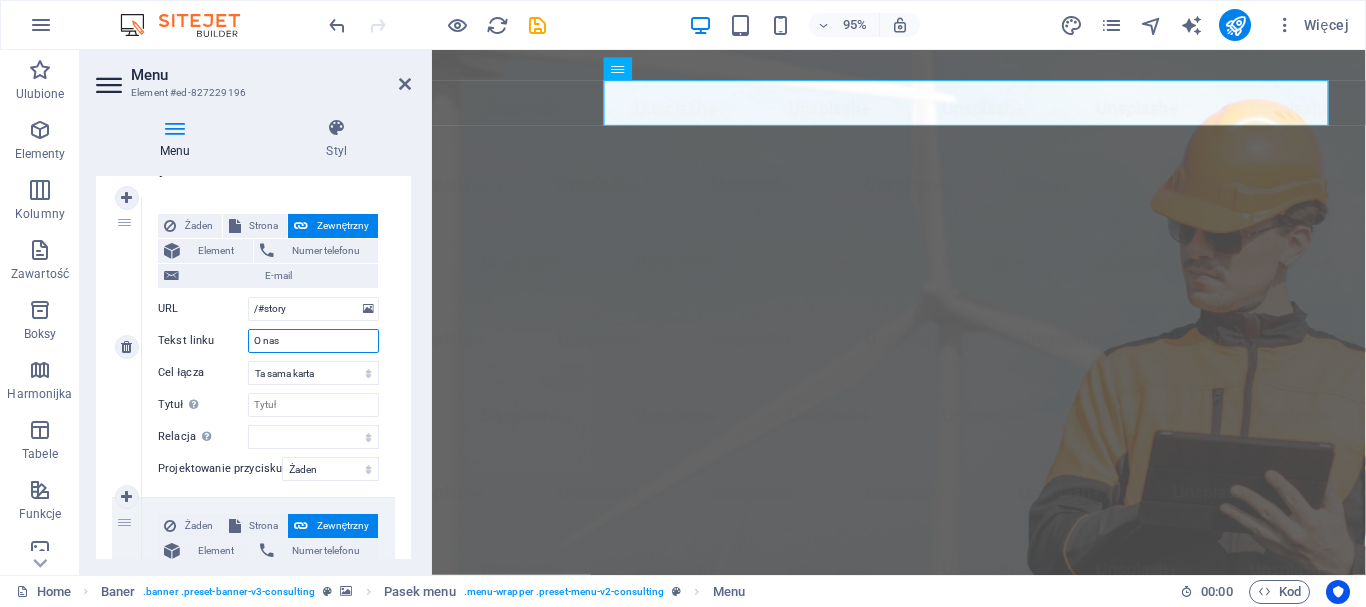scroll, scrollTop: 200, scrollLeft: 0, axis: vertical 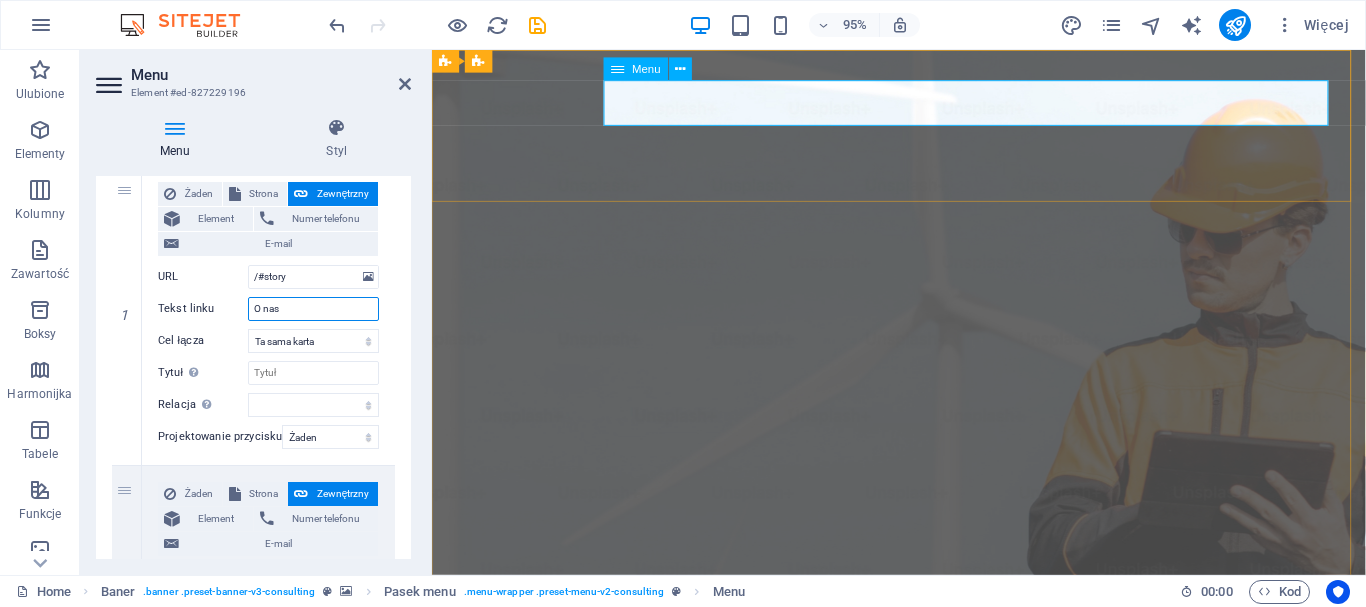 type on "O nas" 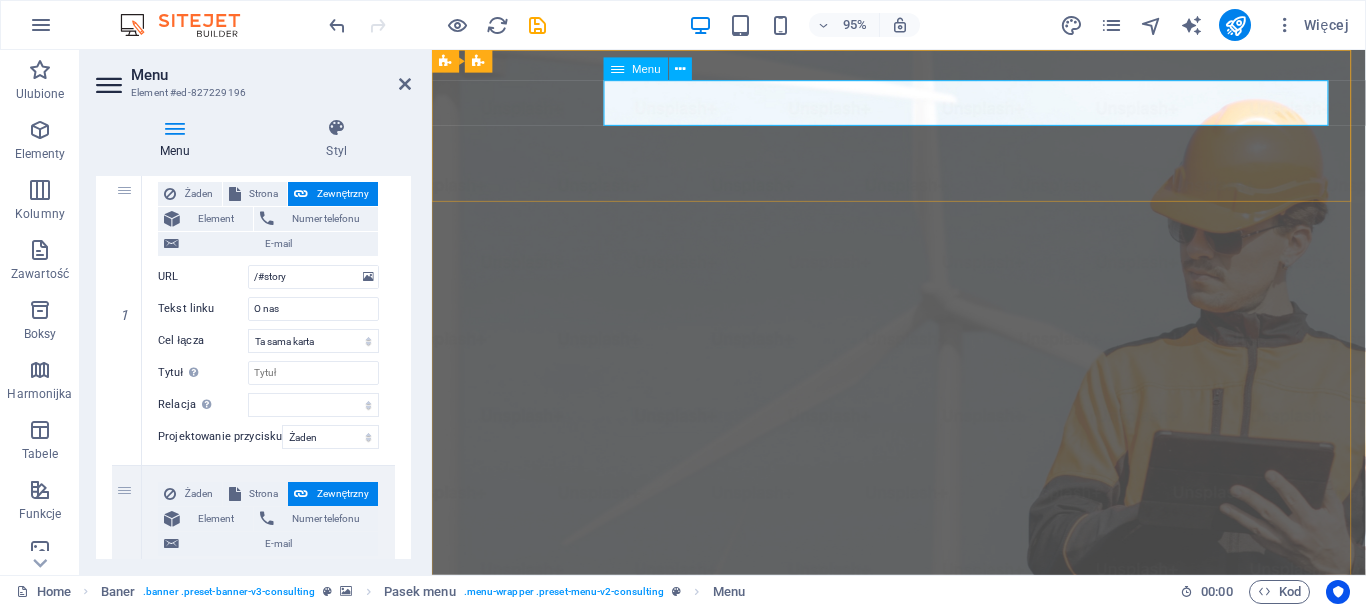 click on "O nas Our Team Our Strengths Projects Contact Us" at bounding box center (923, 1036) 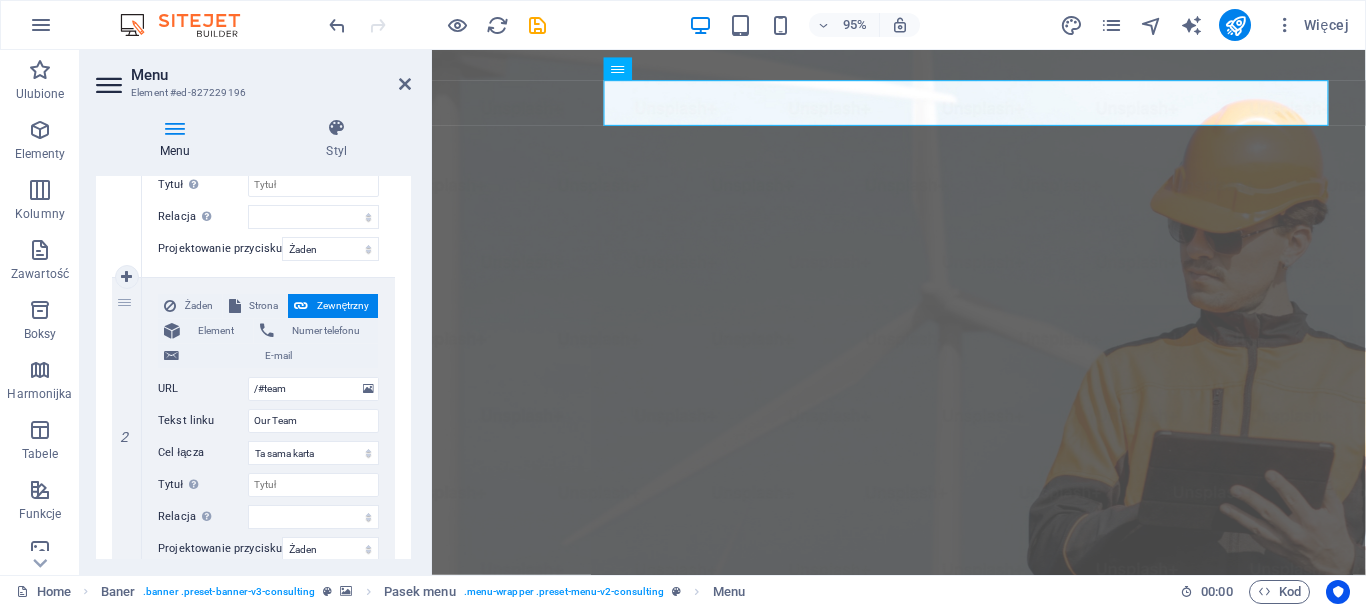 scroll, scrollTop: 400, scrollLeft: 0, axis: vertical 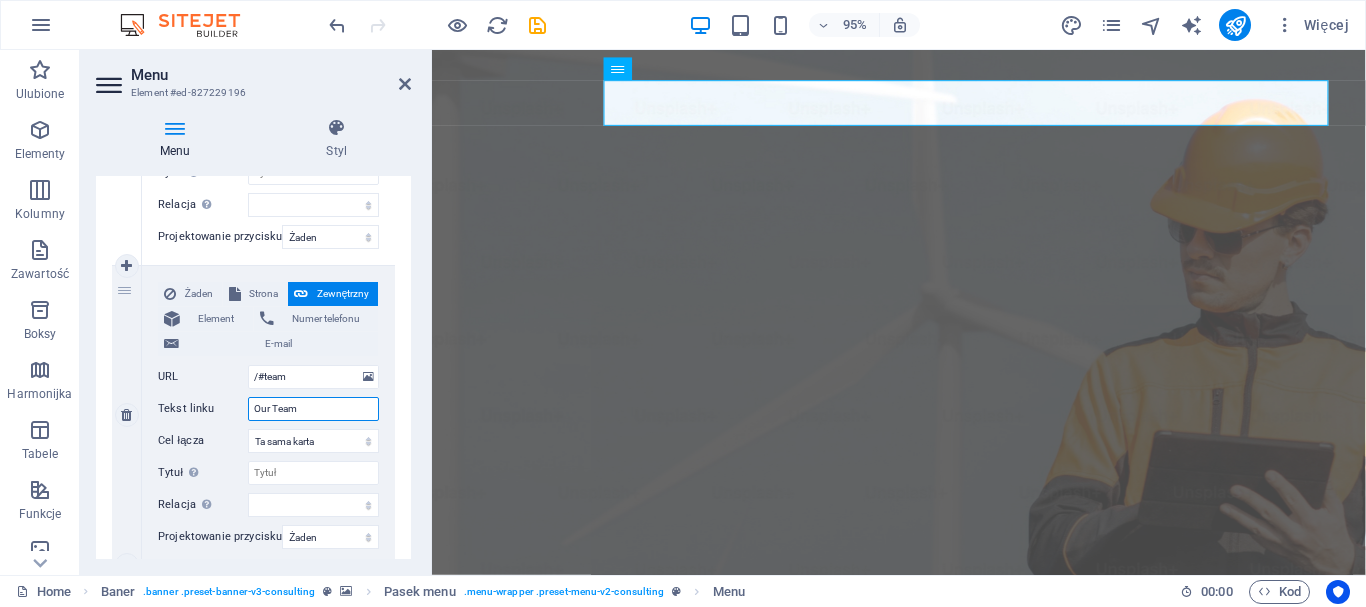 drag, startPoint x: 313, startPoint y: 408, endPoint x: 211, endPoint y: 385, distance: 104.56099 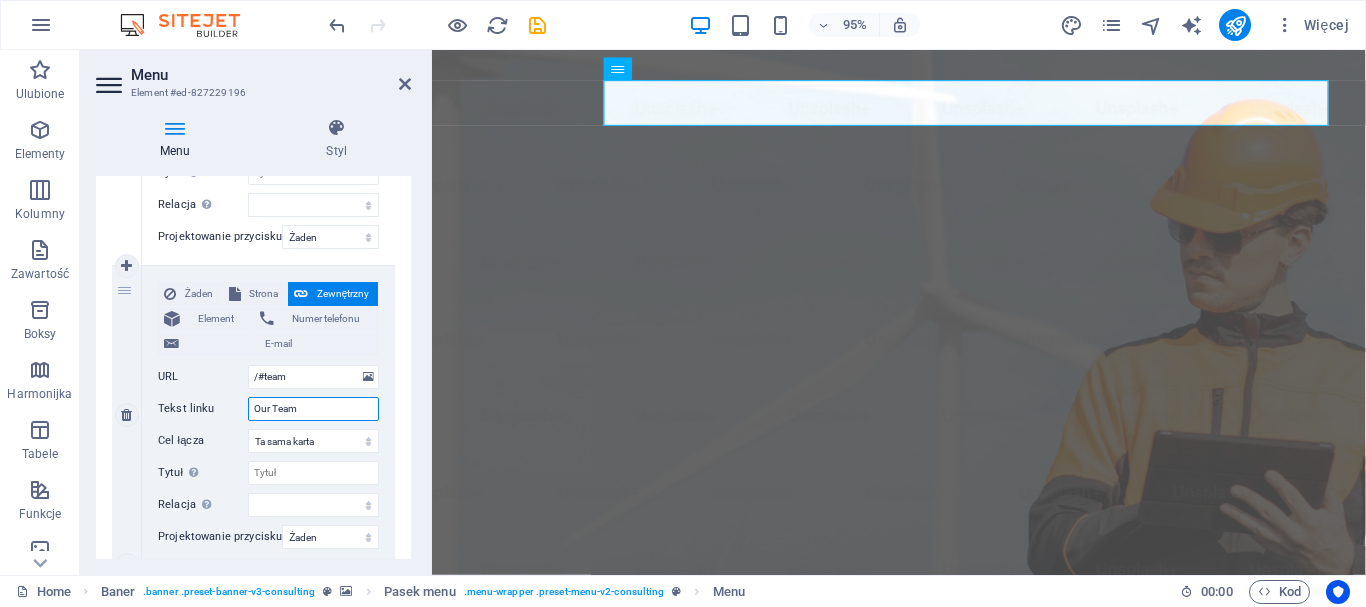 type on "z" 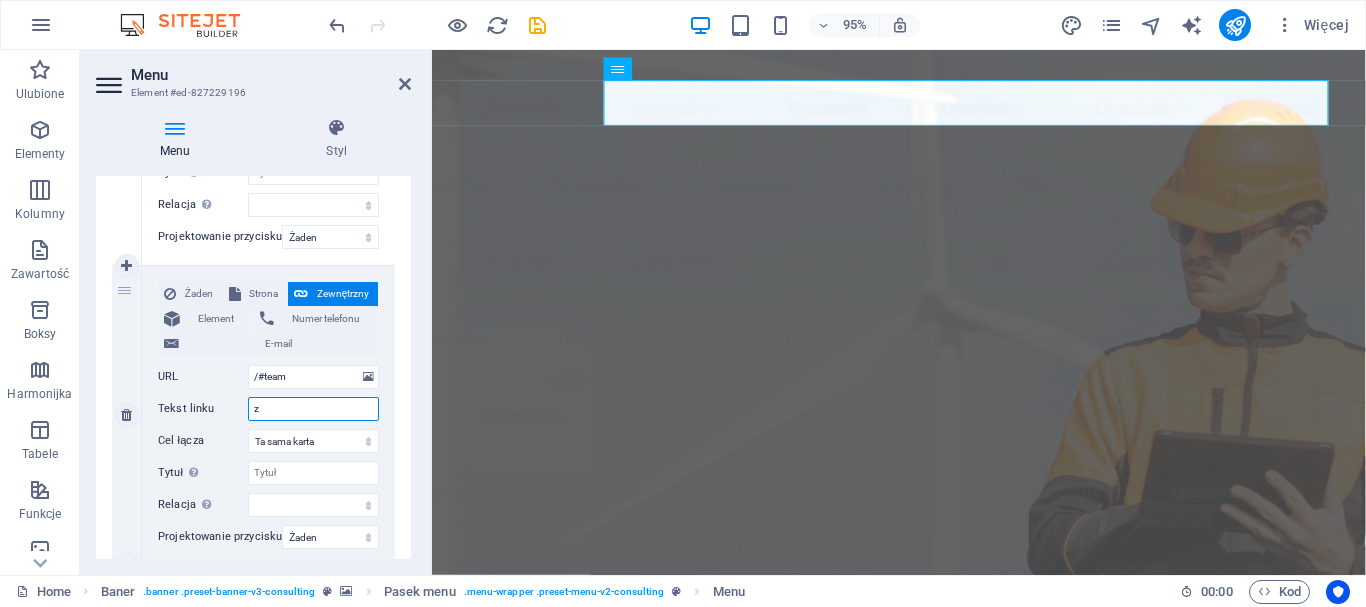 select 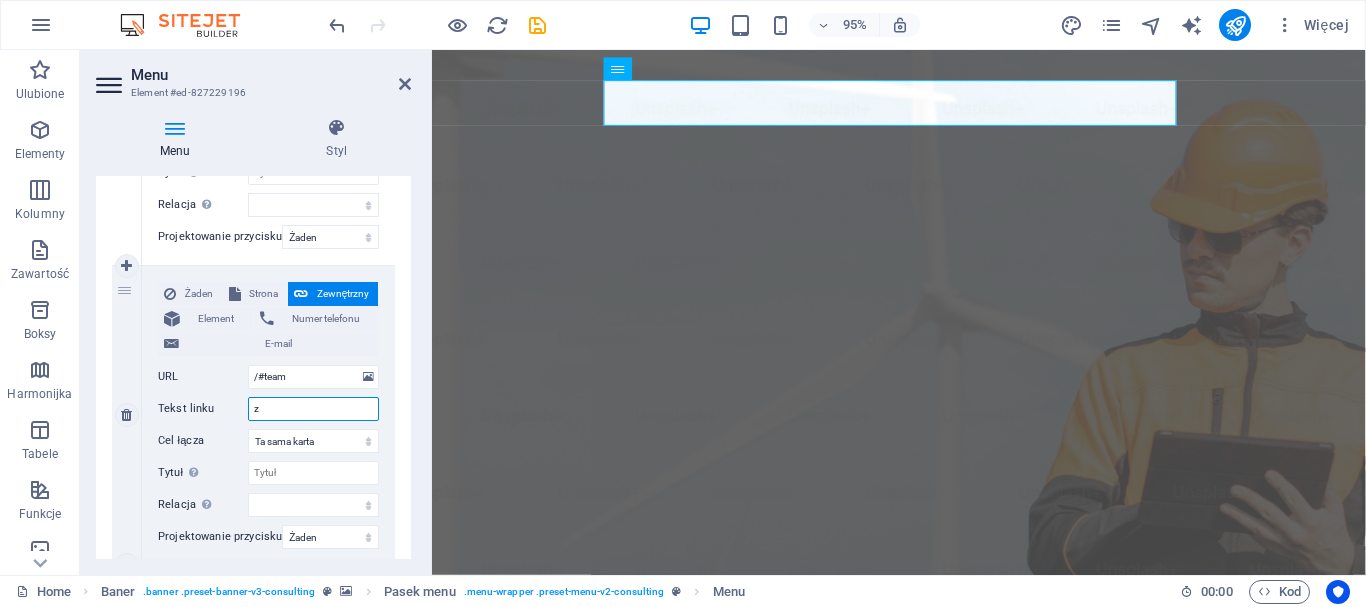 type 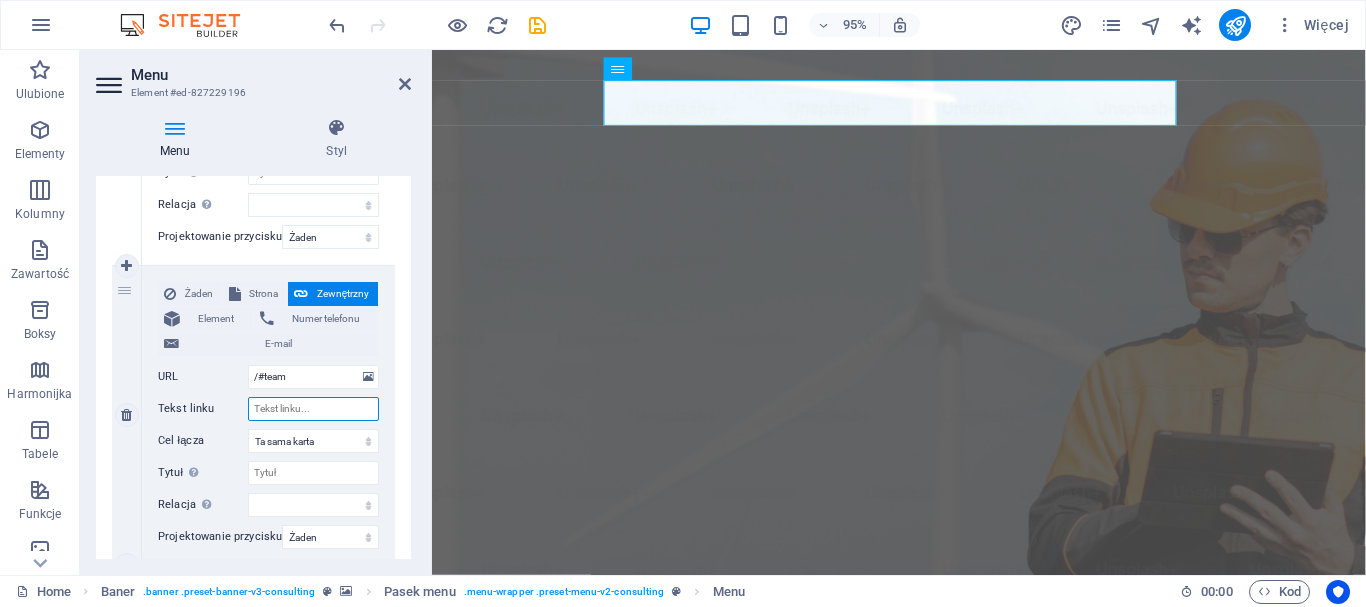 select 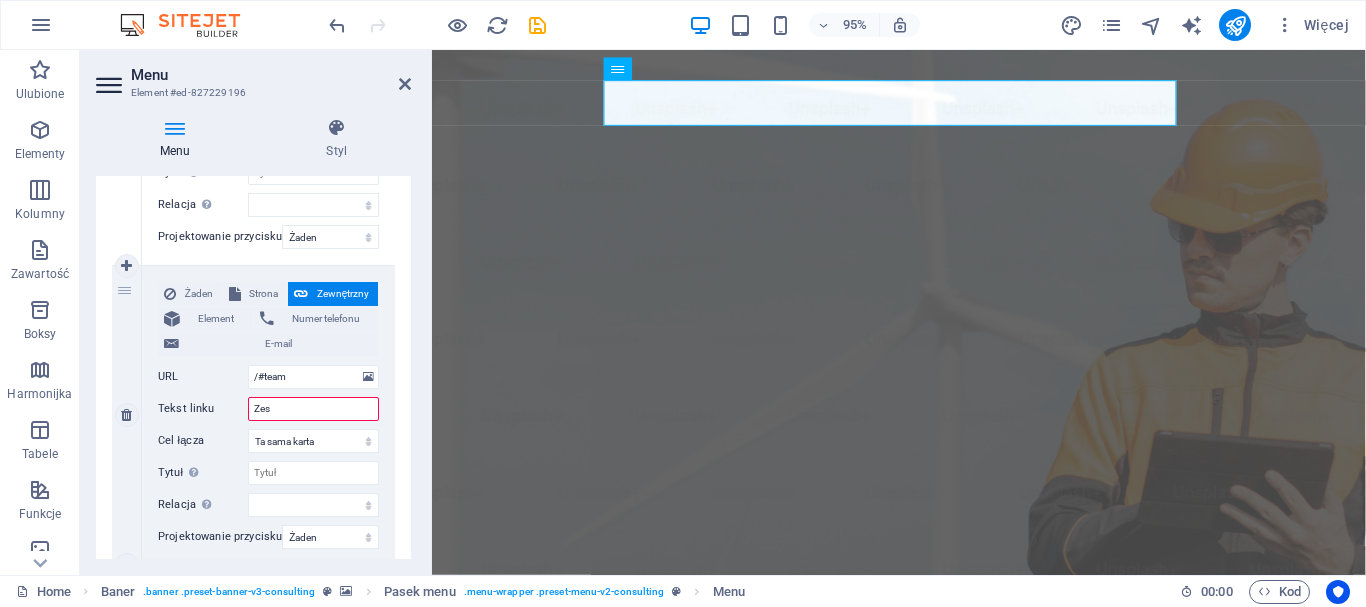 type on "Zesp" 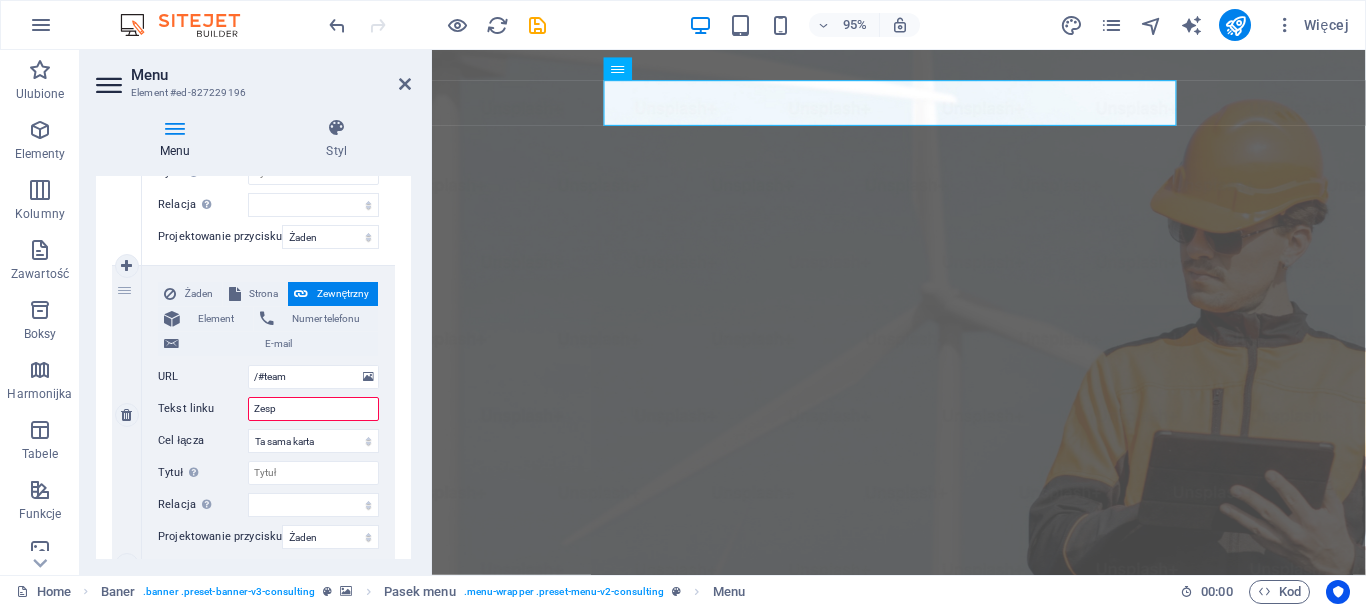 select 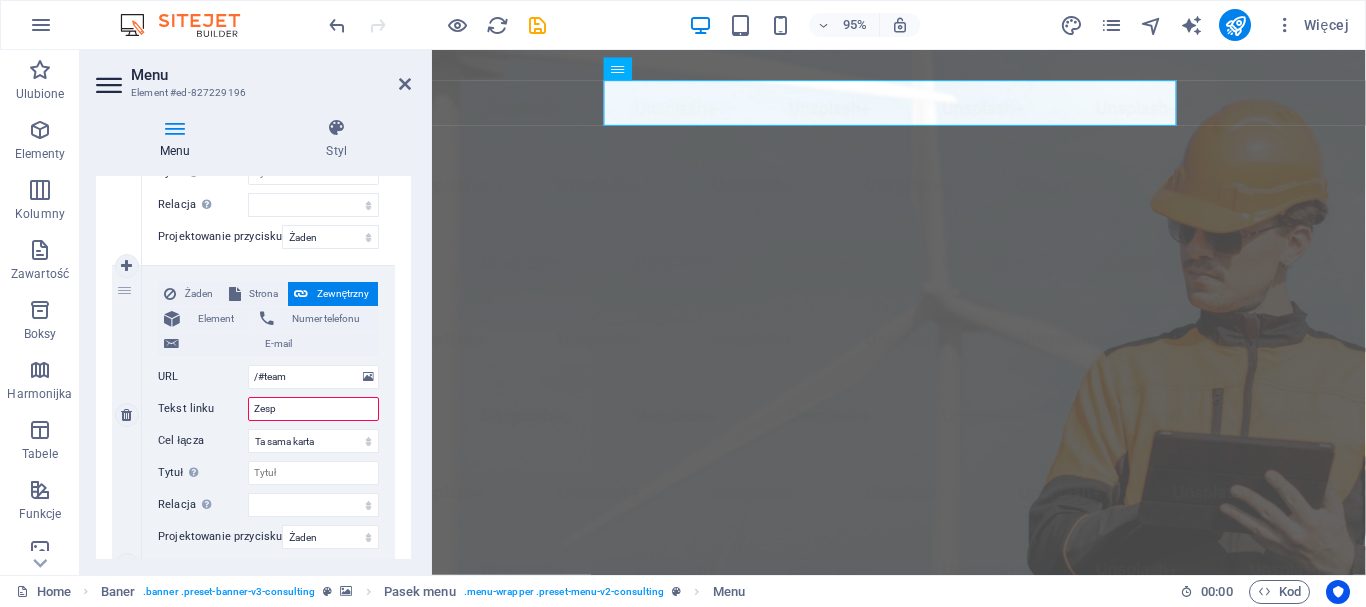 select 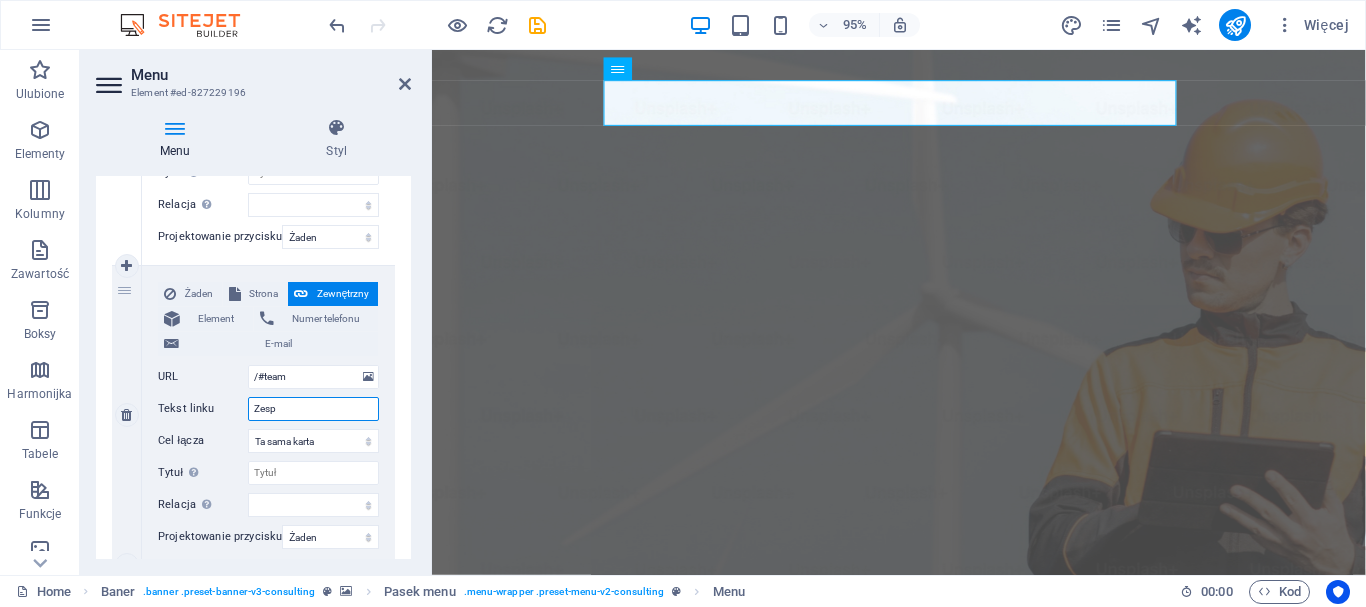 type on "Zespó" 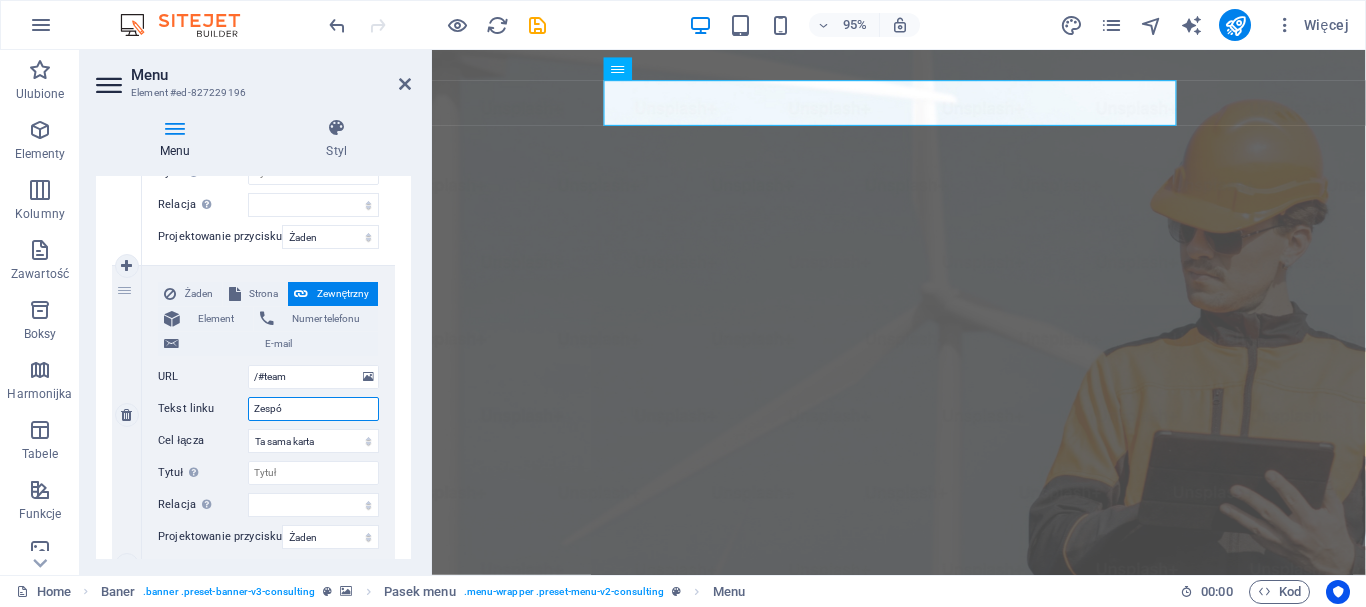 select 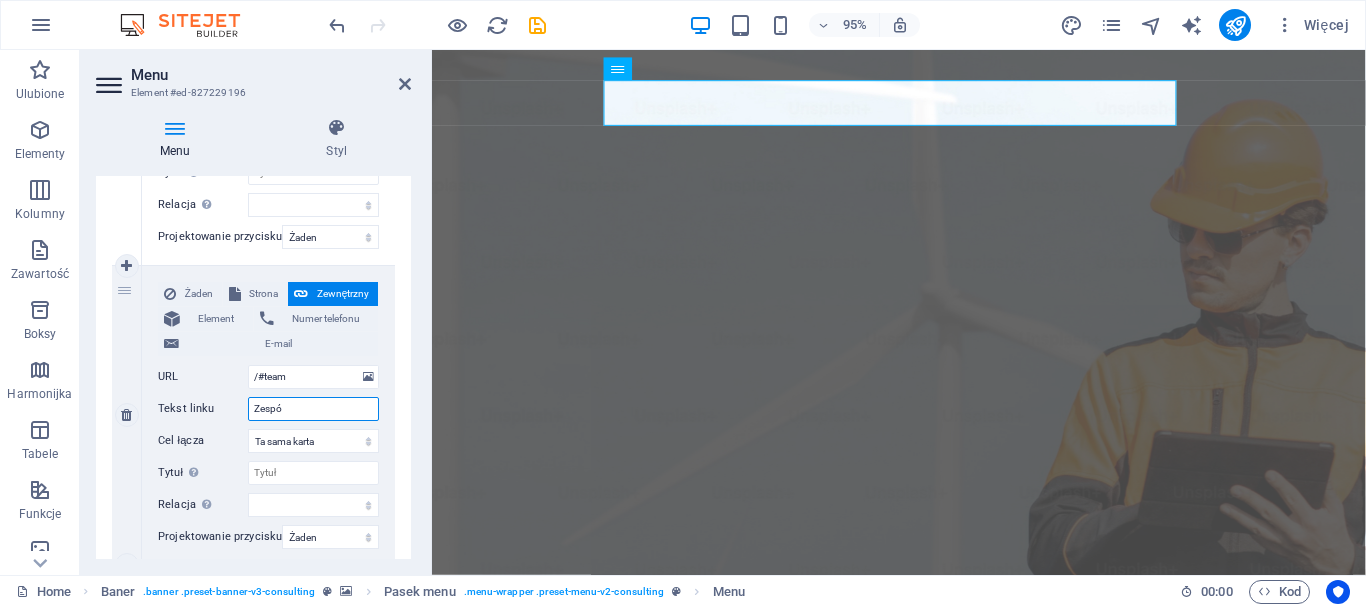 type on "Zespół" 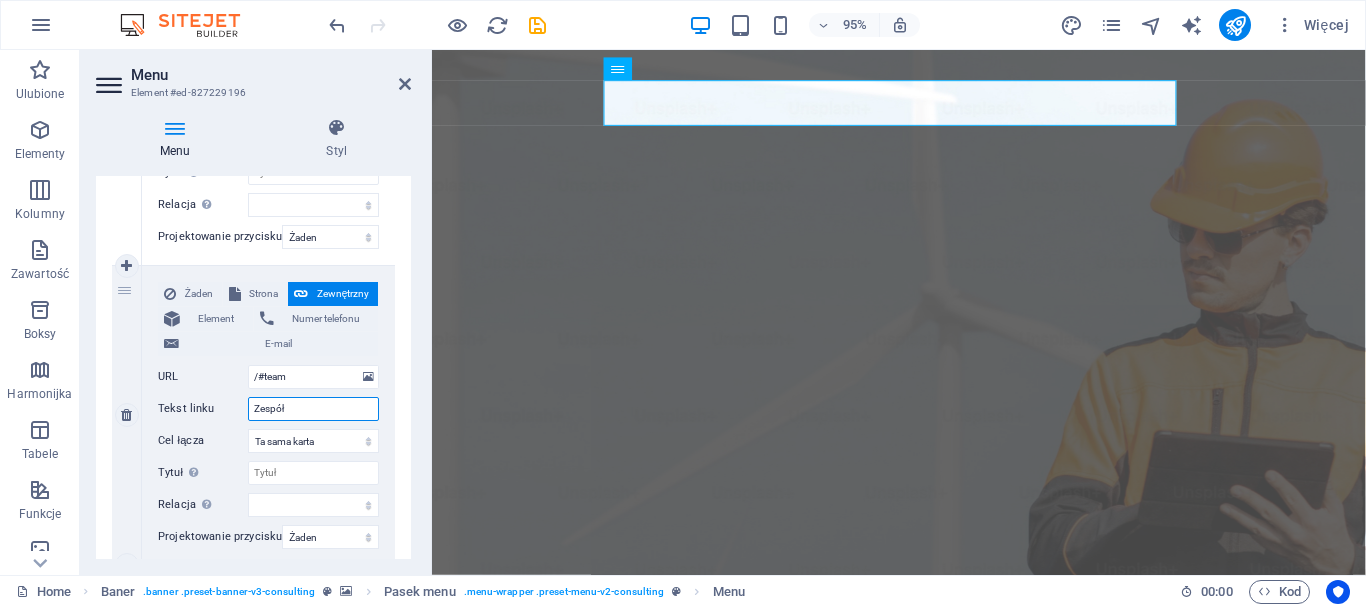 select 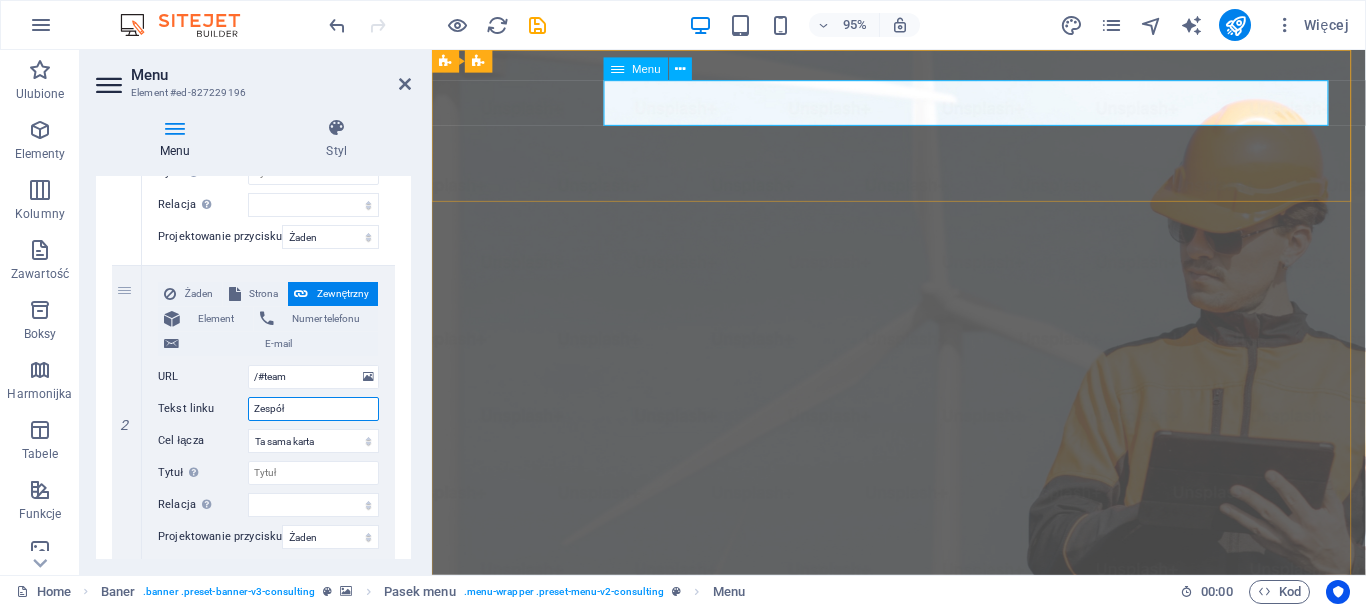 type on "Zespół" 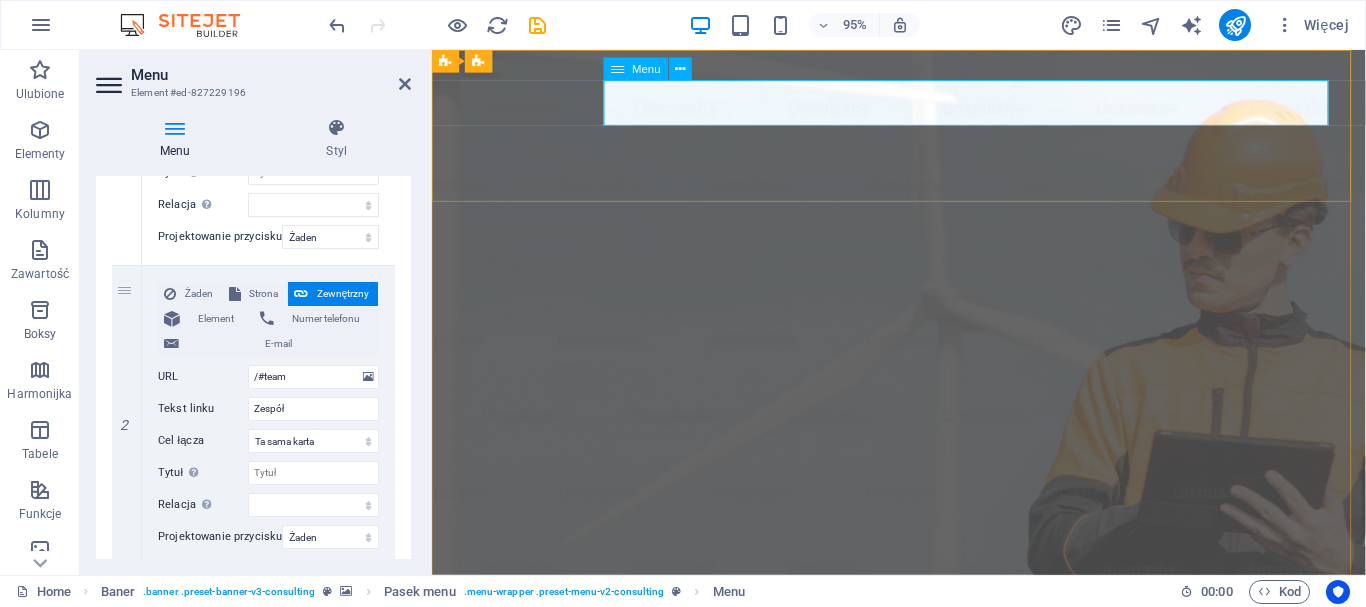 click on "O nas Zespół Our Strengths Projects Contact Us" at bounding box center (923, 1036) 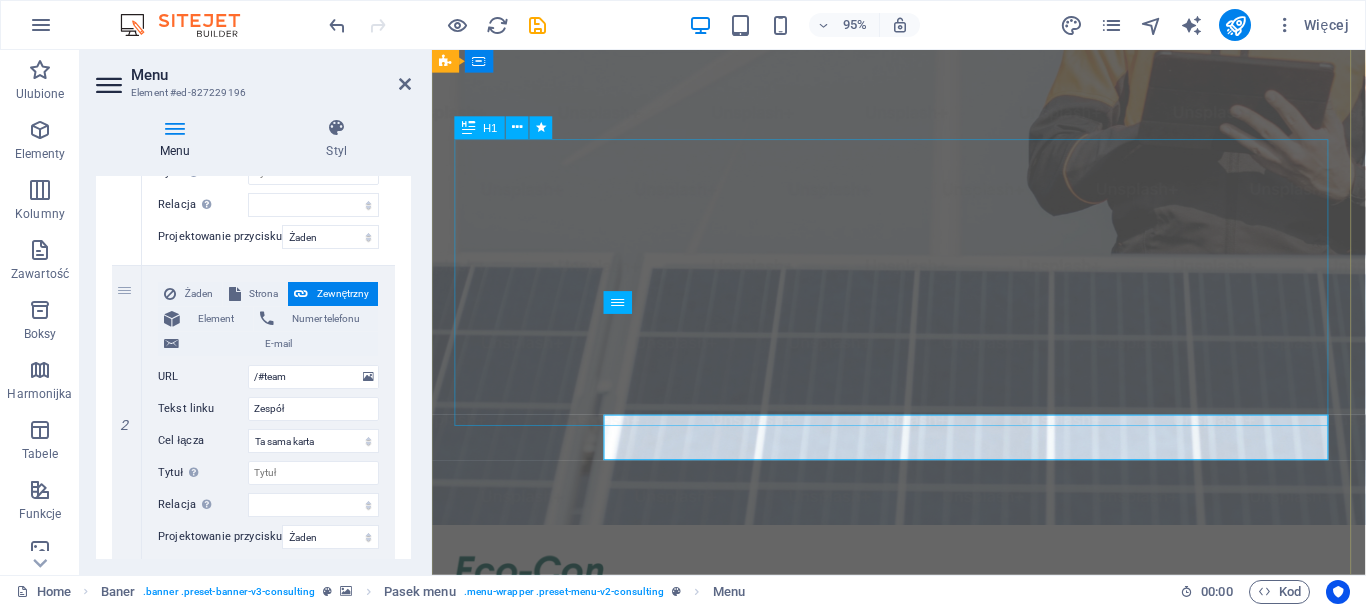 scroll, scrollTop: 0, scrollLeft: 0, axis: both 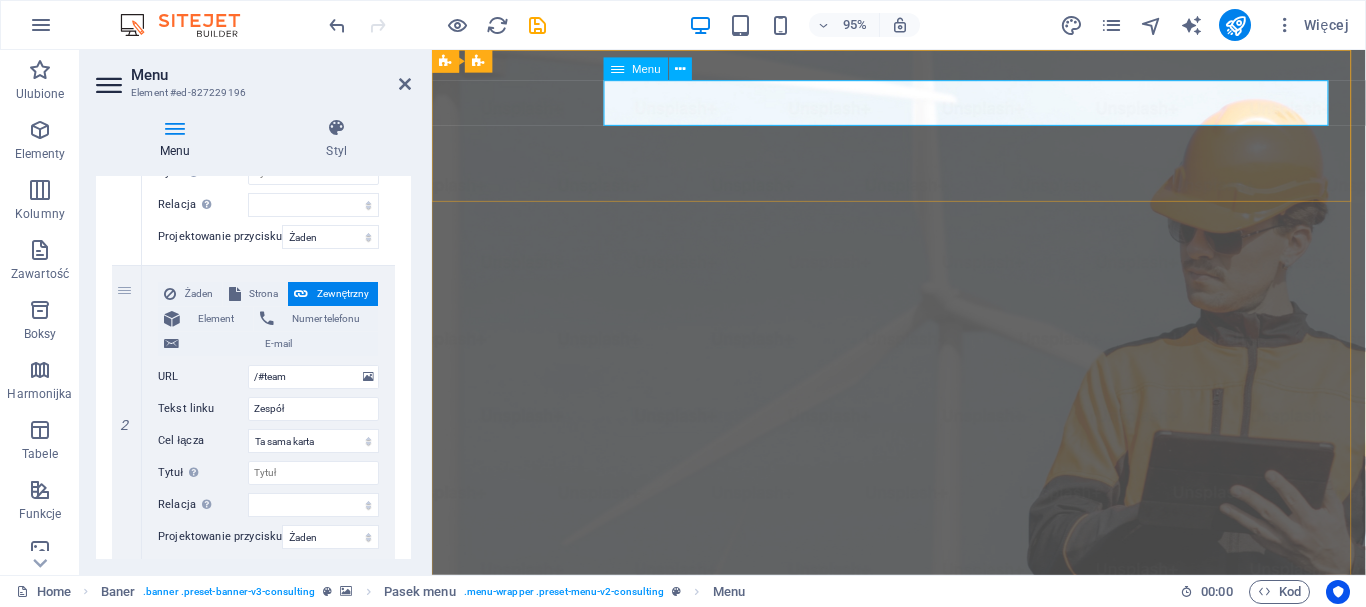 click on "O nas Zespół Our Strengths Projects Contact Us" at bounding box center (923, 1036) 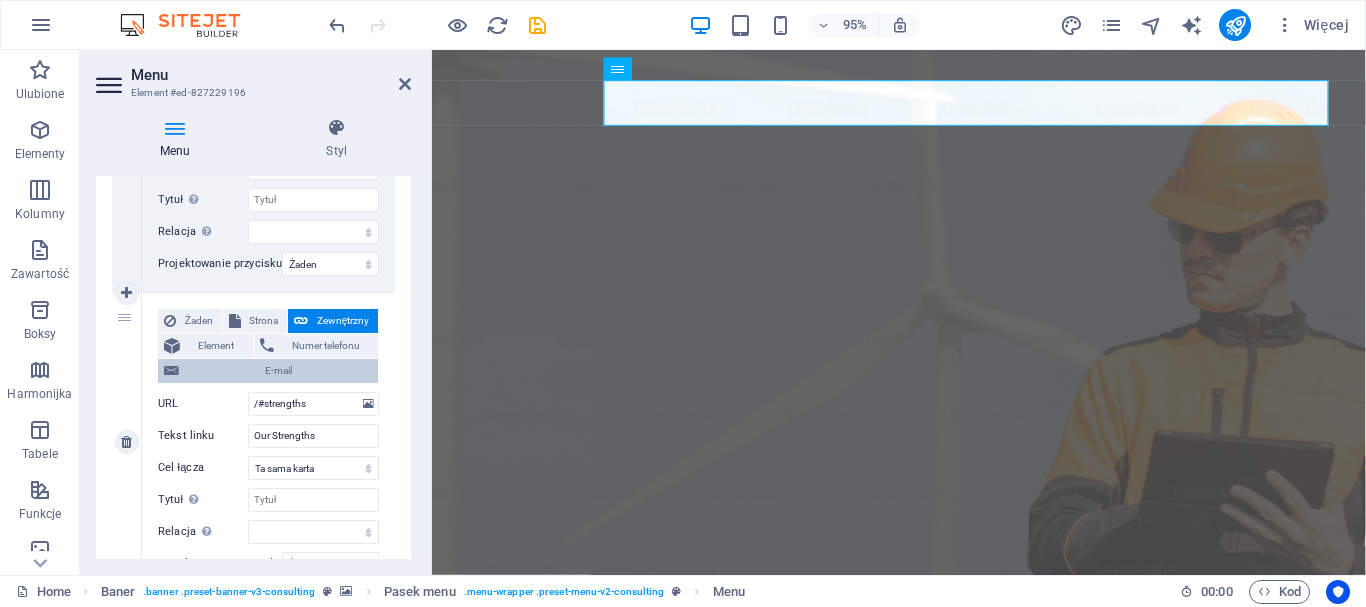 scroll, scrollTop: 700, scrollLeft: 0, axis: vertical 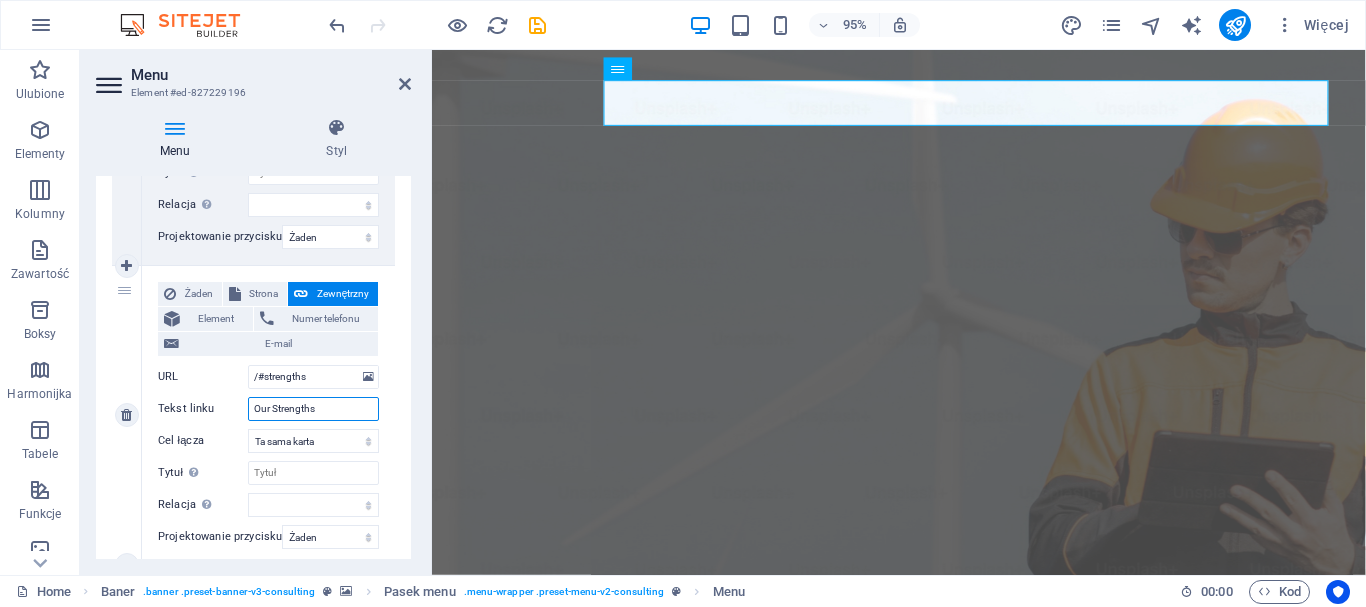 drag, startPoint x: 324, startPoint y: 404, endPoint x: 245, endPoint y: 421, distance: 80.80842 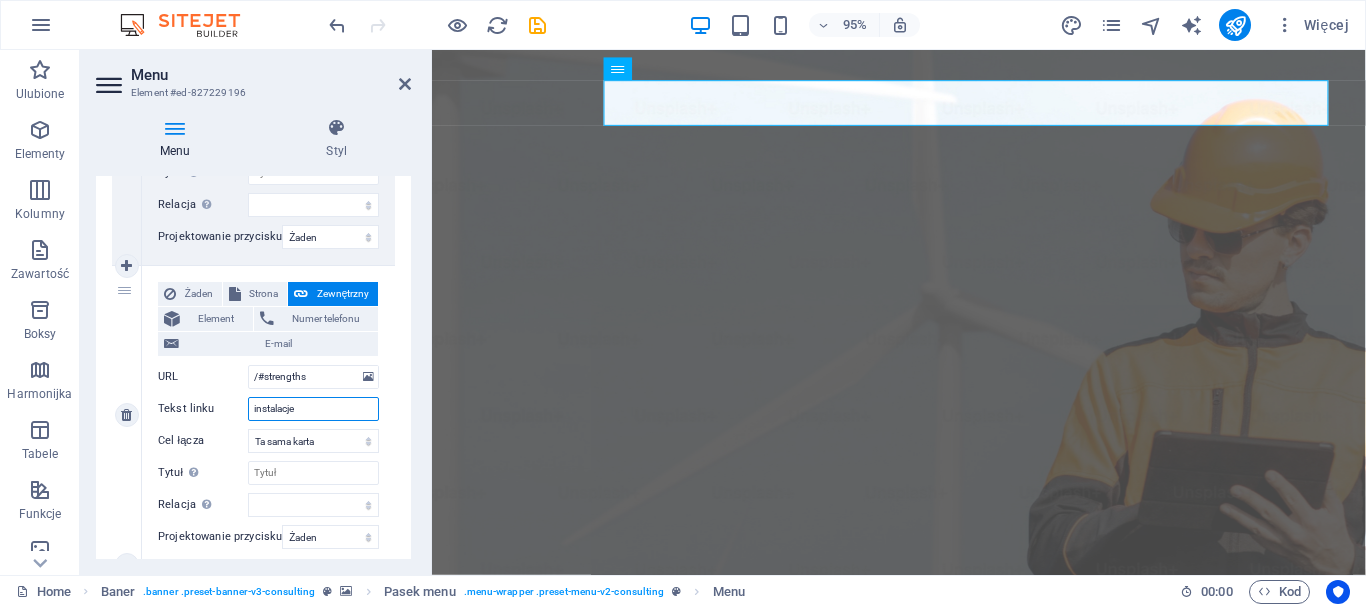 type on "instalacje" 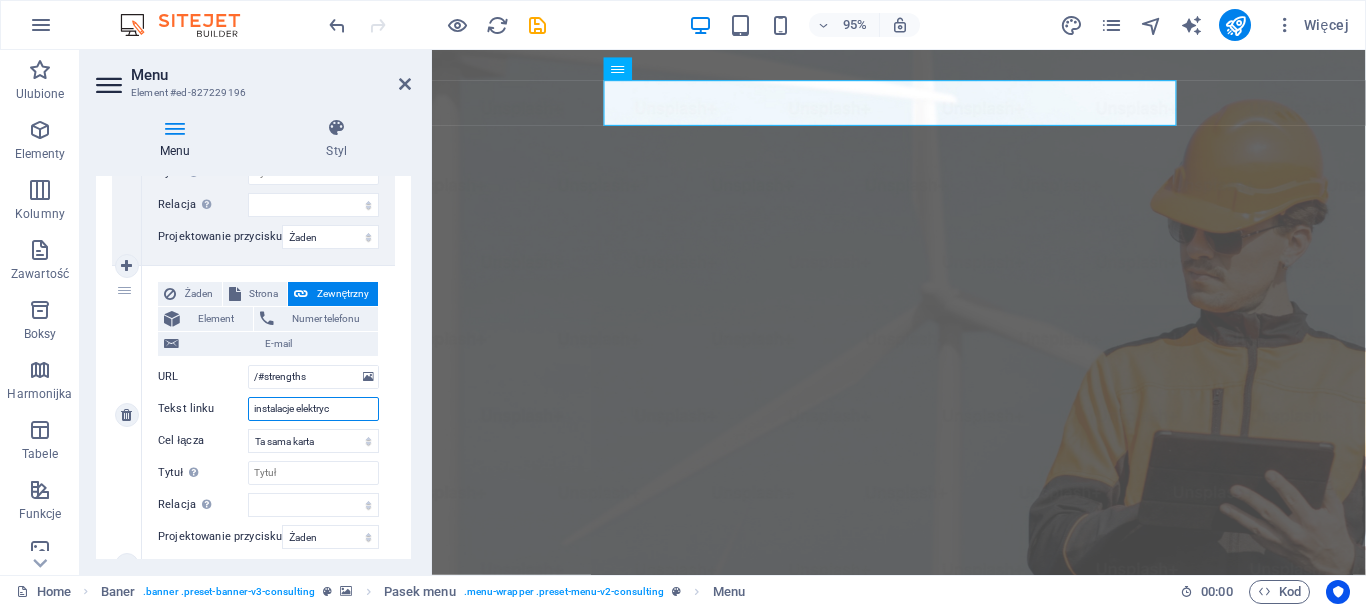 type on "instalacje elektrycz" 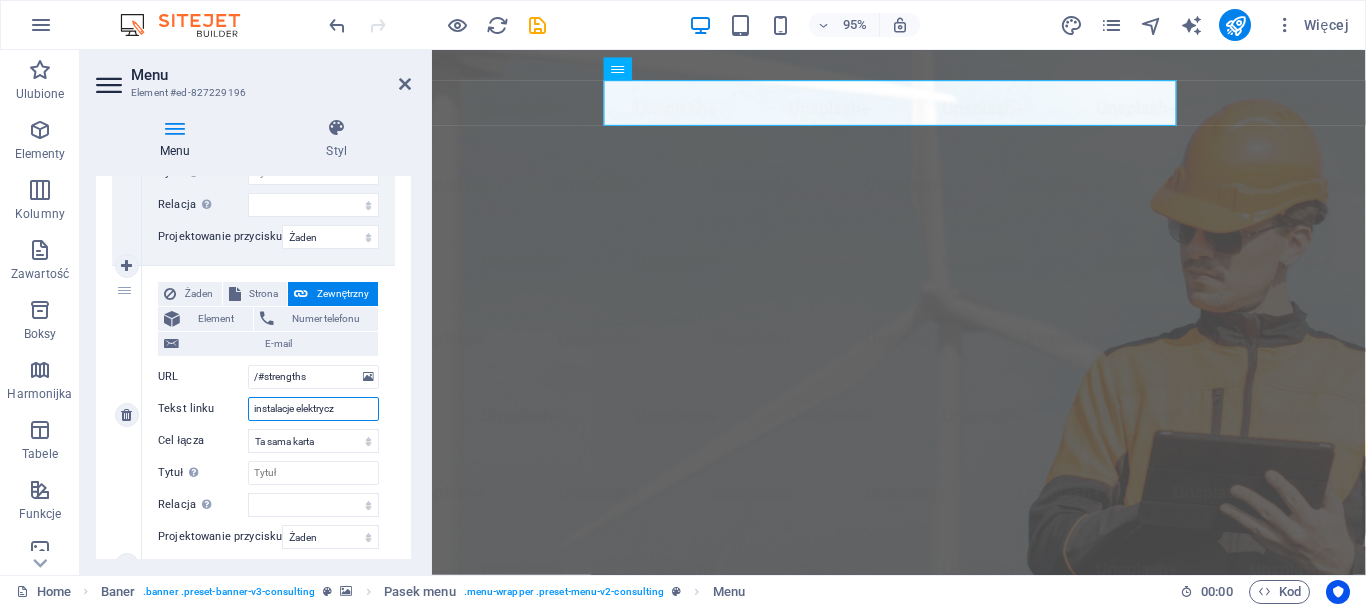 select 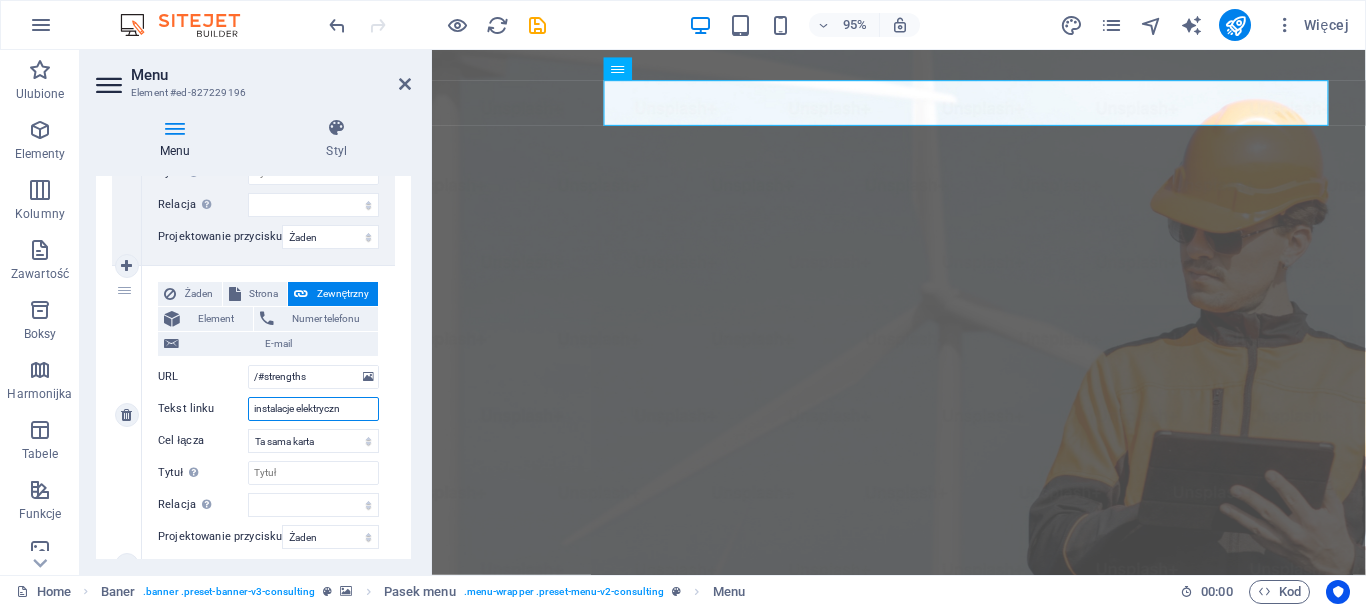 type on "instalacje elektryczne" 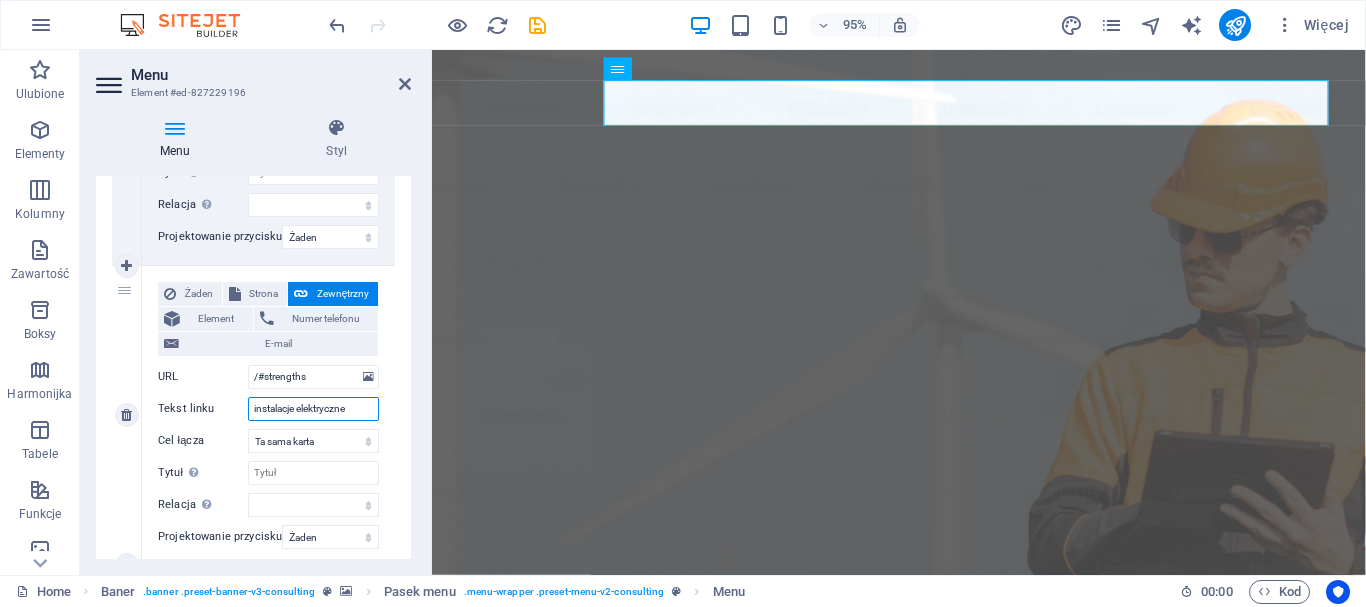 select 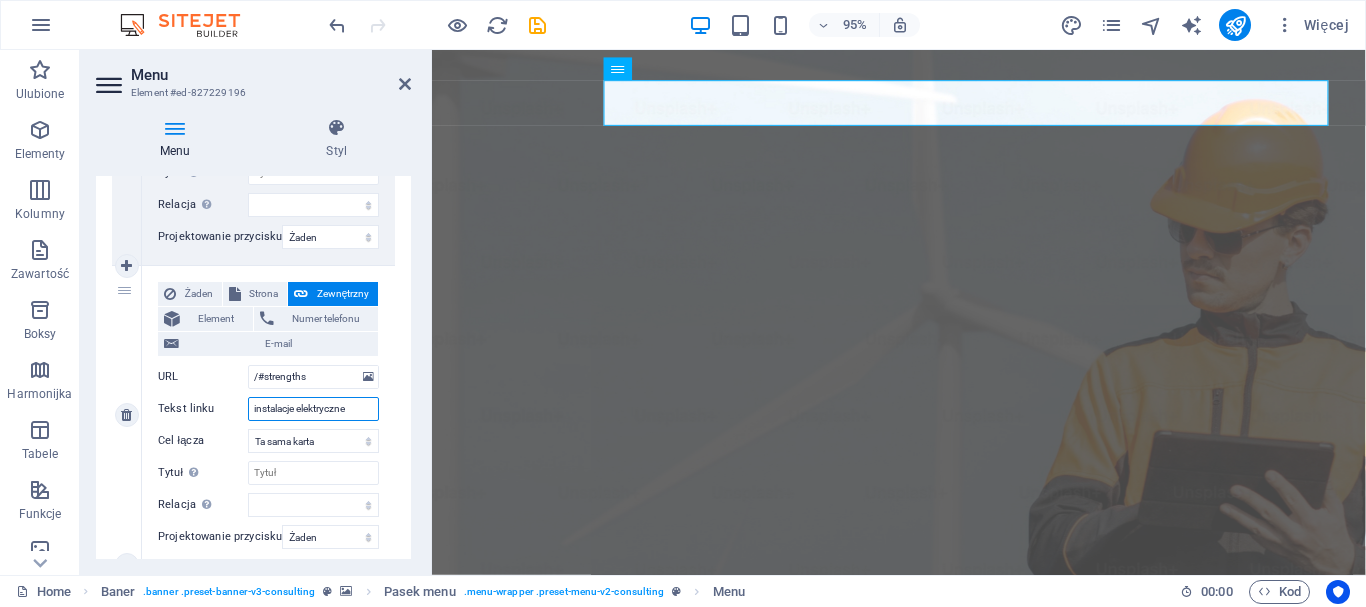 click on "instalacje elektryczne" at bounding box center [313, 409] 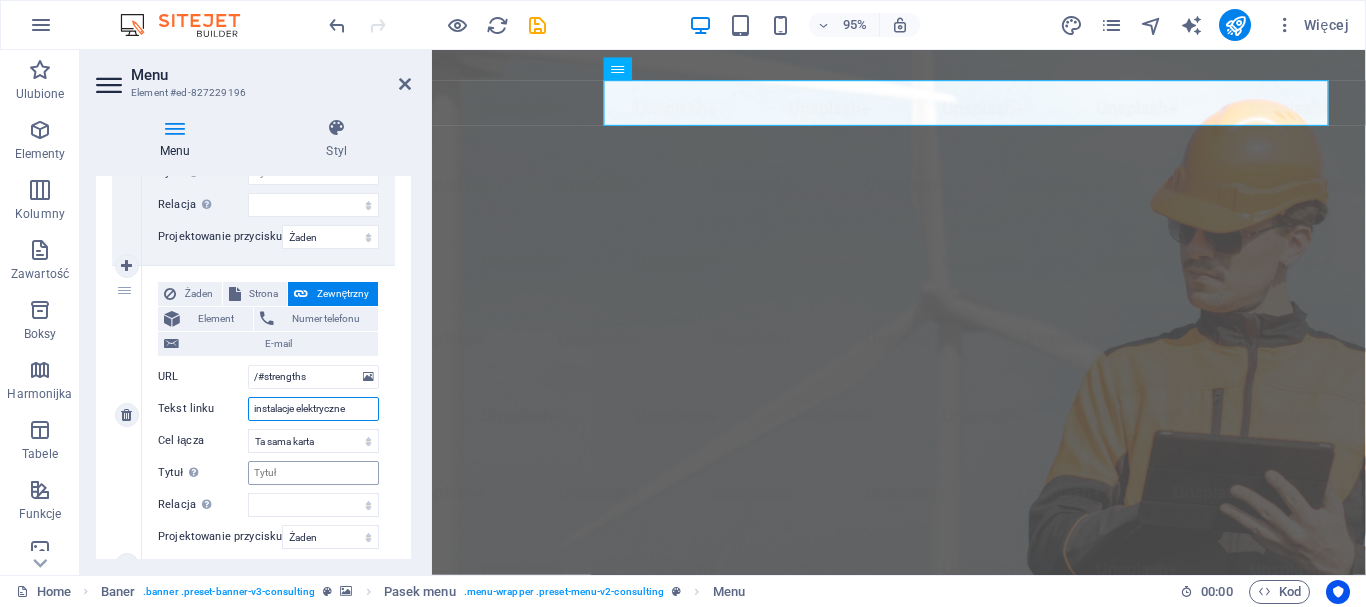 type on "nstalacje elektryczne" 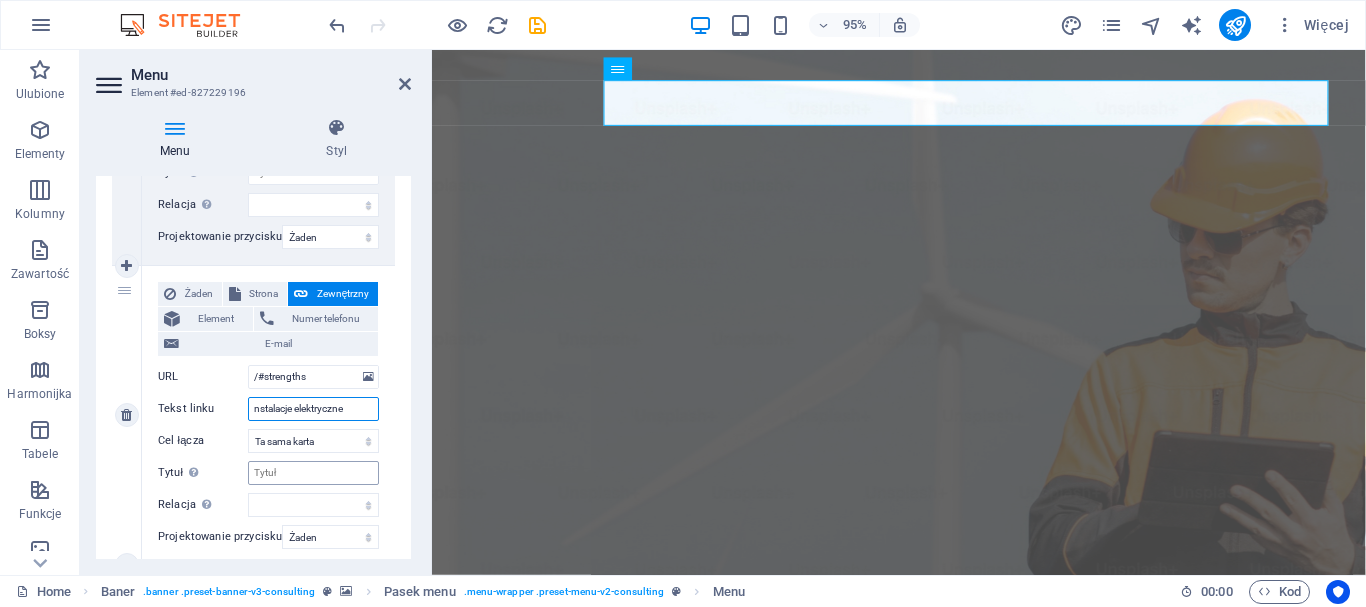 select 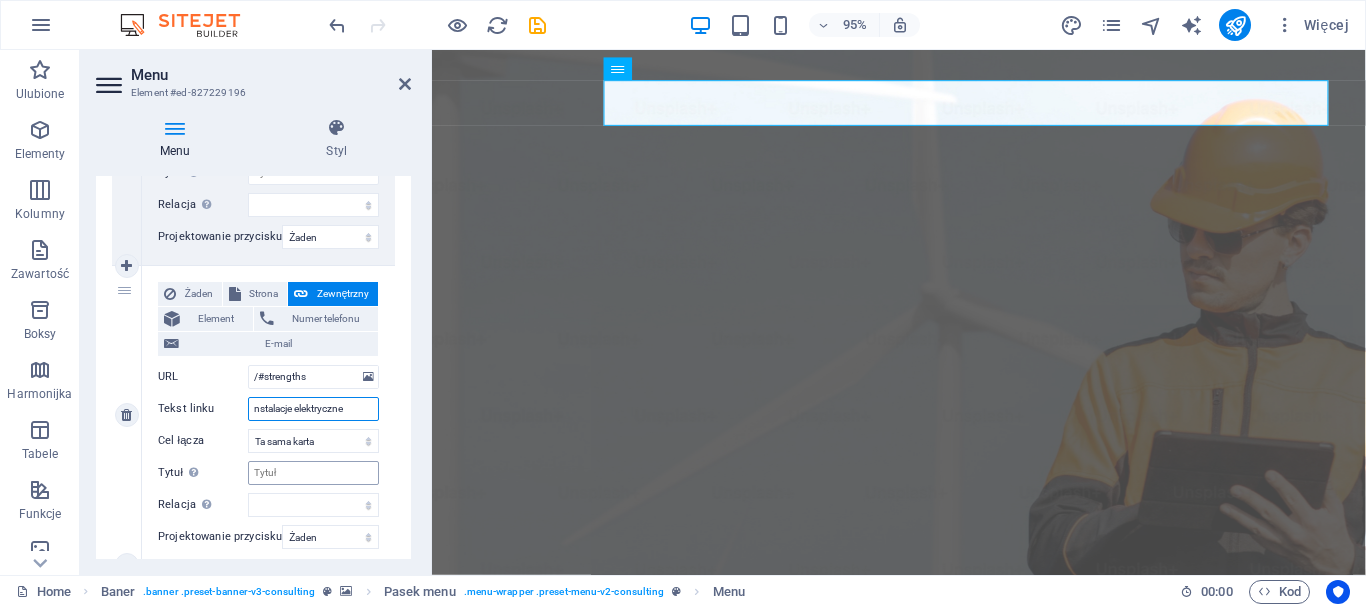 type on "Instalacje elektryczne" 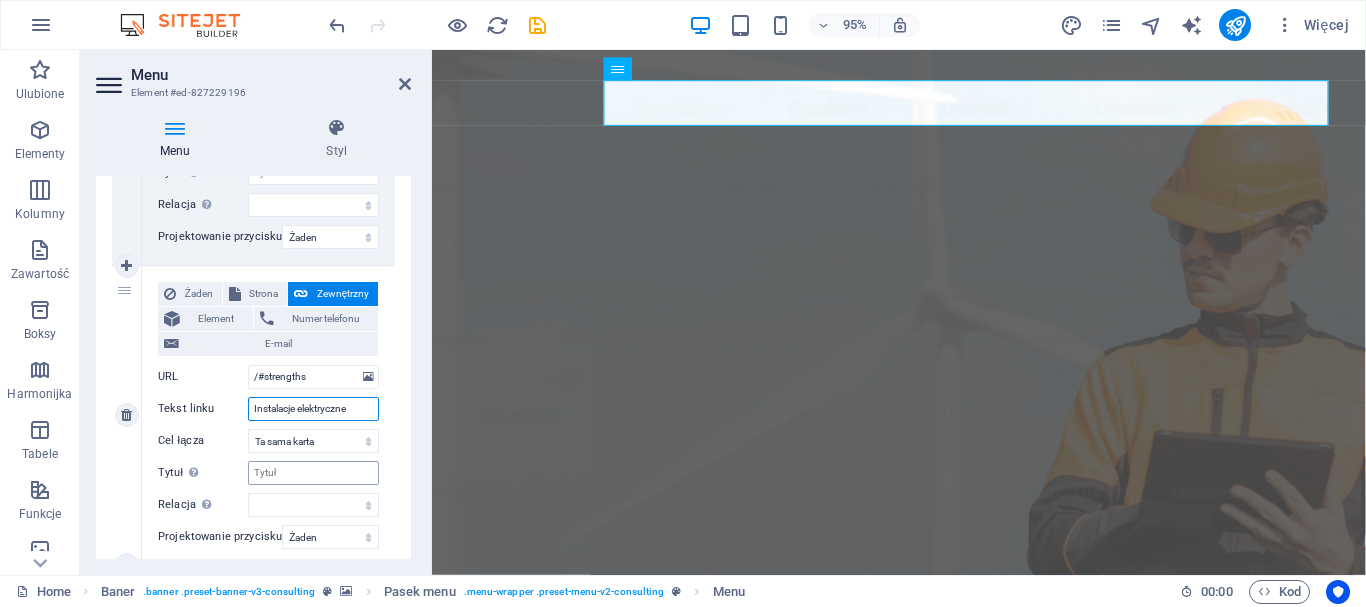 select 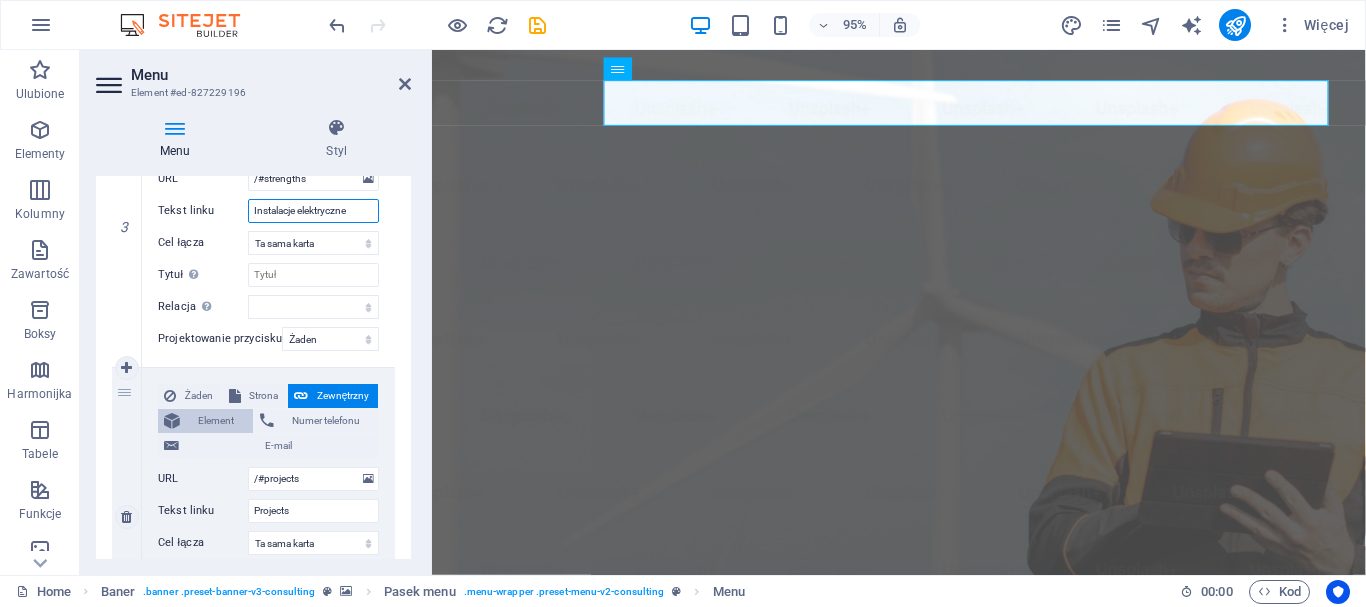 scroll, scrollTop: 900, scrollLeft: 0, axis: vertical 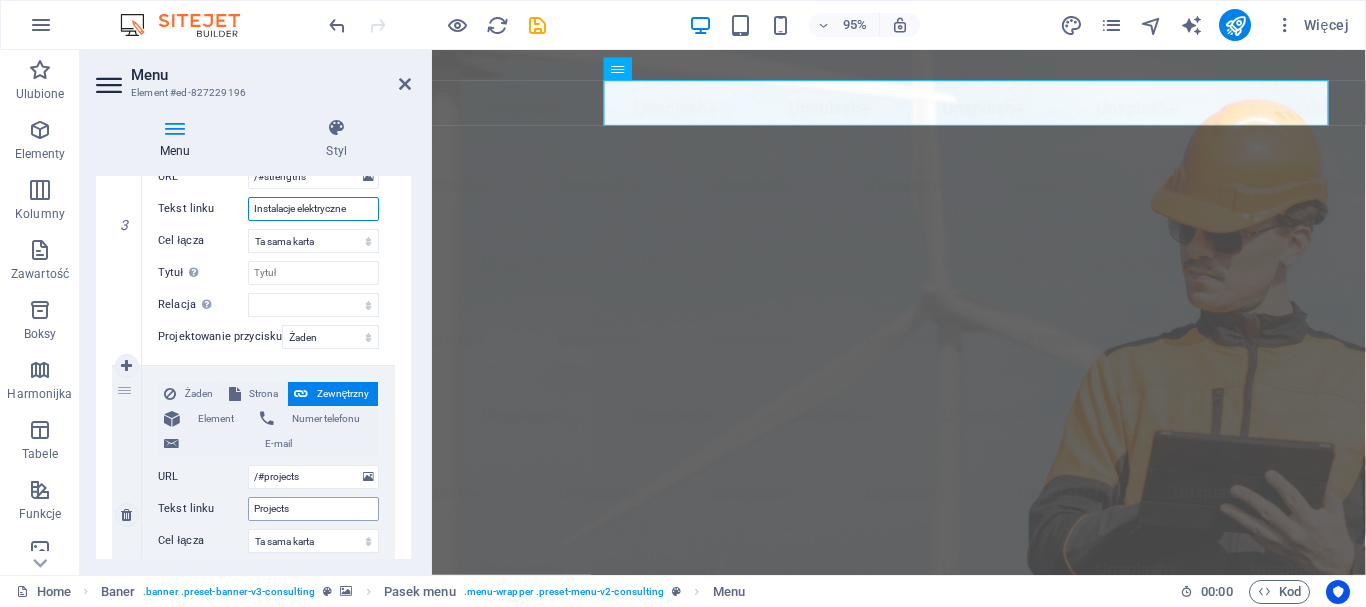 type on "Instalacje elektryczne" 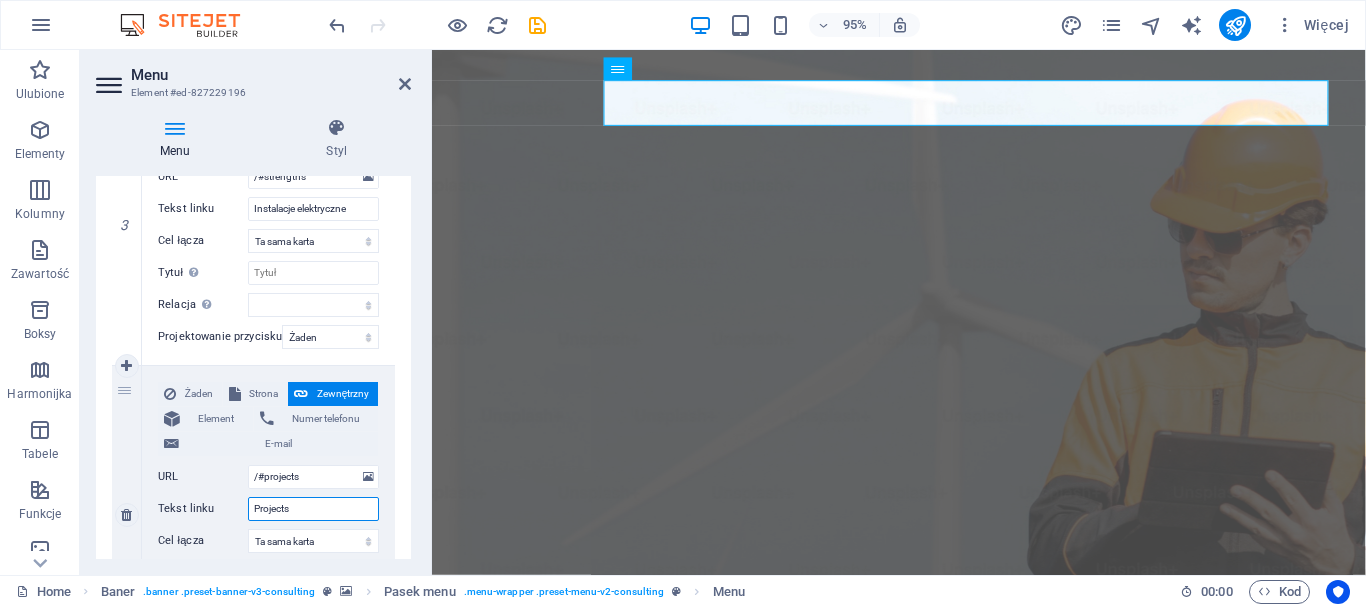 click on "Projects" at bounding box center (313, 509) 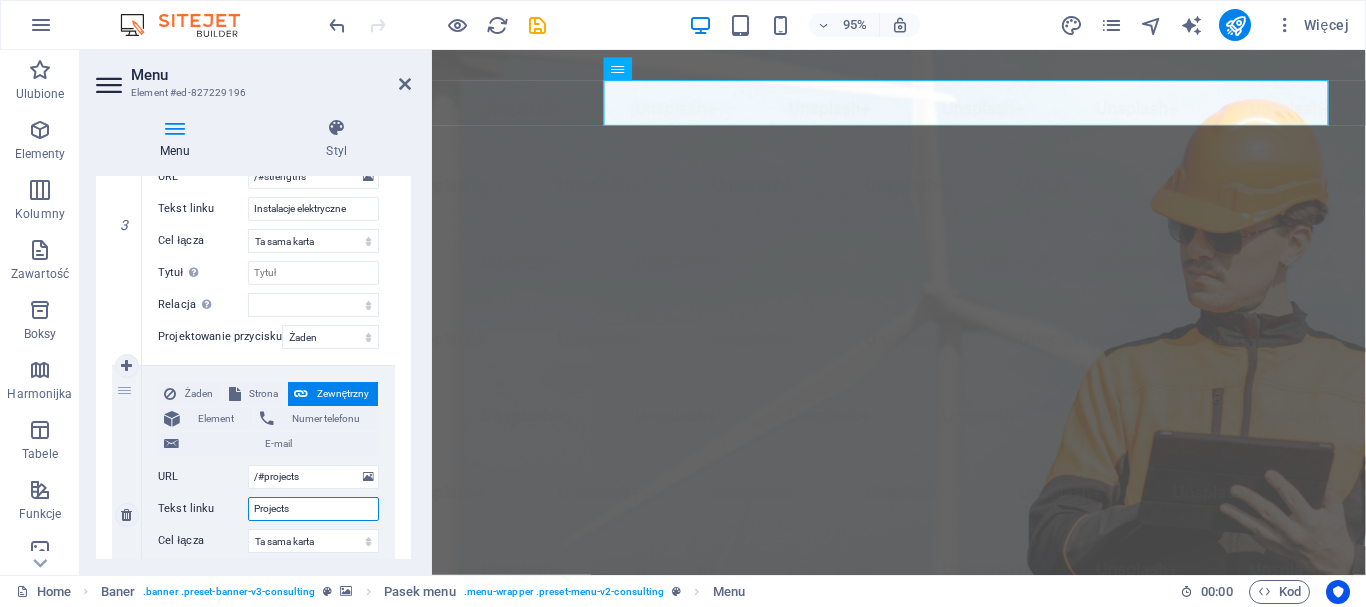 type on "H" 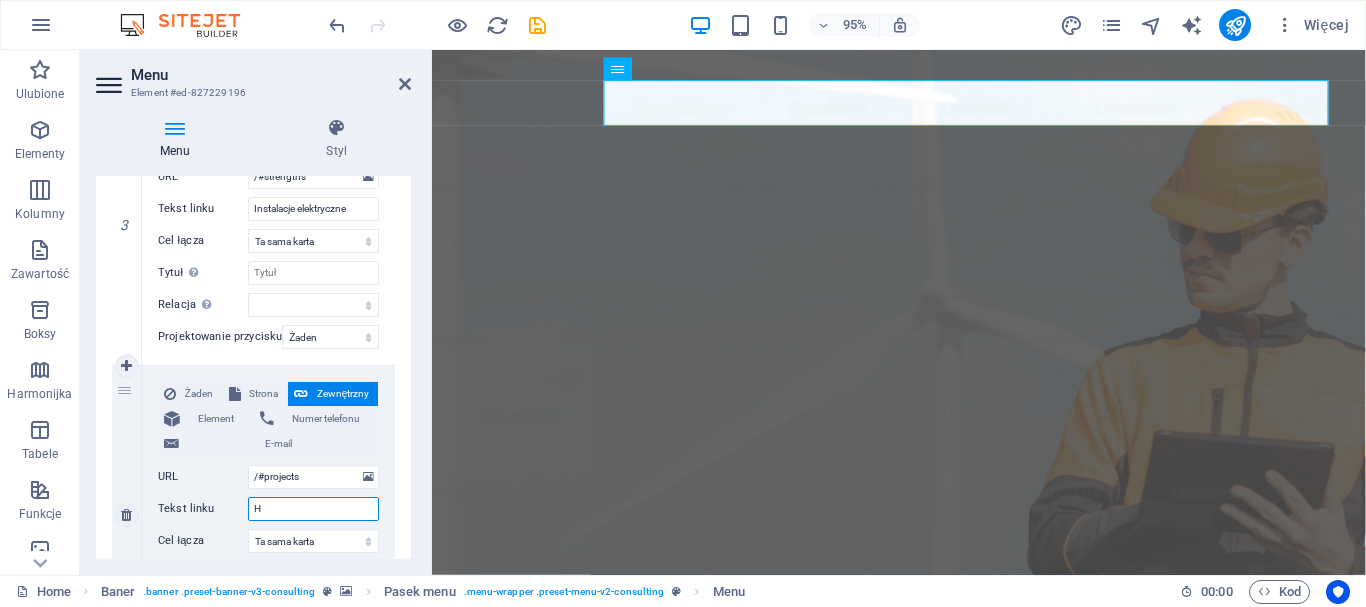 select 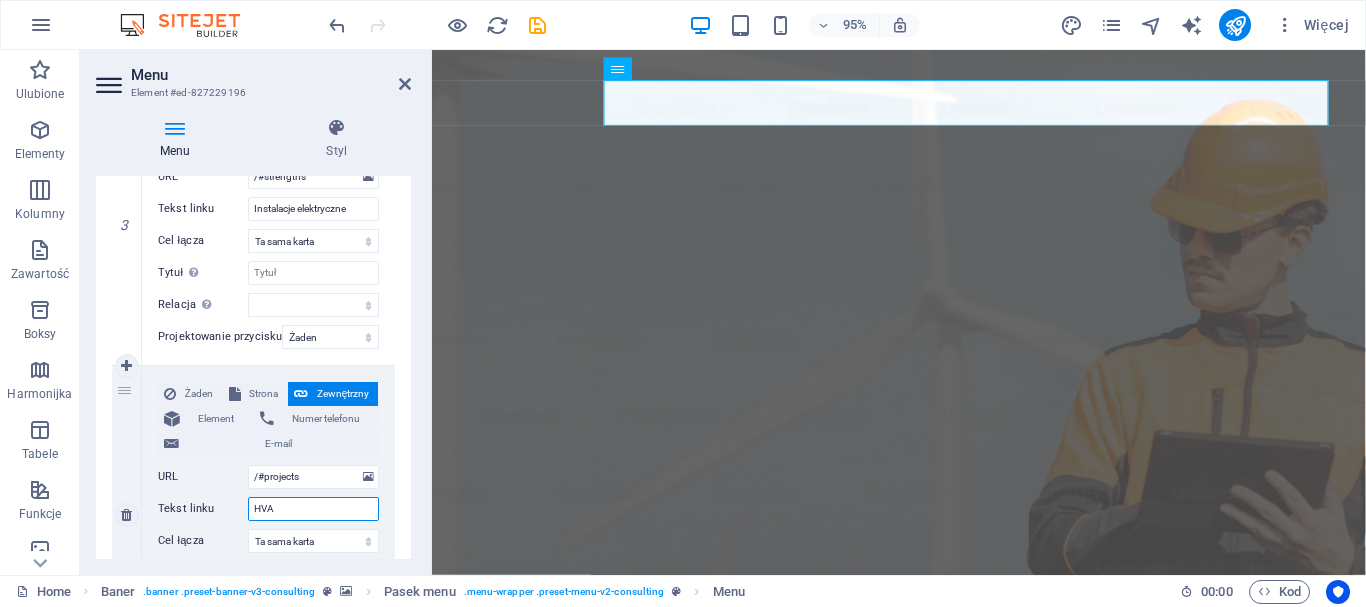 type on "HVAC" 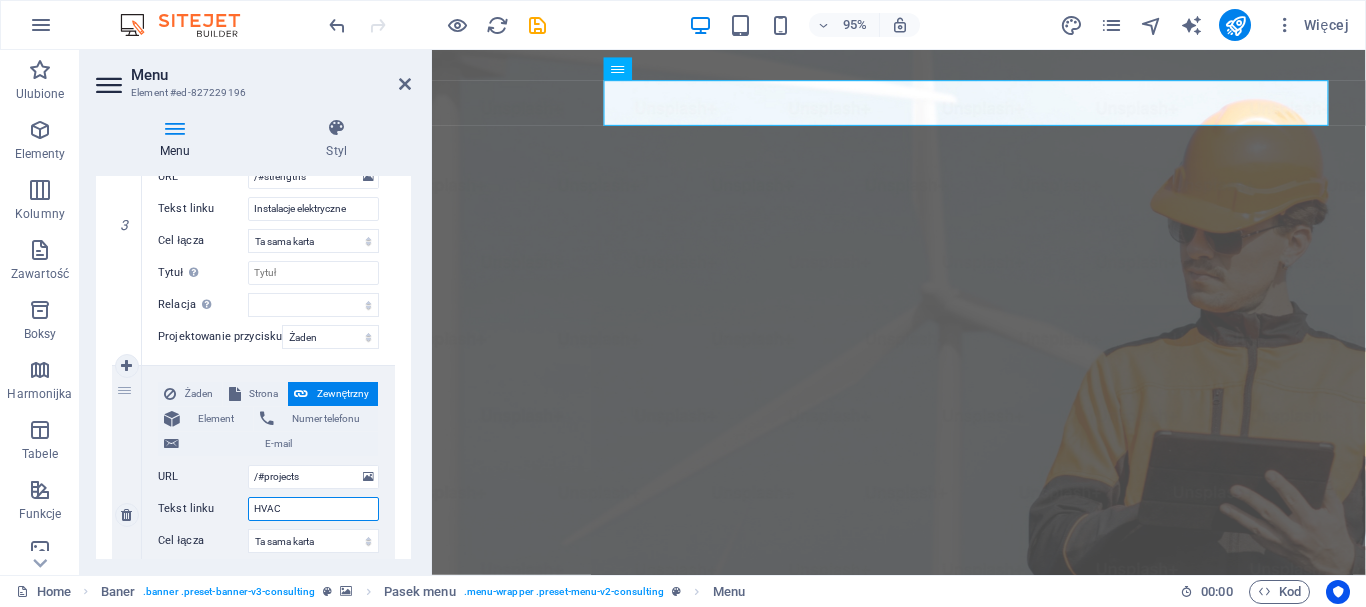 select 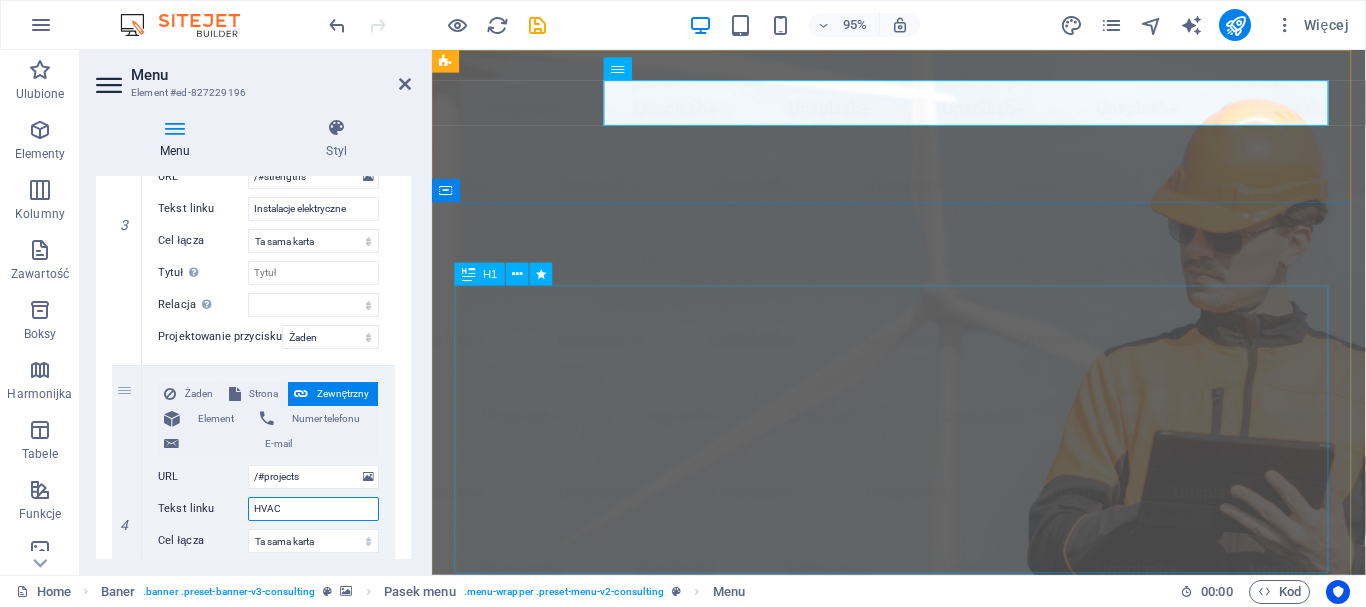 type on "HVAC" 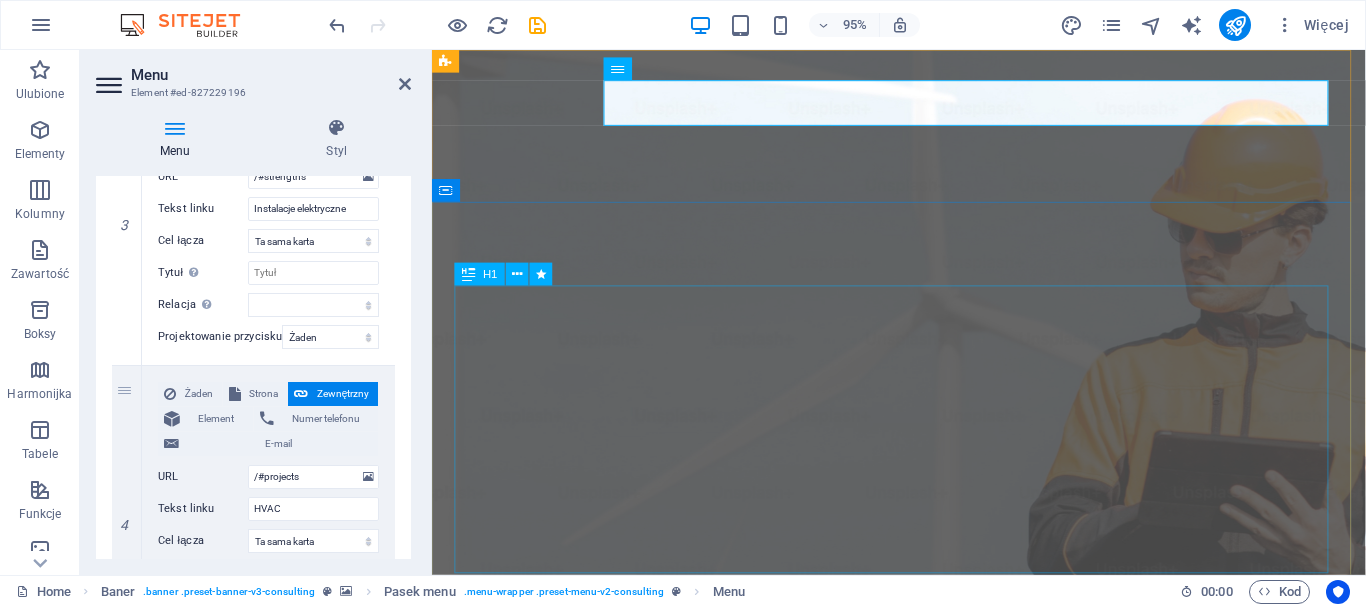 click on "Elevate Your Business With Sustainable Energy And Strategic Consulting" at bounding box center (923, 1291) 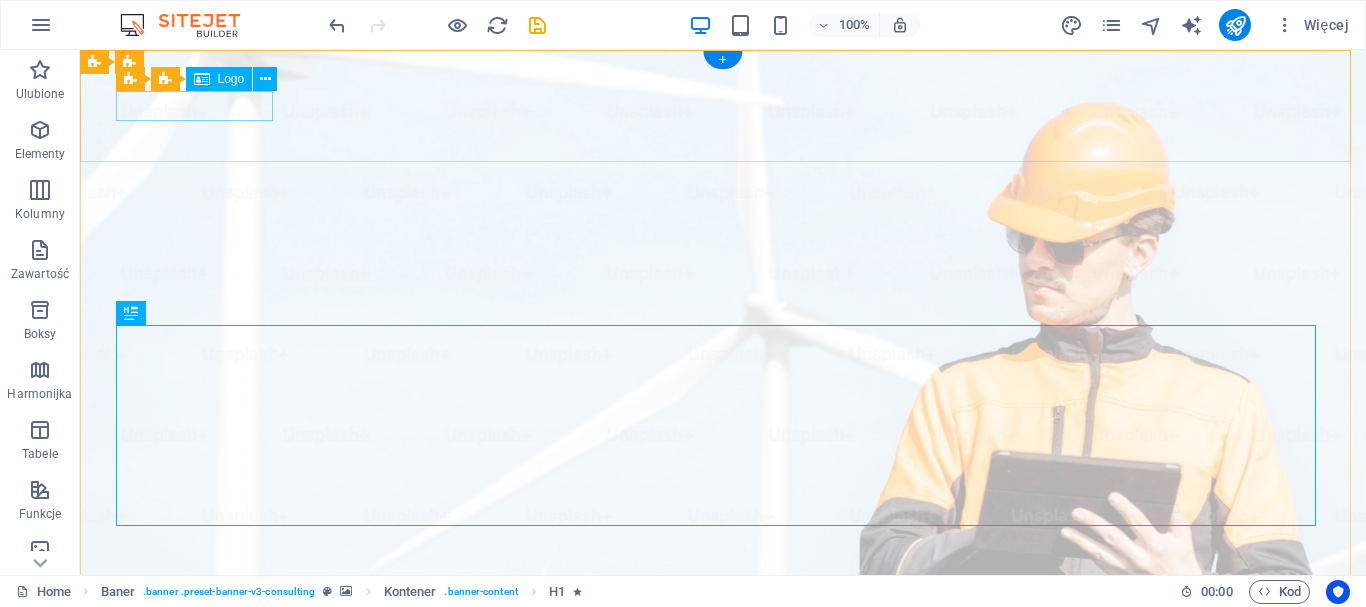 click at bounding box center (723, 997) 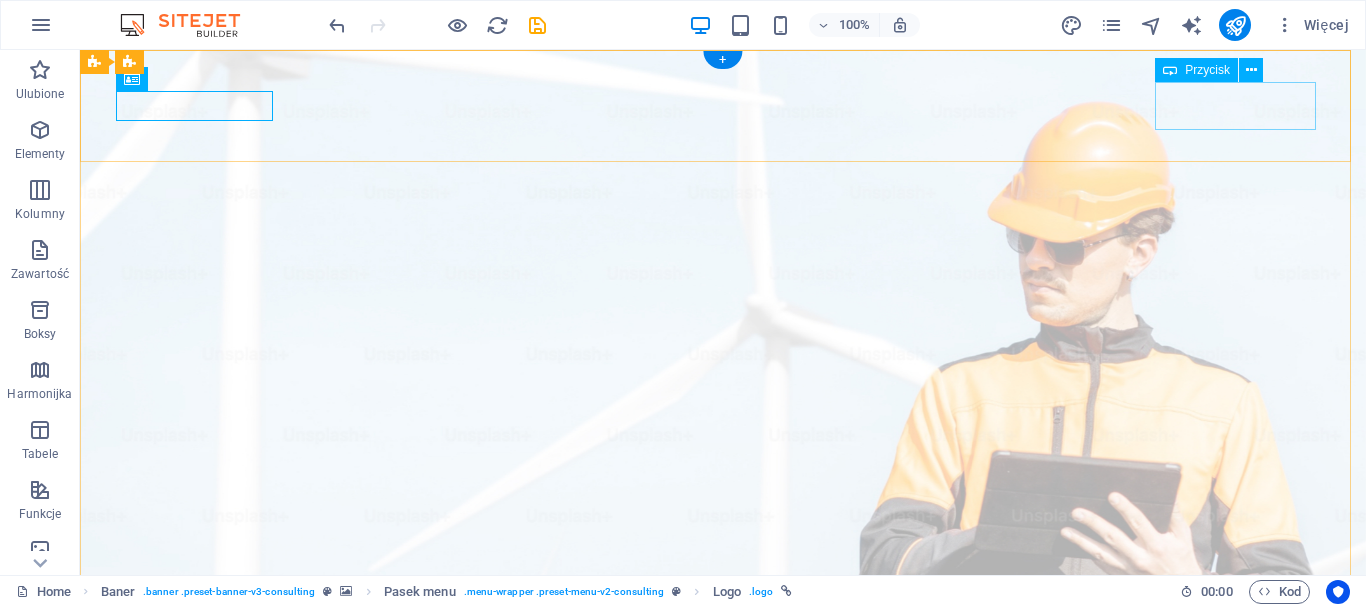 click on "Get Started" at bounding box center (723, 1084) 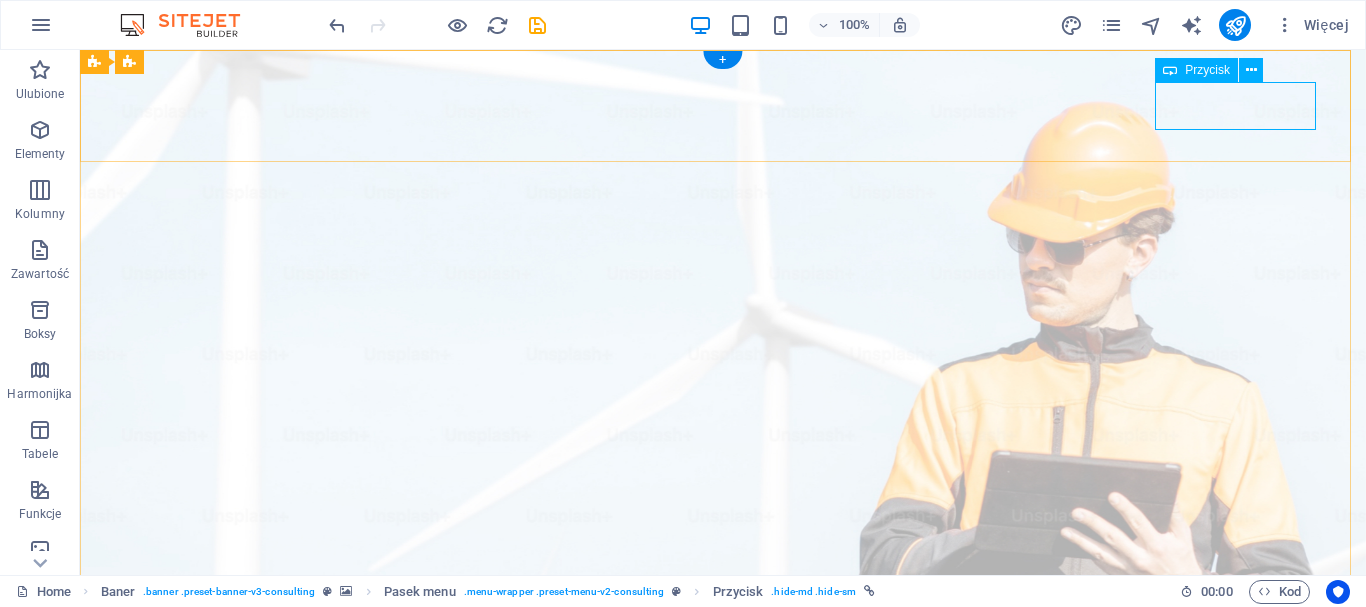 click on "Get Started" at bounding box center (723, 1084) 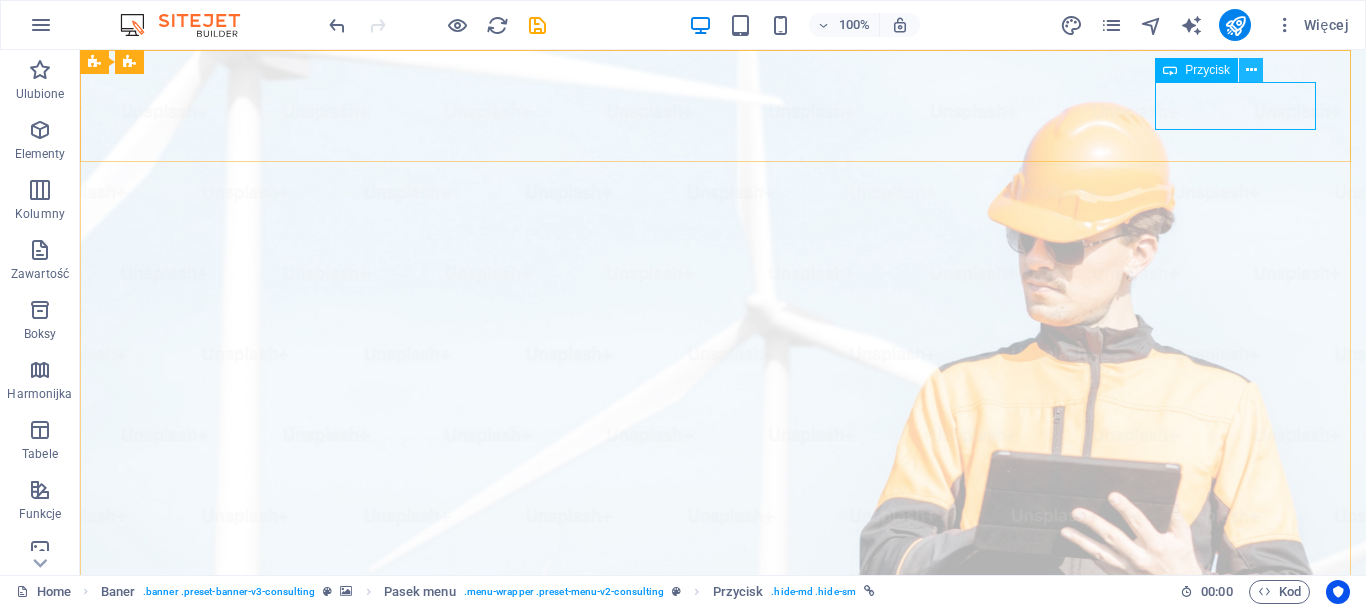 click at bounding box center (1251, 70) 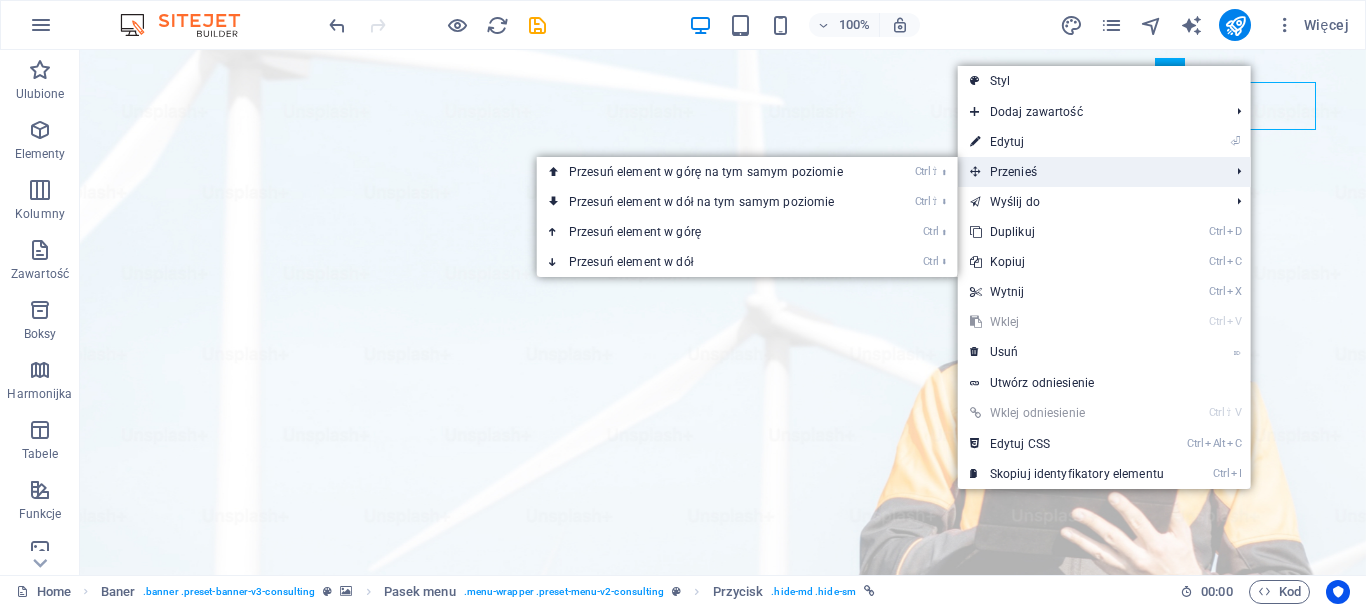 click on "Przenieś" at bounding box center (1089, 172) 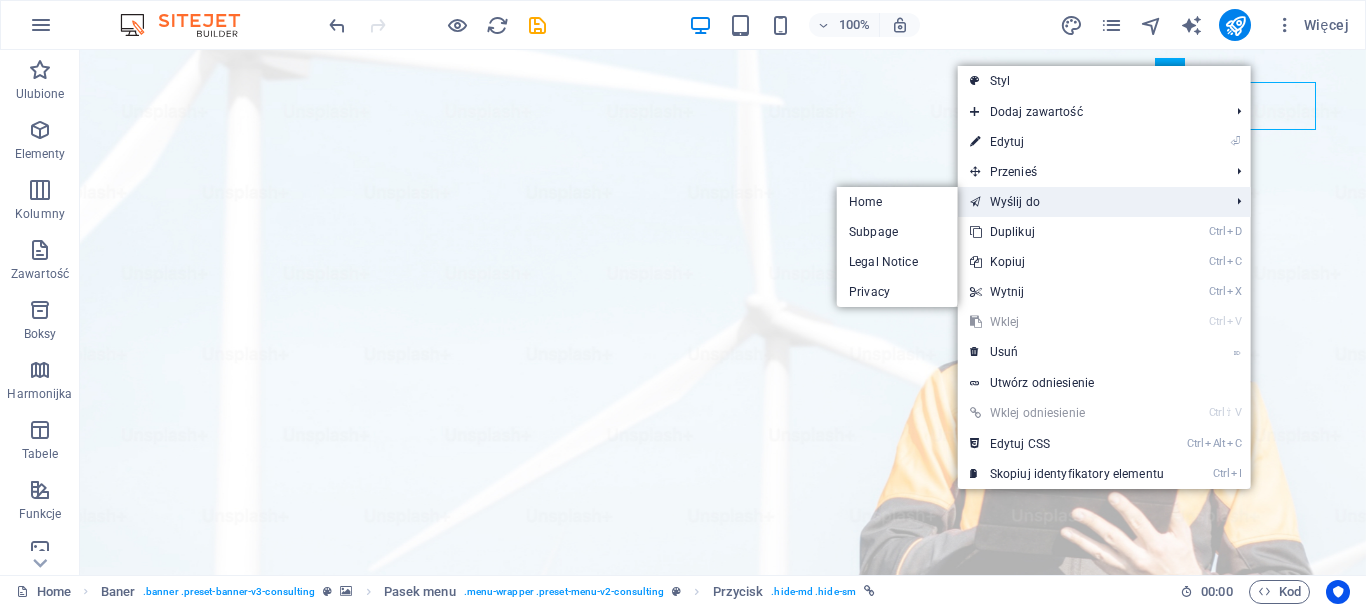 click on "Wyślij do" at bounding box center [1089, 202] 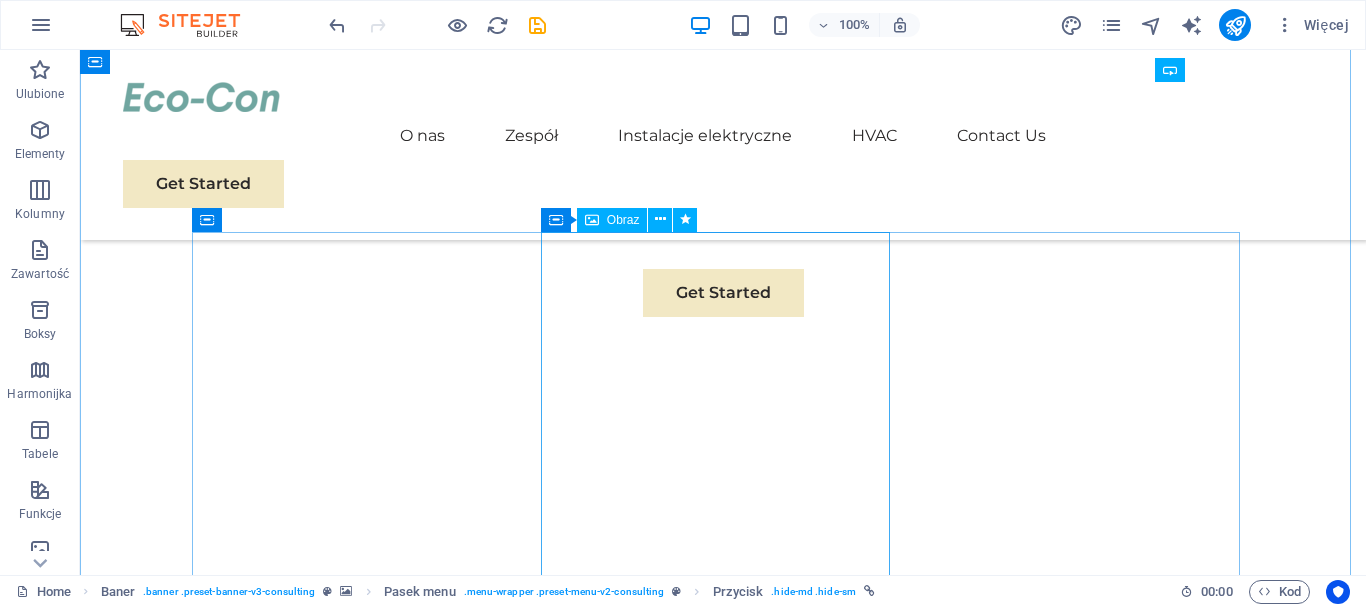 scroll, scrollTop: 600, scrollLeft: 0, axis: vertical 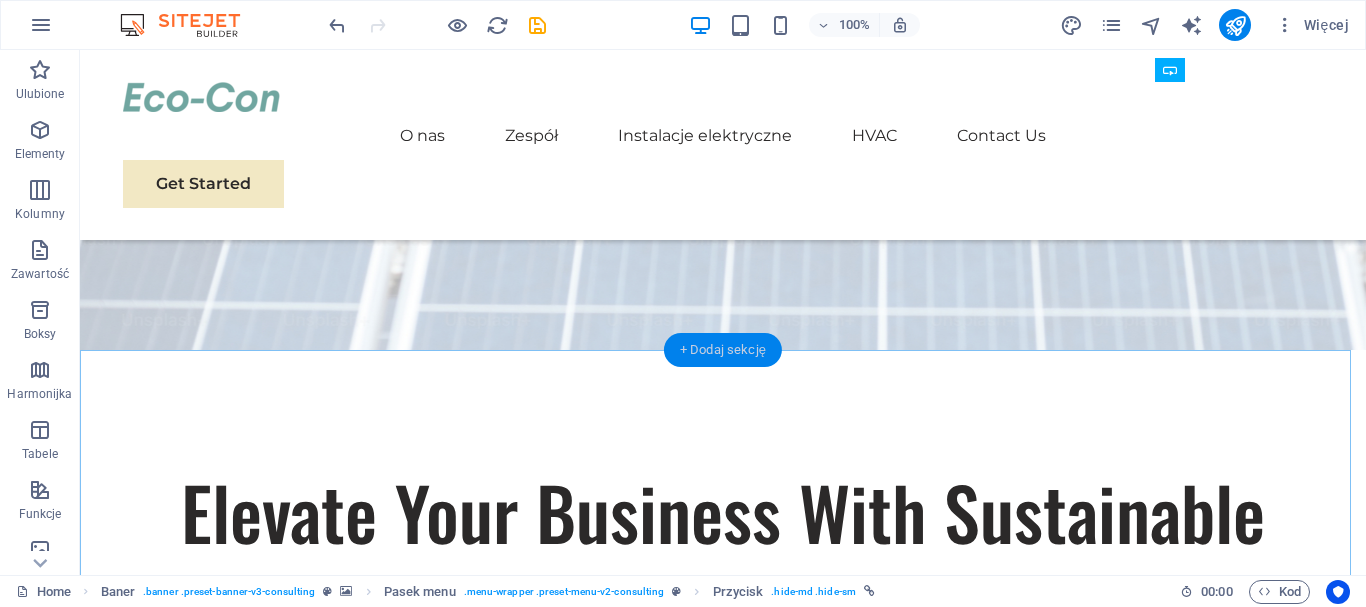 drag, startPoint x: 724, startPoint y: 339, endPoint x: 374, endPoint y: 393, distance: 354.1412 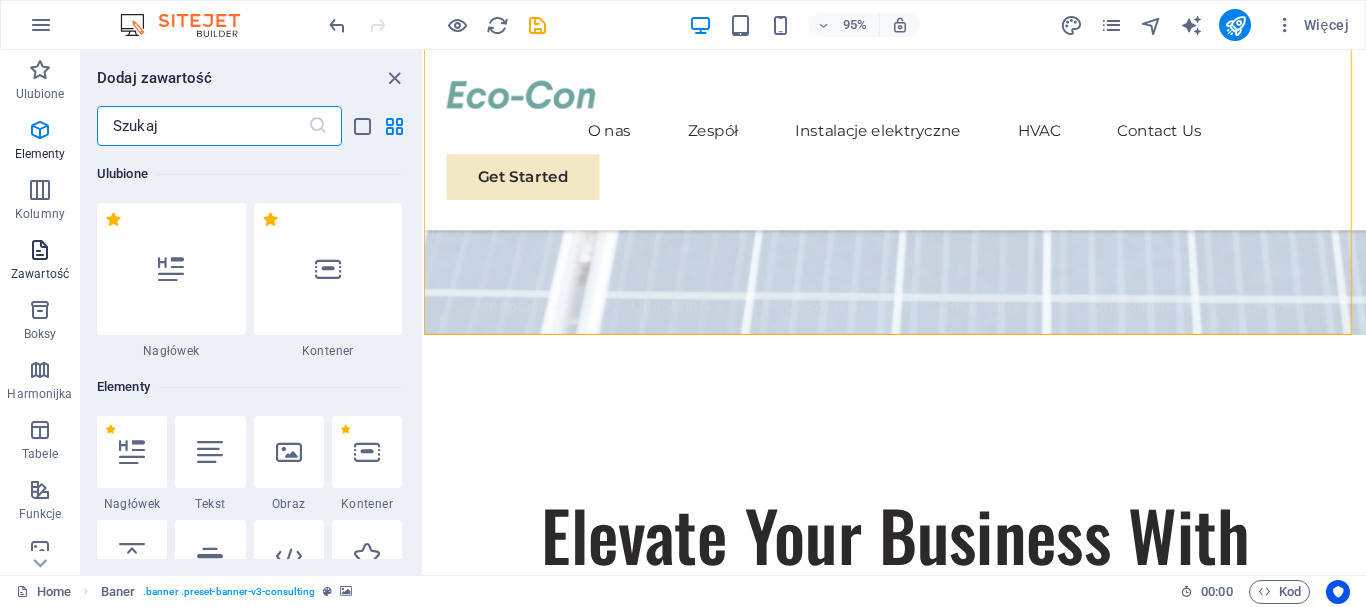scroll, scrollTop: 3499, scrollLeft: 0, axis: vertical 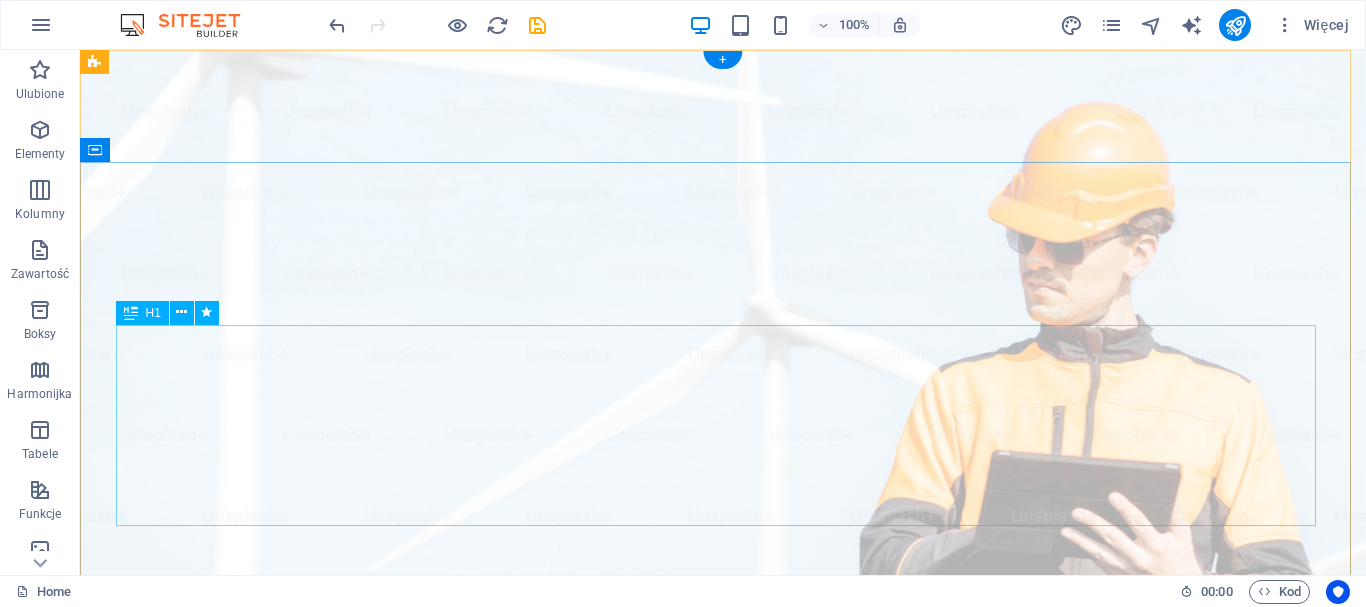click on "Elevate Your Business With Sustainable Energy And Strategic Consulting" at bounding box center (723, 1241) 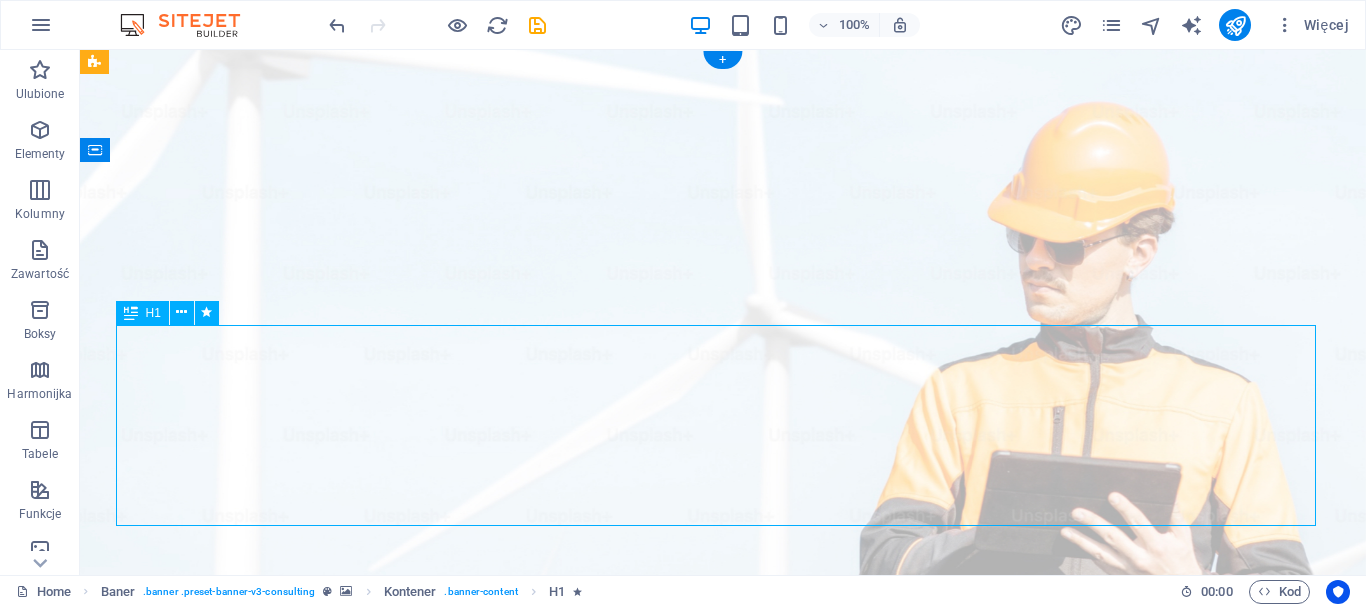click on "Elevate Your Business With Sustainable Energy And Strategic Consulting" at bounding box center (723, 1241) 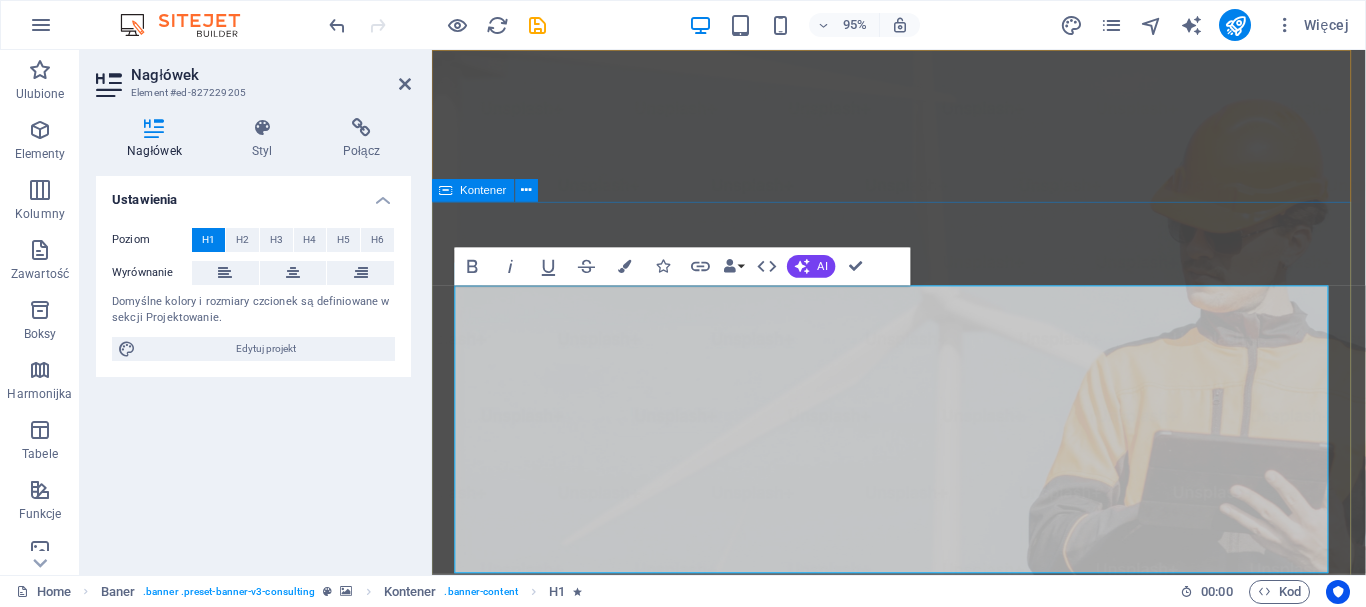 type 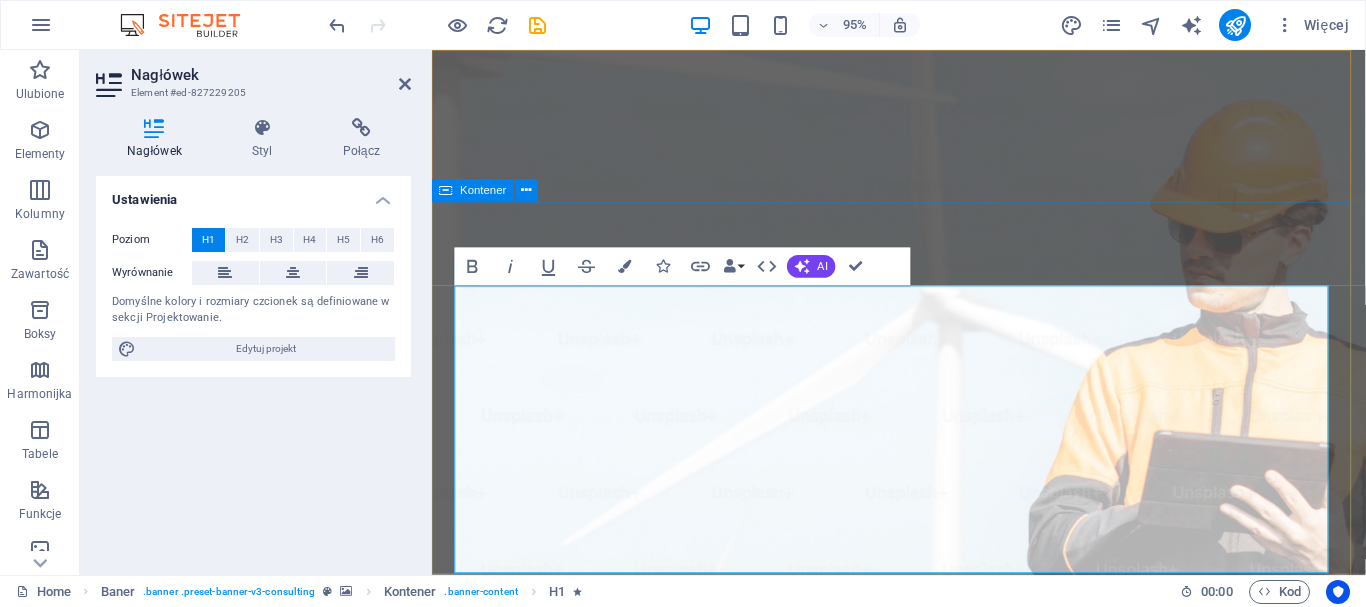 click on "​KLIMA-ELEKTRO  ‌Twój partner w branży  ‌energetycznej Empowering businesses for a greener future and strategic growth Get Started" at bounding box center [923, 1422] 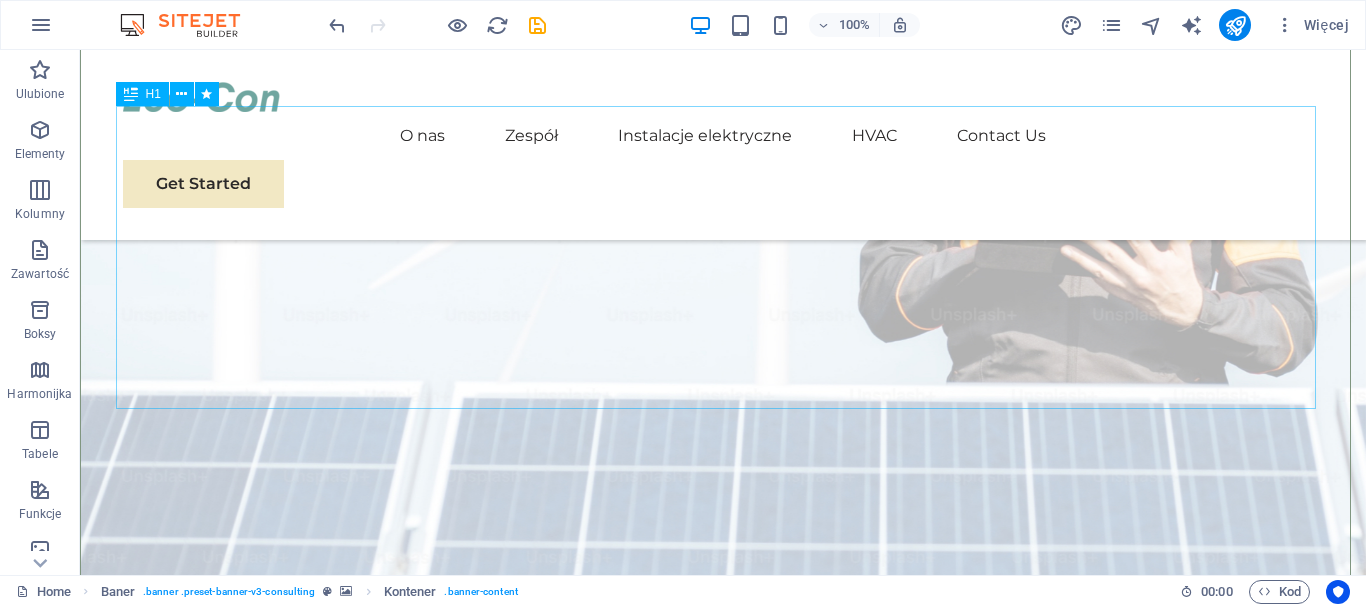 scroll, scrollTop: 300, scrollLeft: 0, axis: vertical 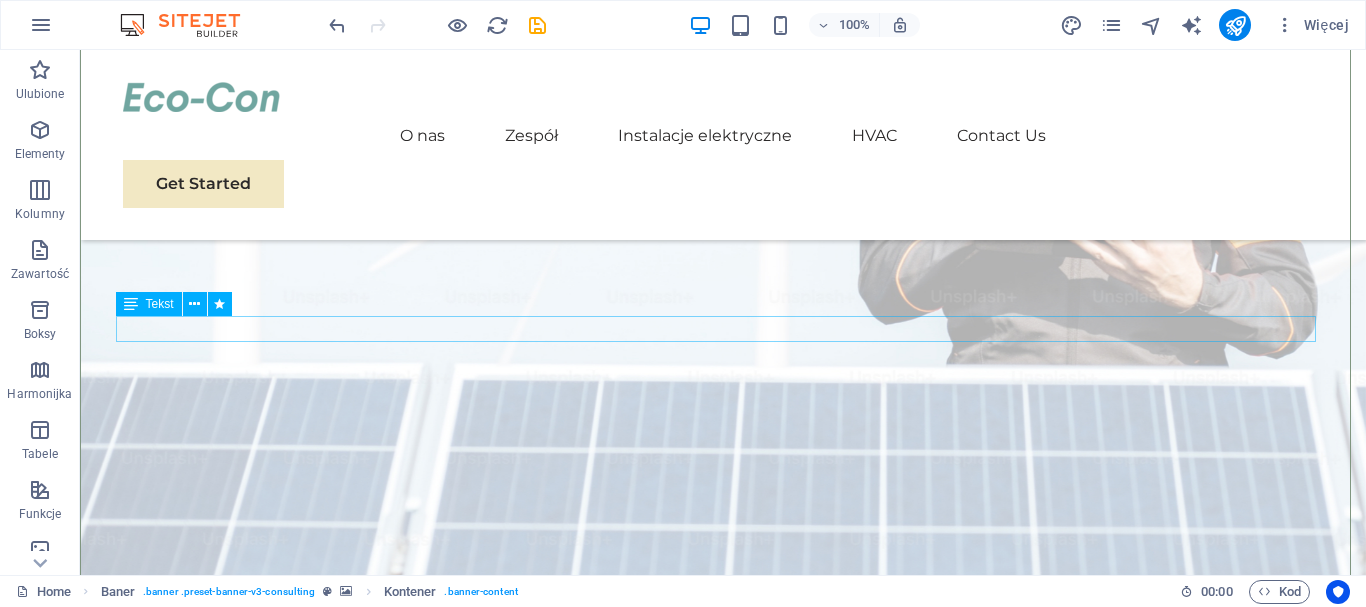 click on "Empowering businesses for a greener future and strategic growth" at bounding box center (723, 1116) 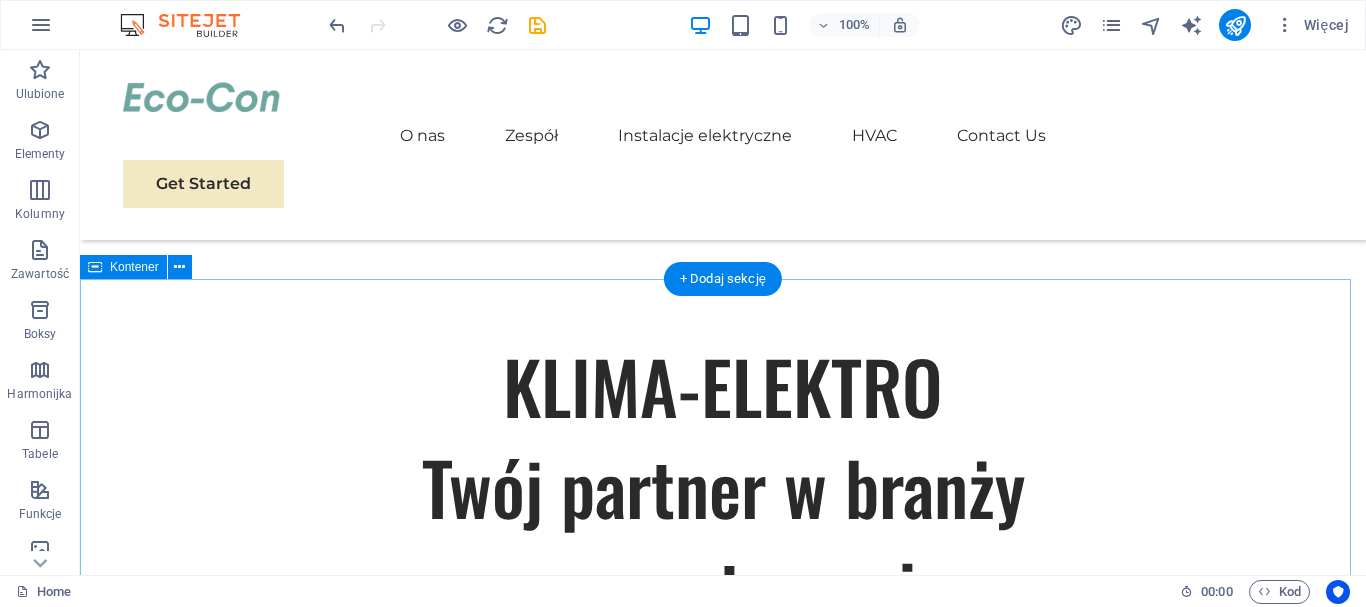 scroll, scrollTop: 800, scrollLeft: 0, axis: vertical 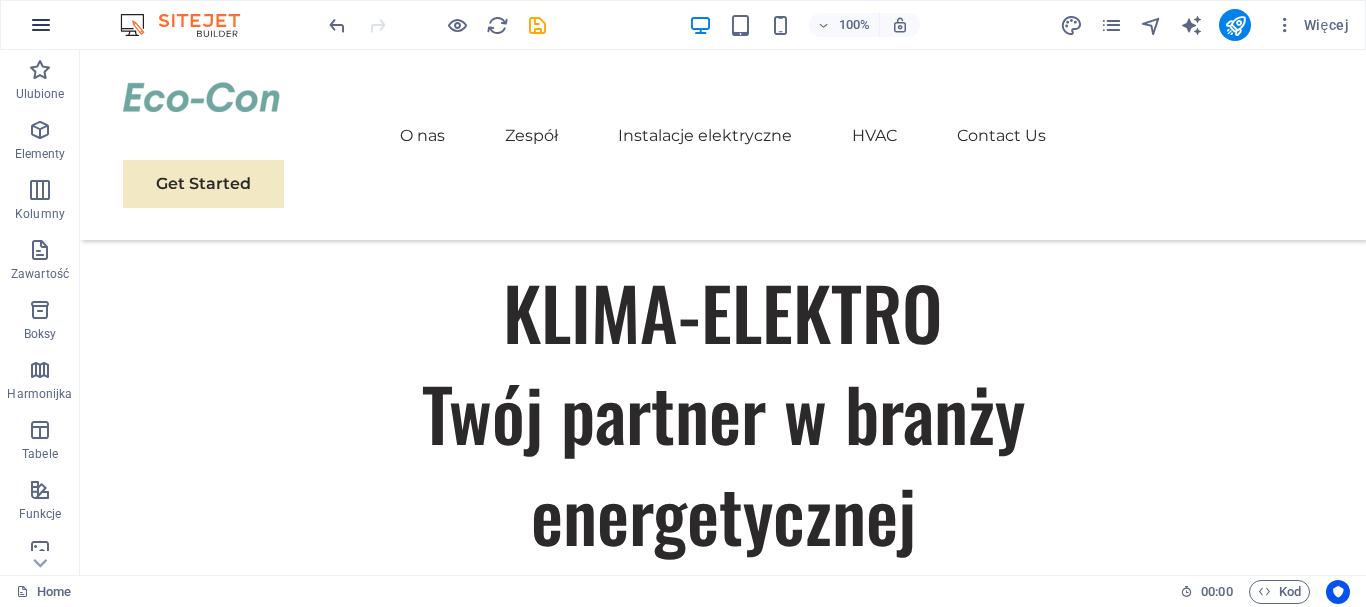 click at bounding box center (41, 25) 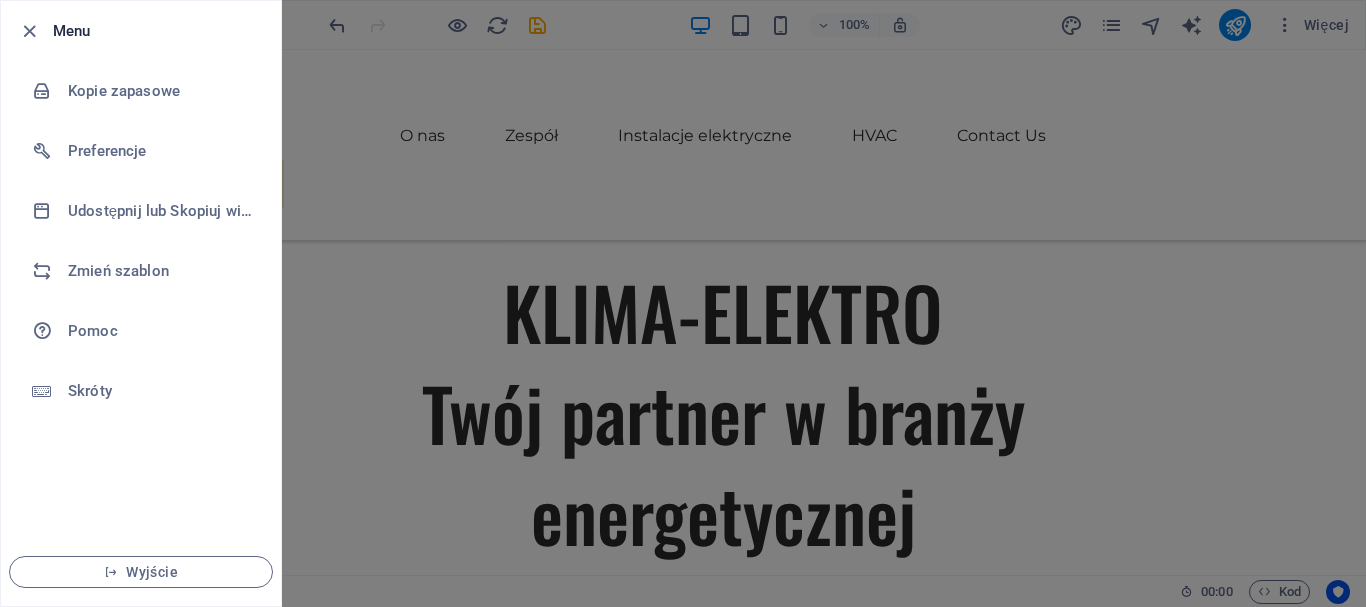 click at bounding box center (683, 303) 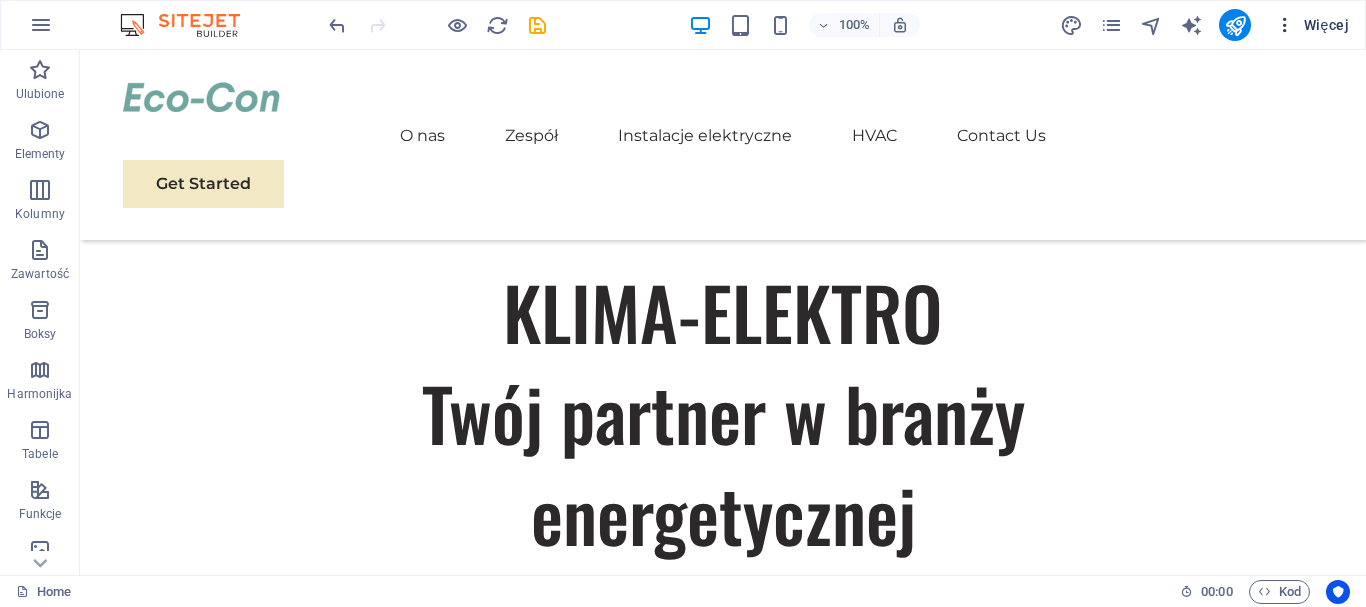 click at bounding box center [1285, 25] 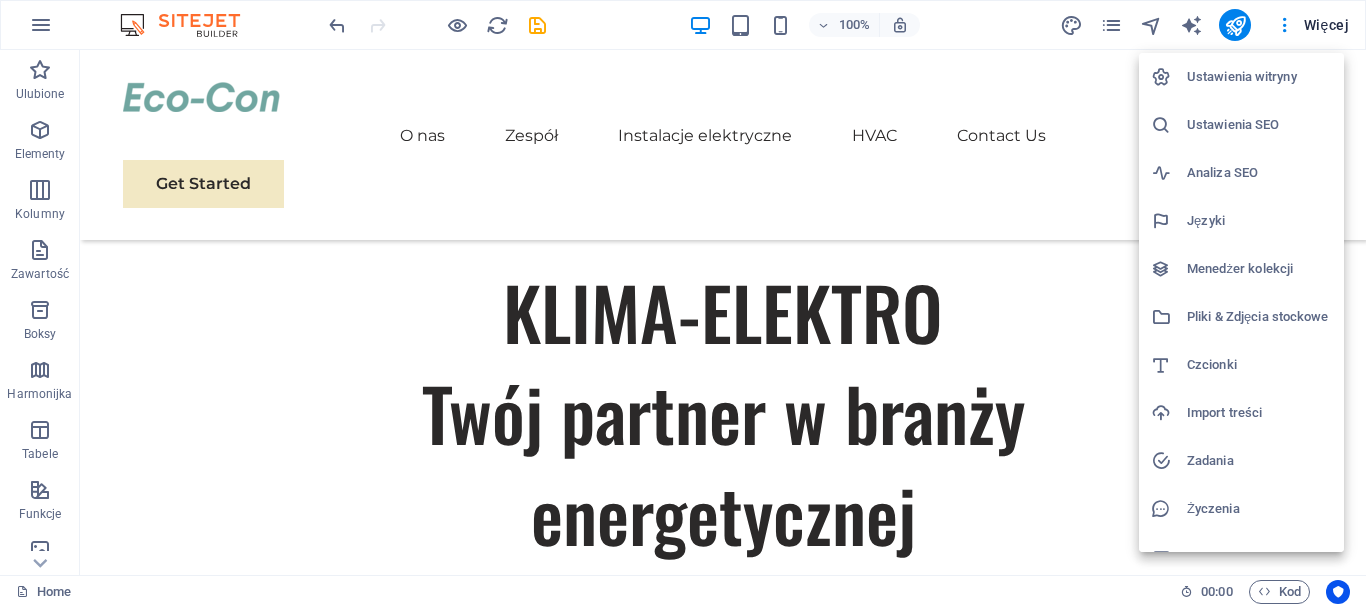scroll, scrollTop: 29, scrollLeft: 0, axis: vertical 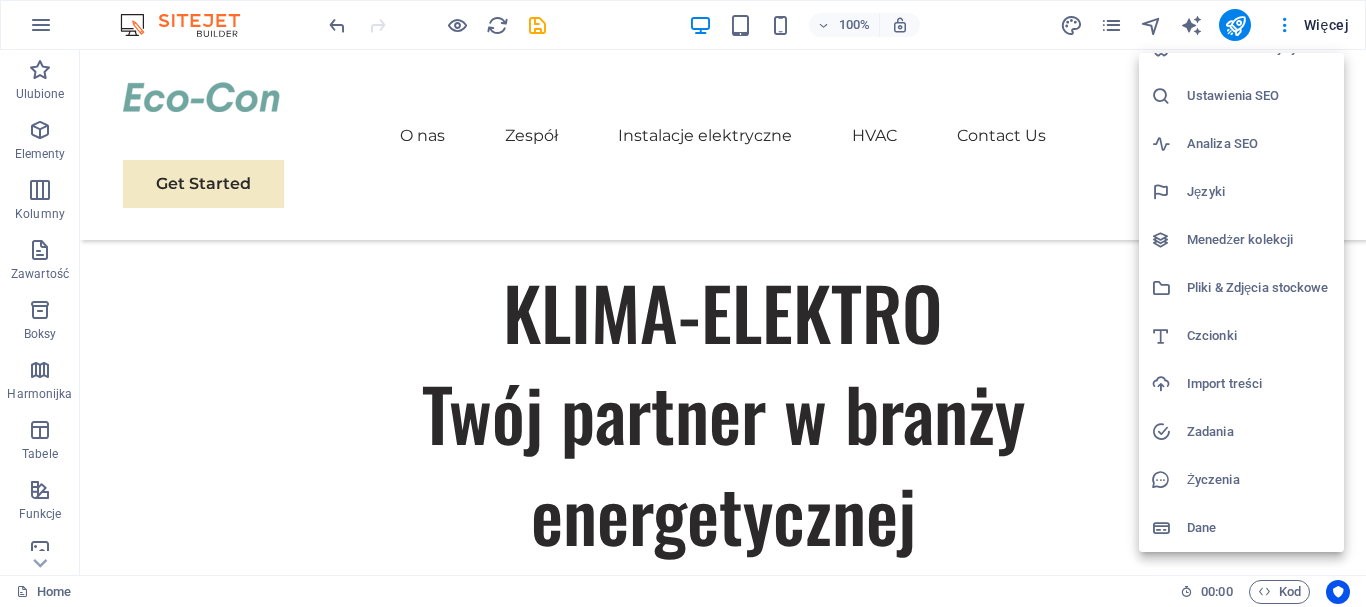 click on "Dane" at bounding box center [1259, 528] 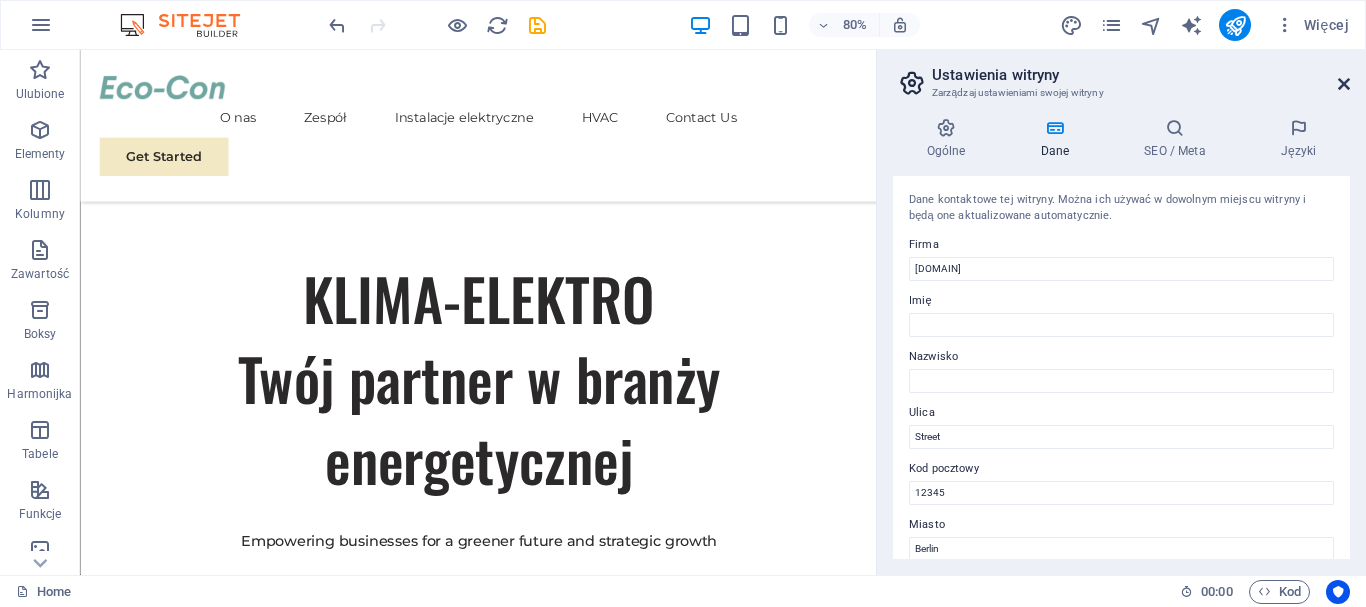 click at bounding box center [1344, 84] 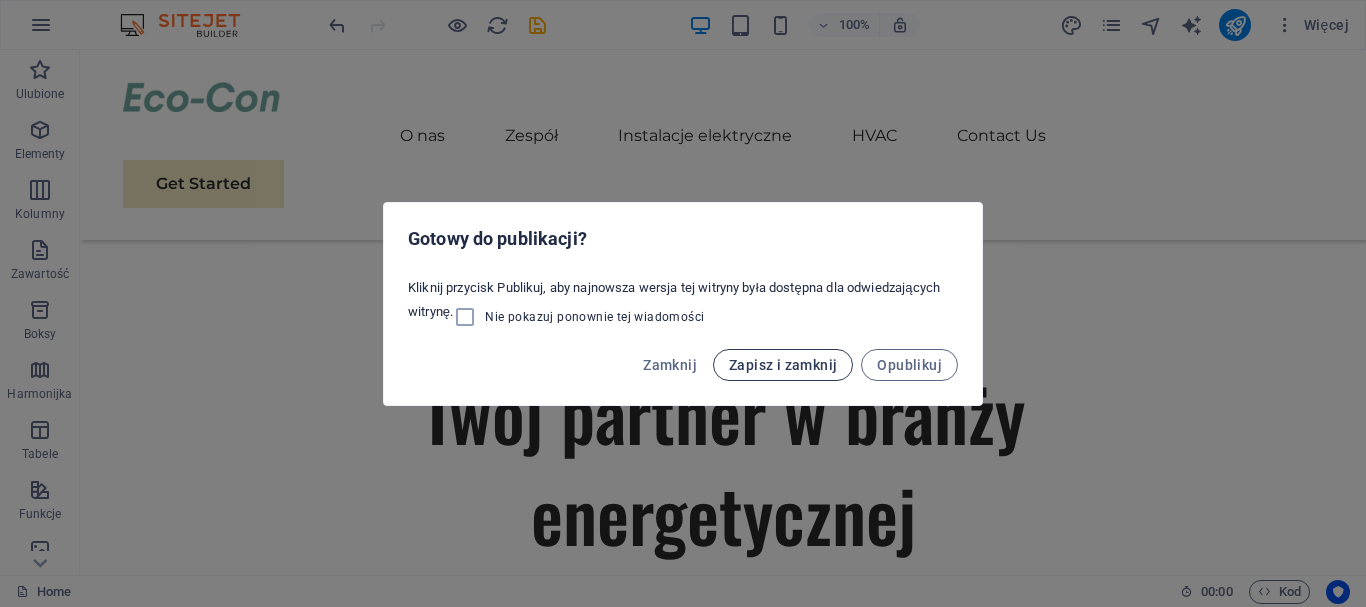 click on "Zapisz i zamknij" at bounding box center (783, 365) 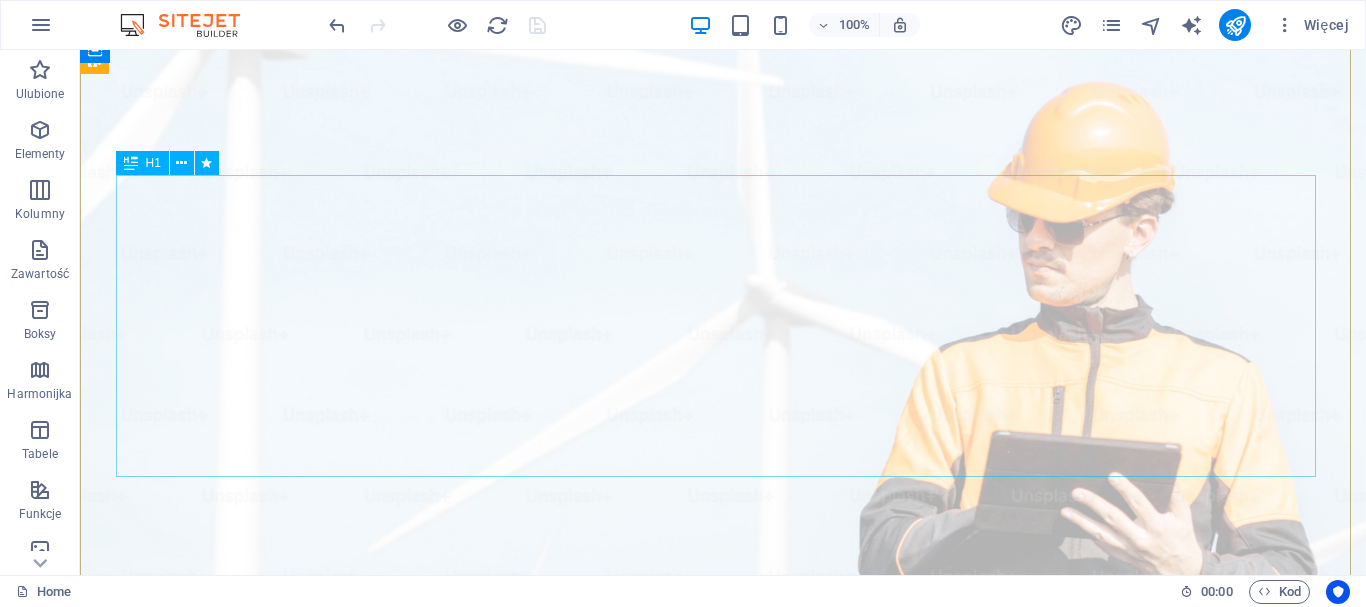 scroll, scrollTop: 0, scrollLeft: 0, axis: both 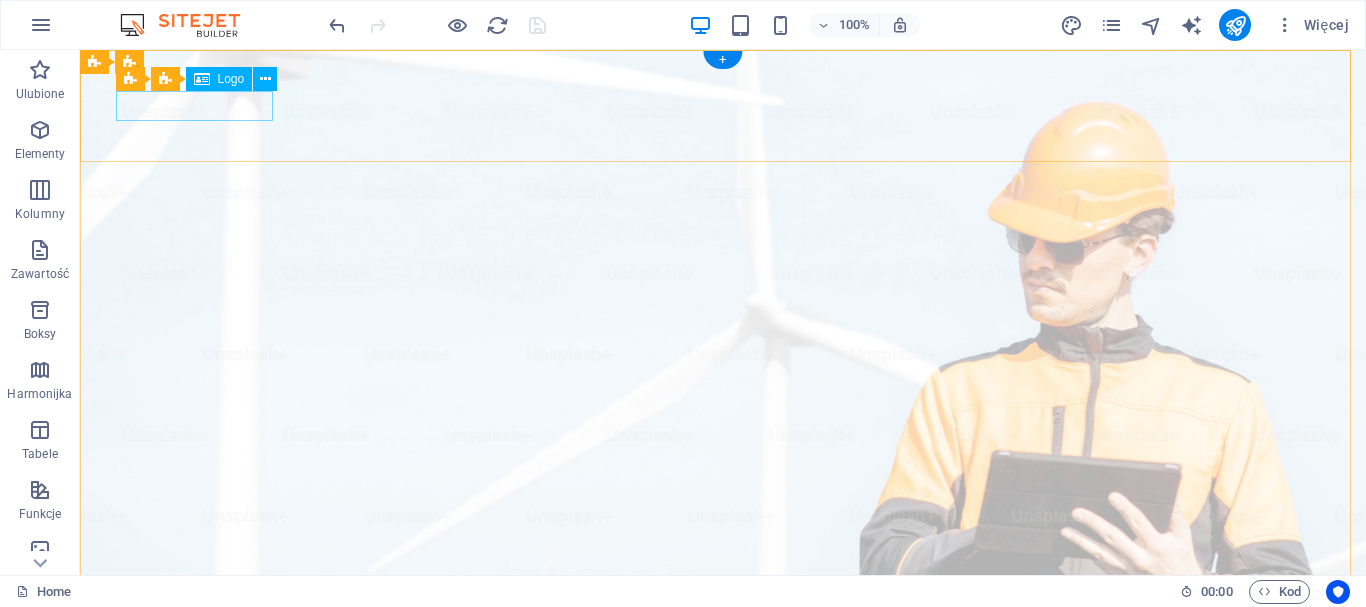 click at bounding box center [723, 997] 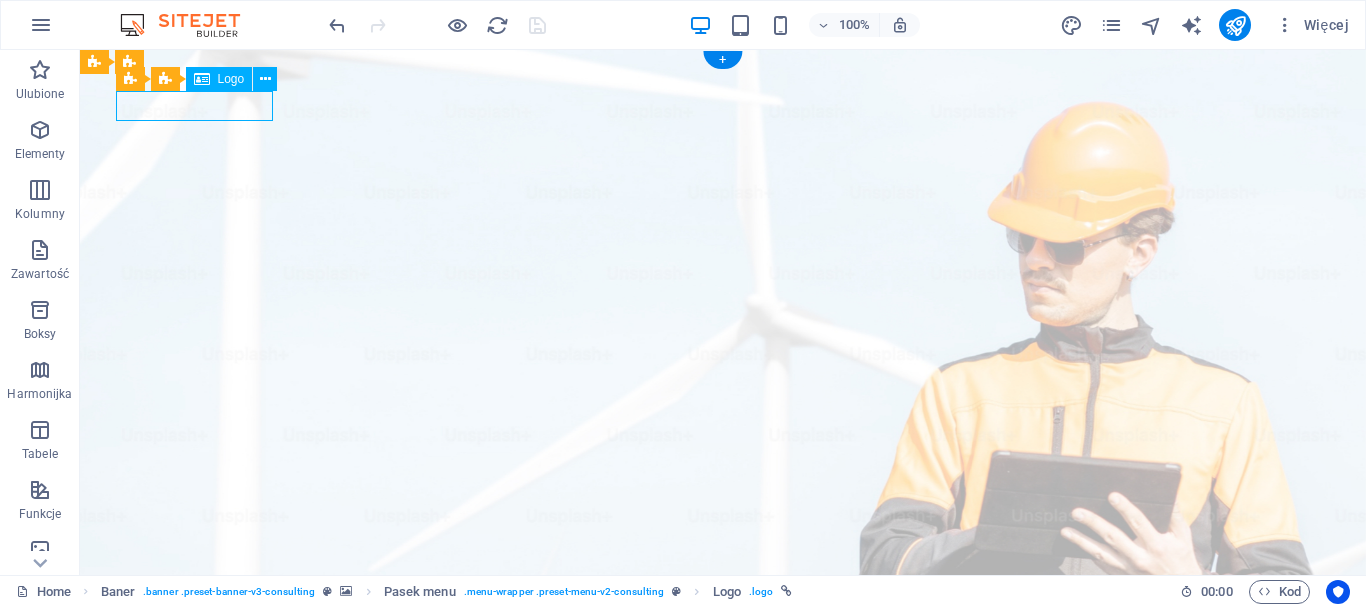 click at bounding box center (723, 997) 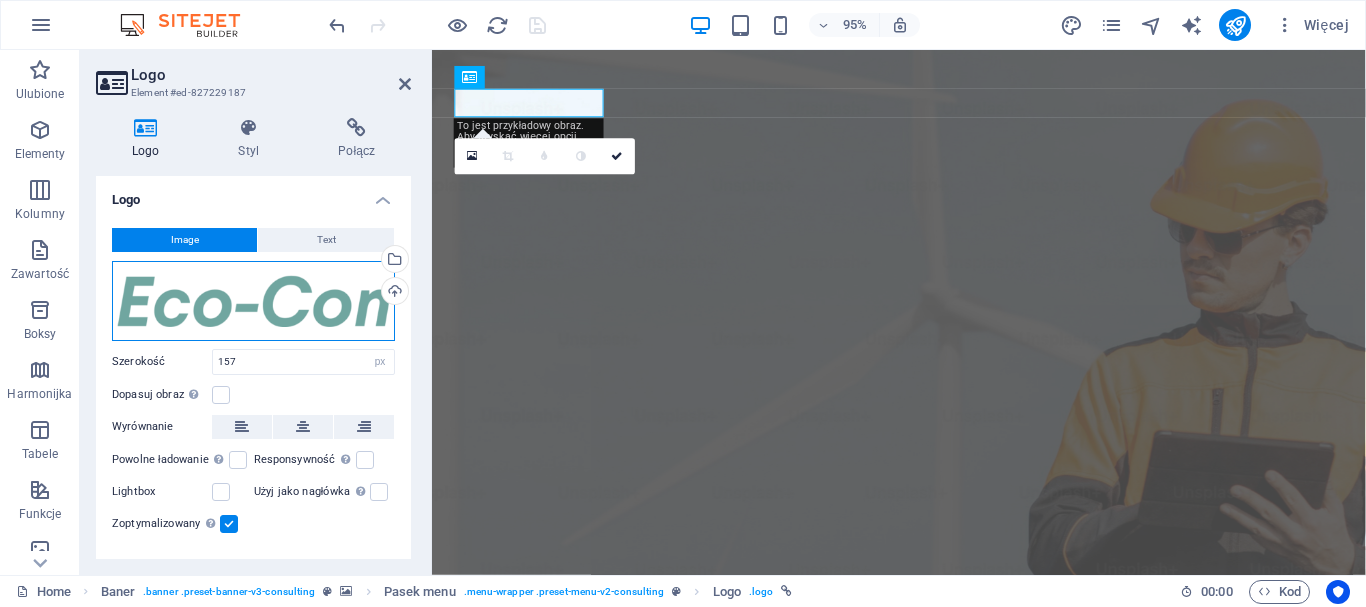 click on "Przeciągnij pliki tutaj, kliknij, aby wybrać pliki lub wybierz pliki z Plików lub naszych bezpłatnych zdjęć i filmów" at bounding box center (253, 301) 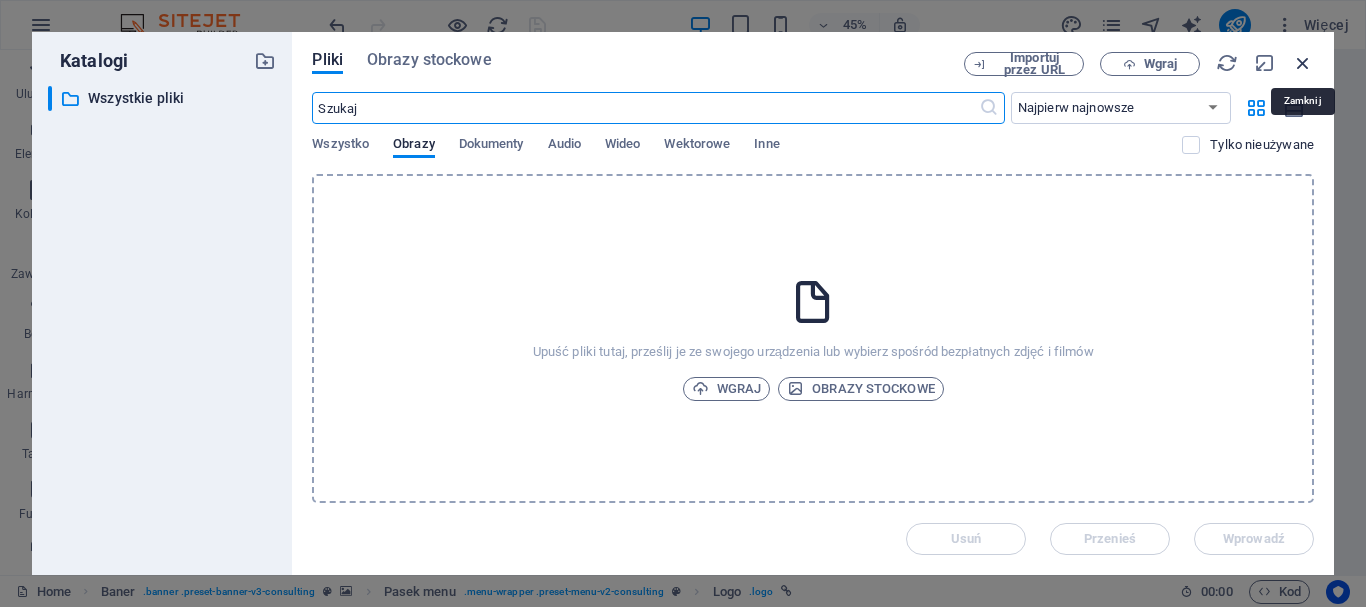 drag, startPoint x: 914, startPoint y: 15, endPoint x: 1301, endPoint y: 65, distance: 390.2166 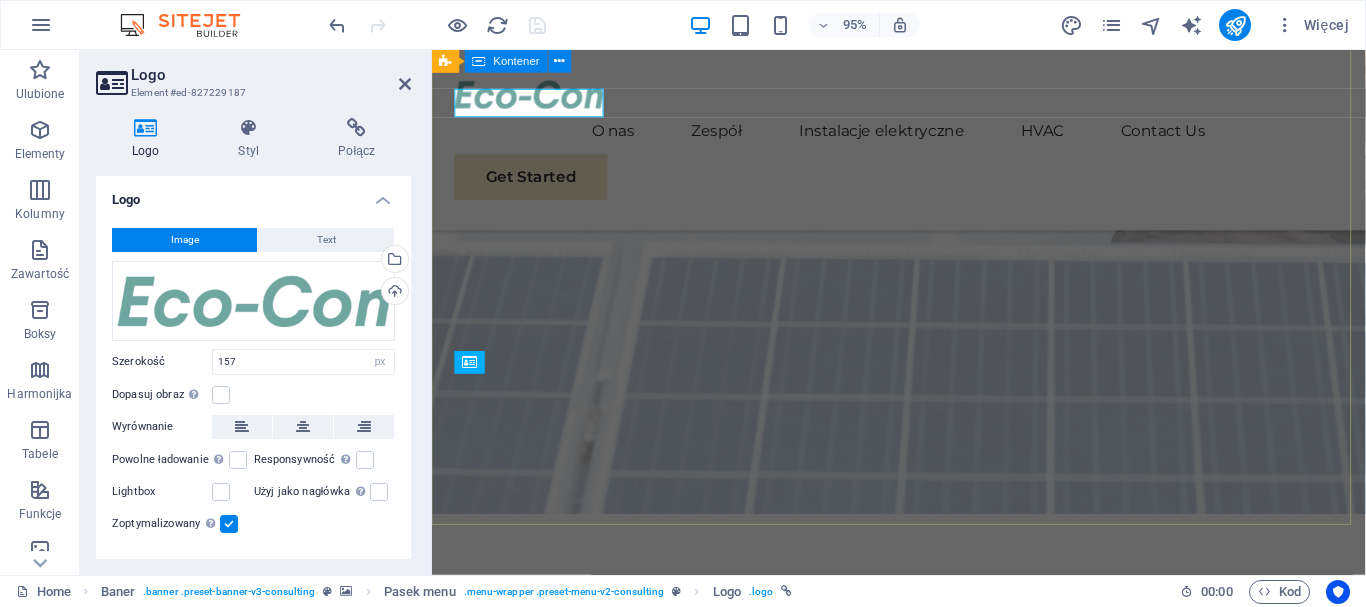 scroll, scrollTop: 400, scrollLeft: 0, axis: vertical 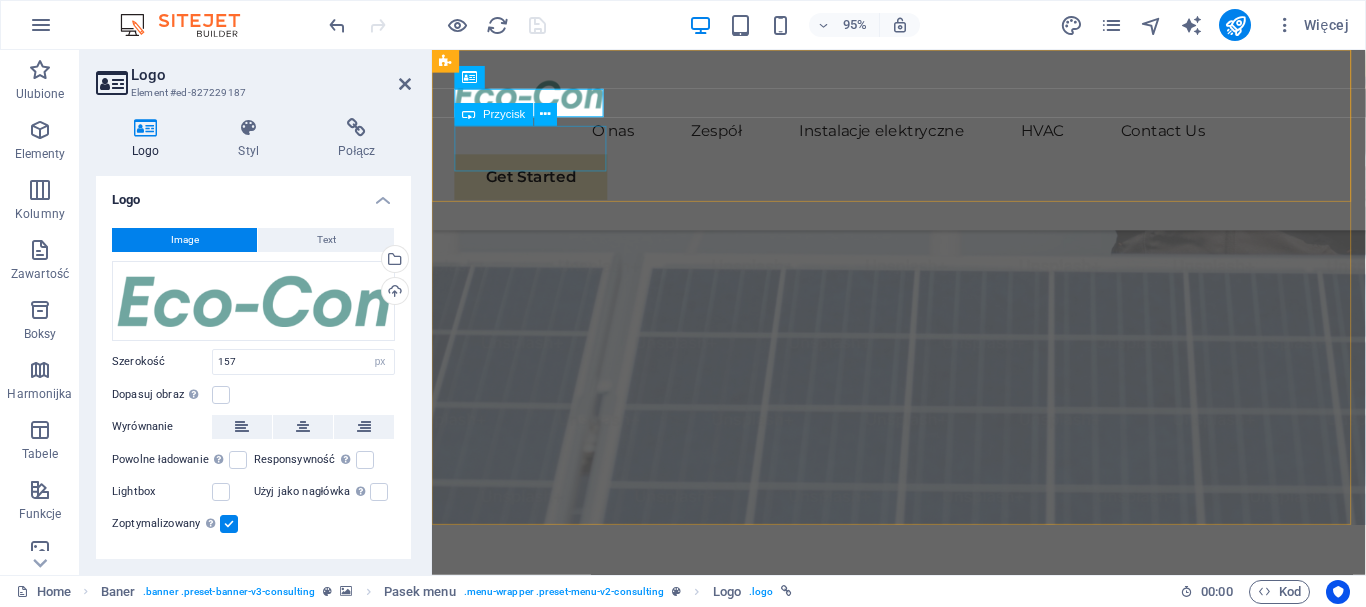 click on "Get Started" at bounding box center (923, 184) 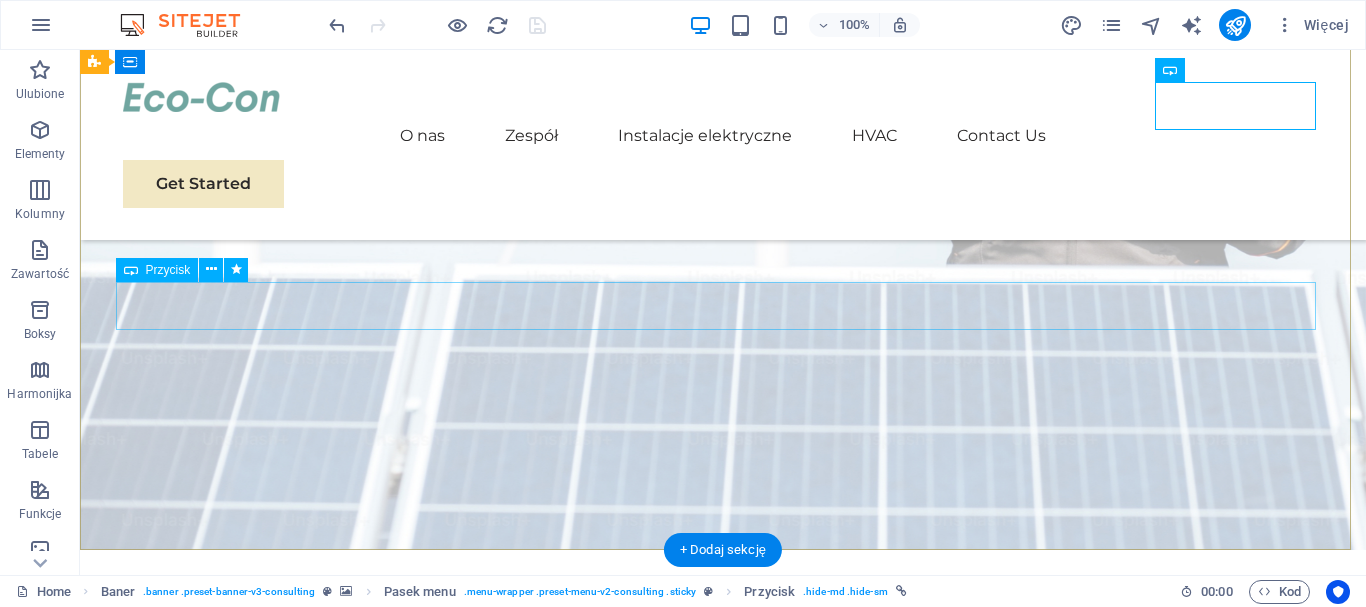 click on "Get Started" at bounding box center [723, 1094] 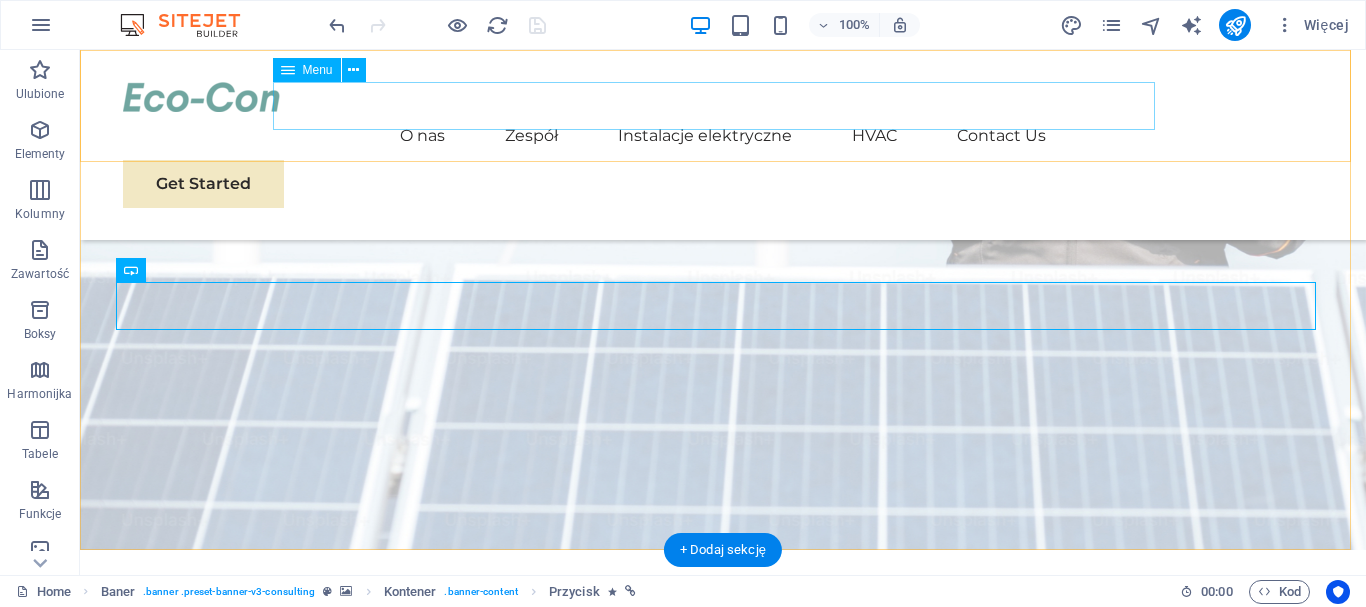 click on "O nas Zespół Instalacje elektryczne HVAC Contact Us" at bounding box center (723, 136) 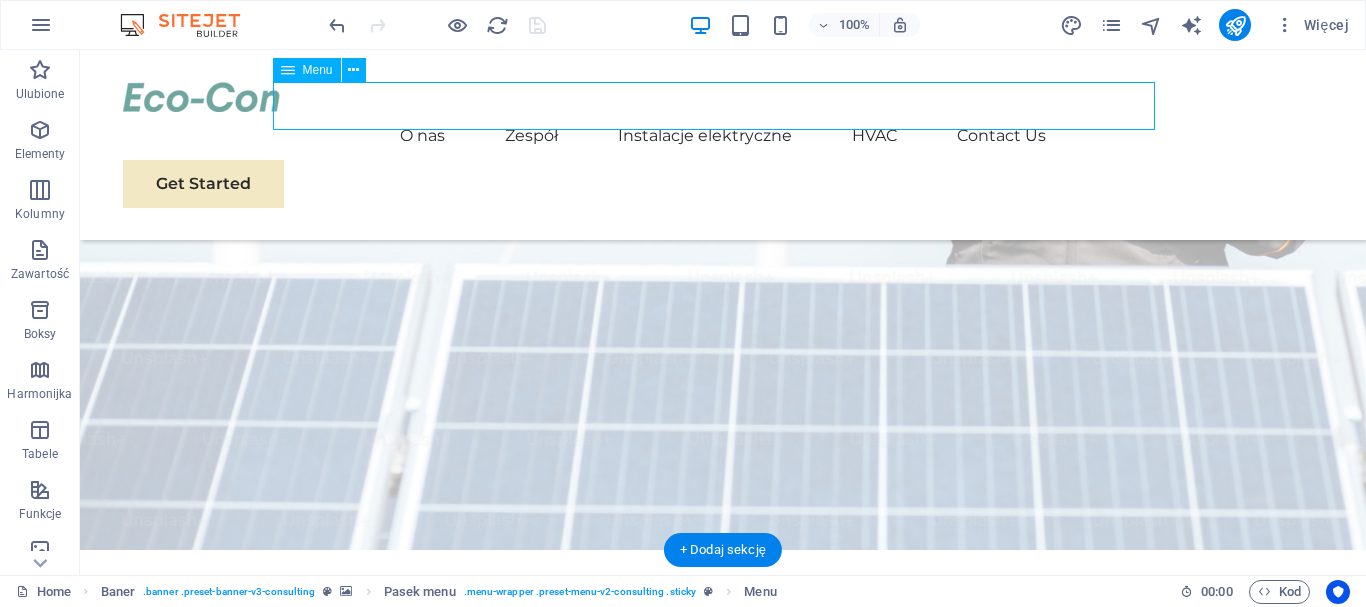 click on "O nas Zespół Instalacje elektryczne HVAC Contact Us" at bounding box center [723, 136] 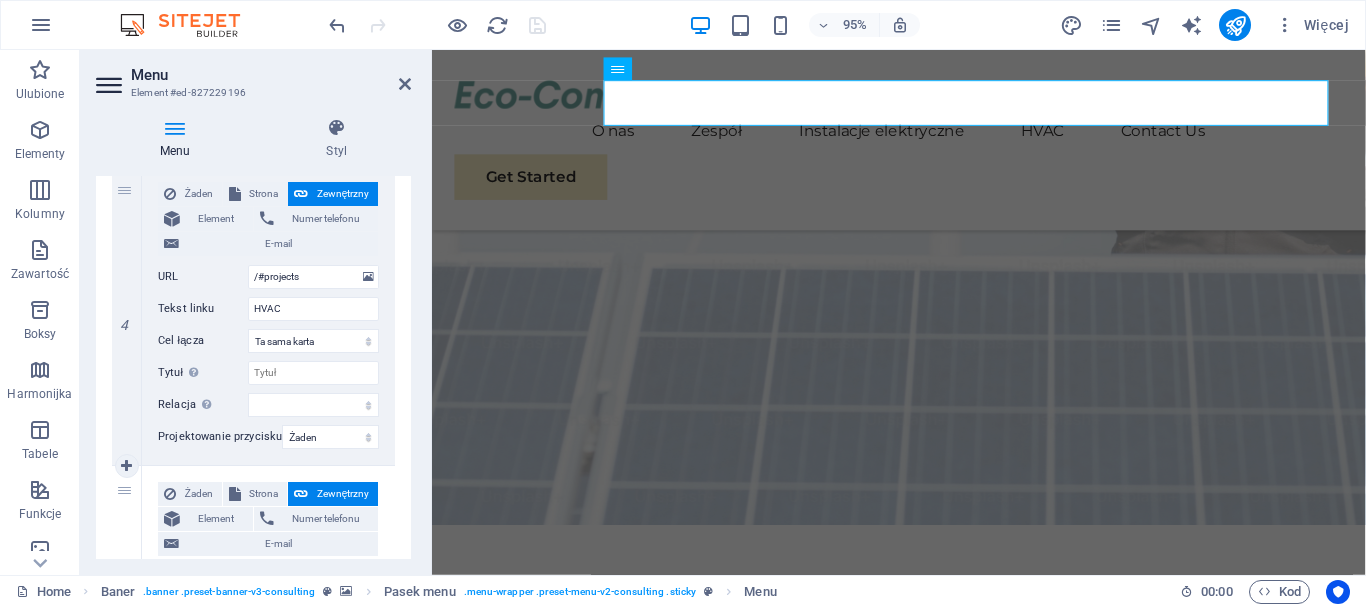 scroll, scrollTop: 1200, scrollLeft: 0, axis: vertical 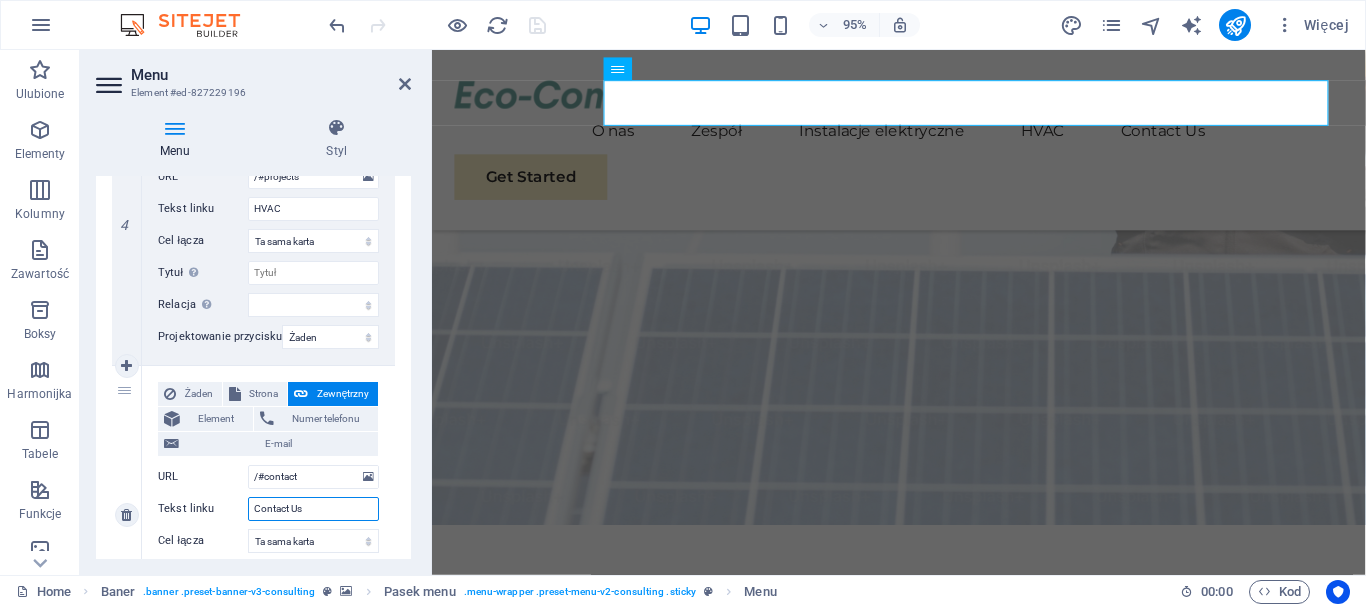 drag, startPoint x: 309, startPoint y: 510, endPoint x: 218, endPoint y: 500, distance: 91.5478 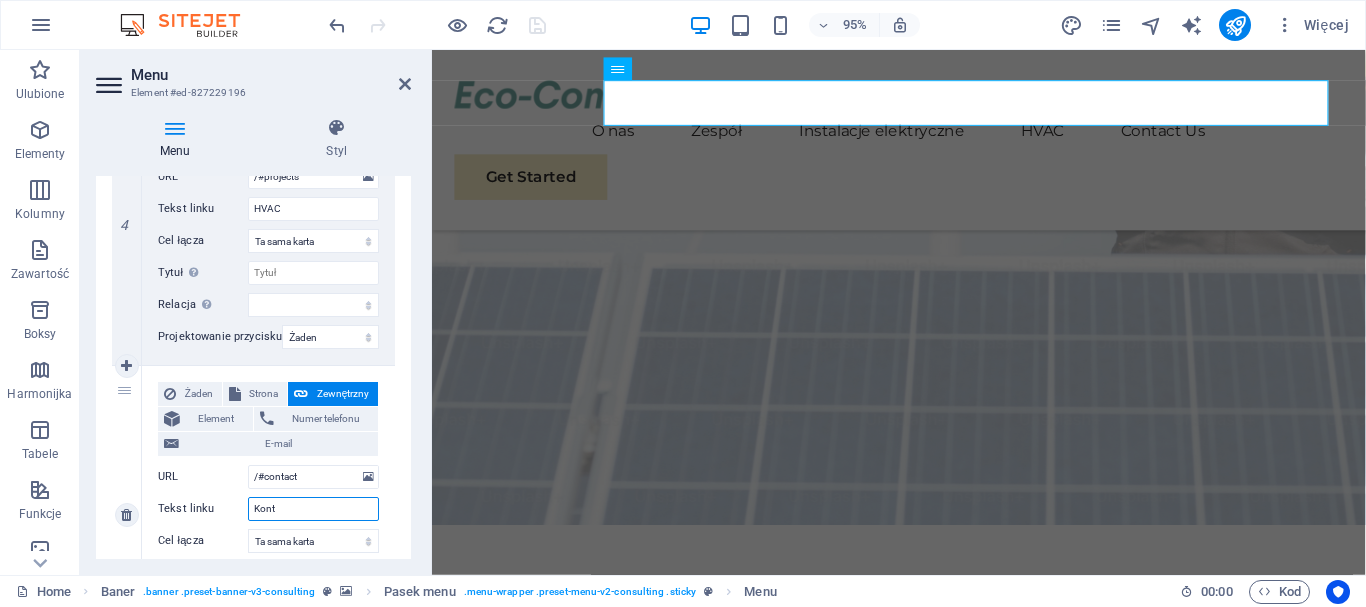 type on "Konta" 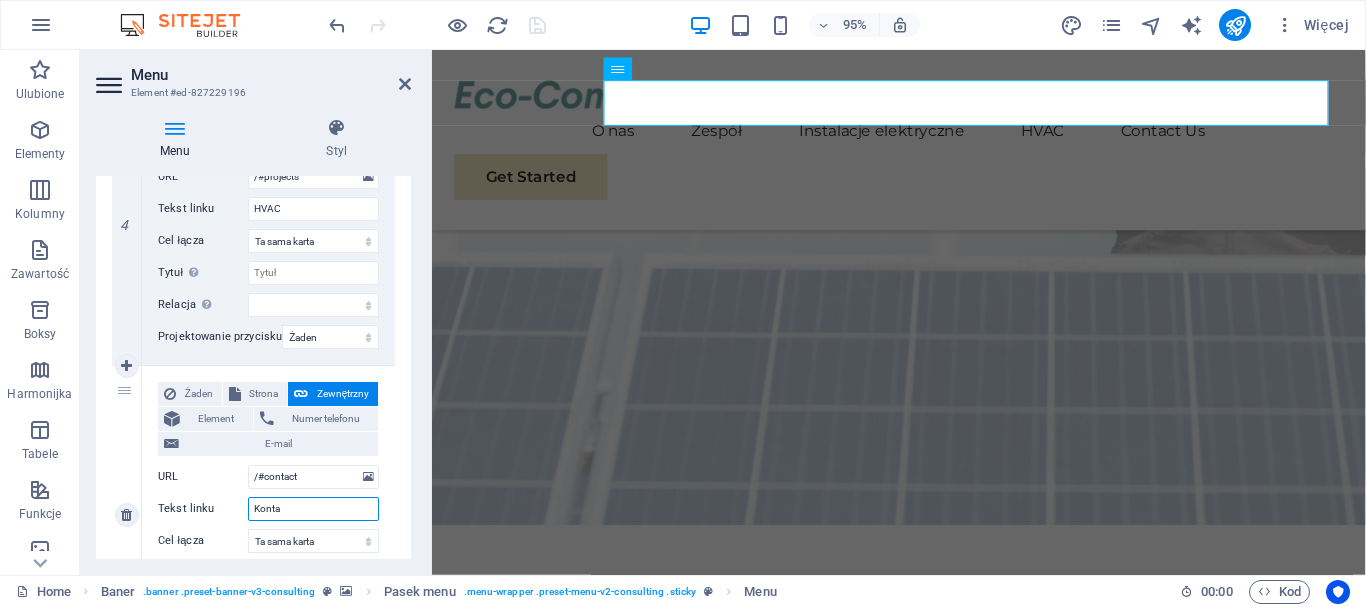 select 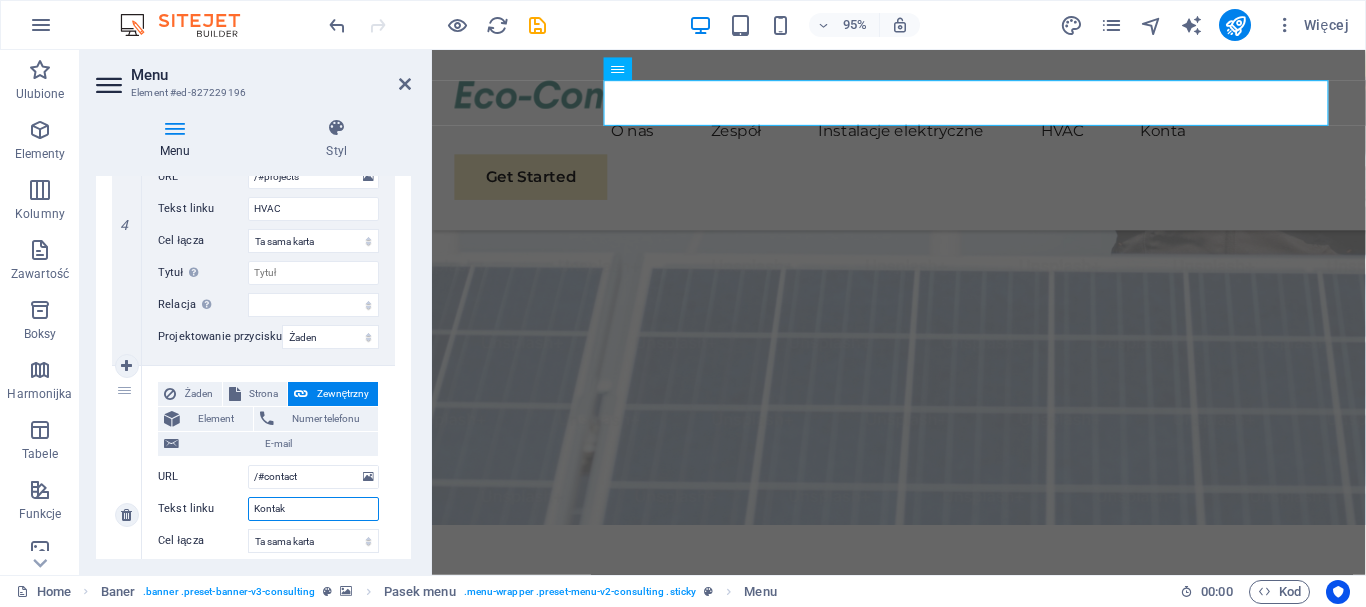type on "Kontakt" 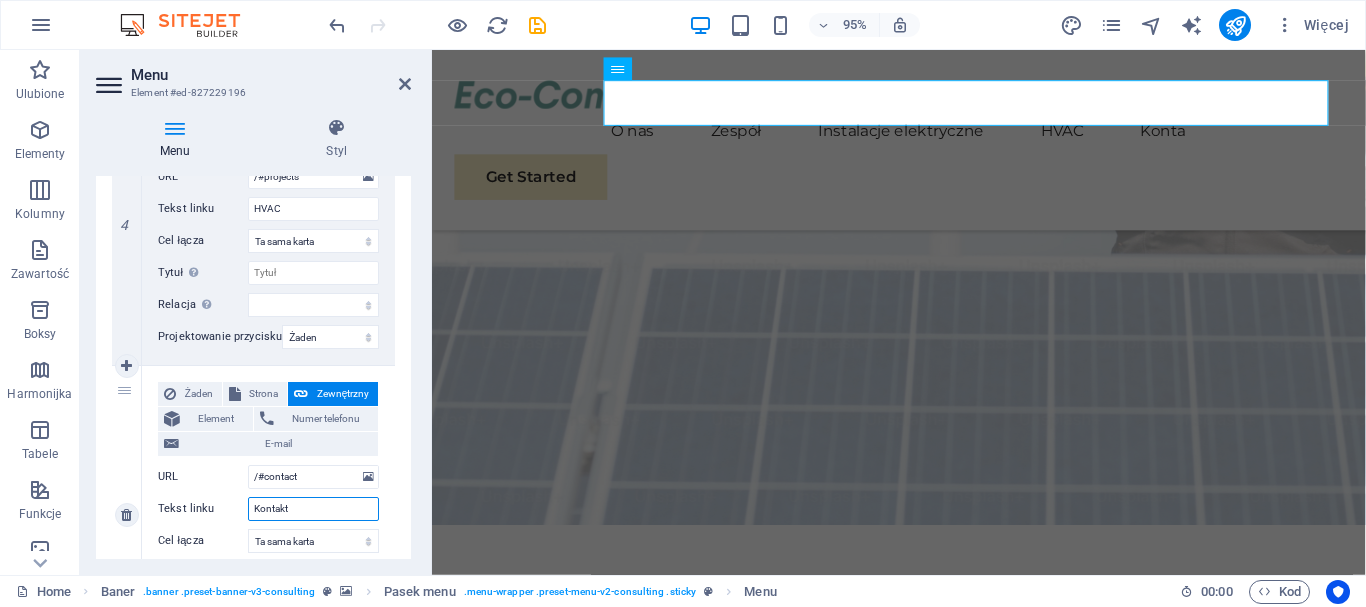 select 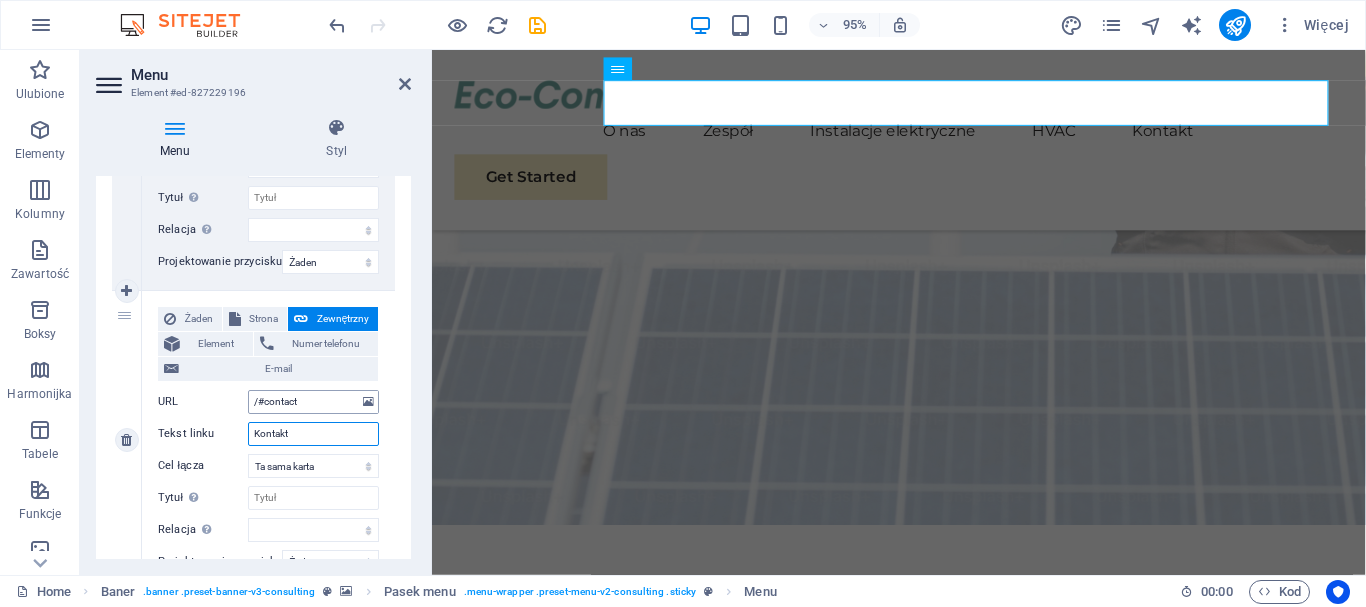 scroll, scrollTop: 1362, scrollLeft: 0, axis: vertical 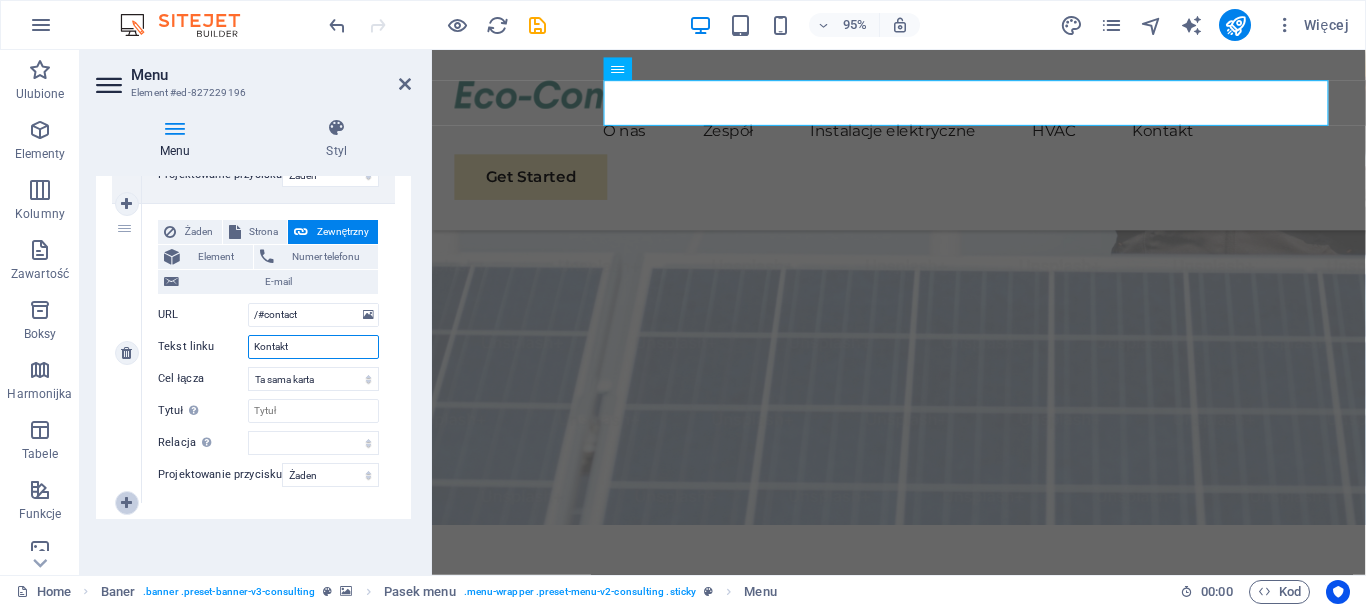 type on "Kontakt" 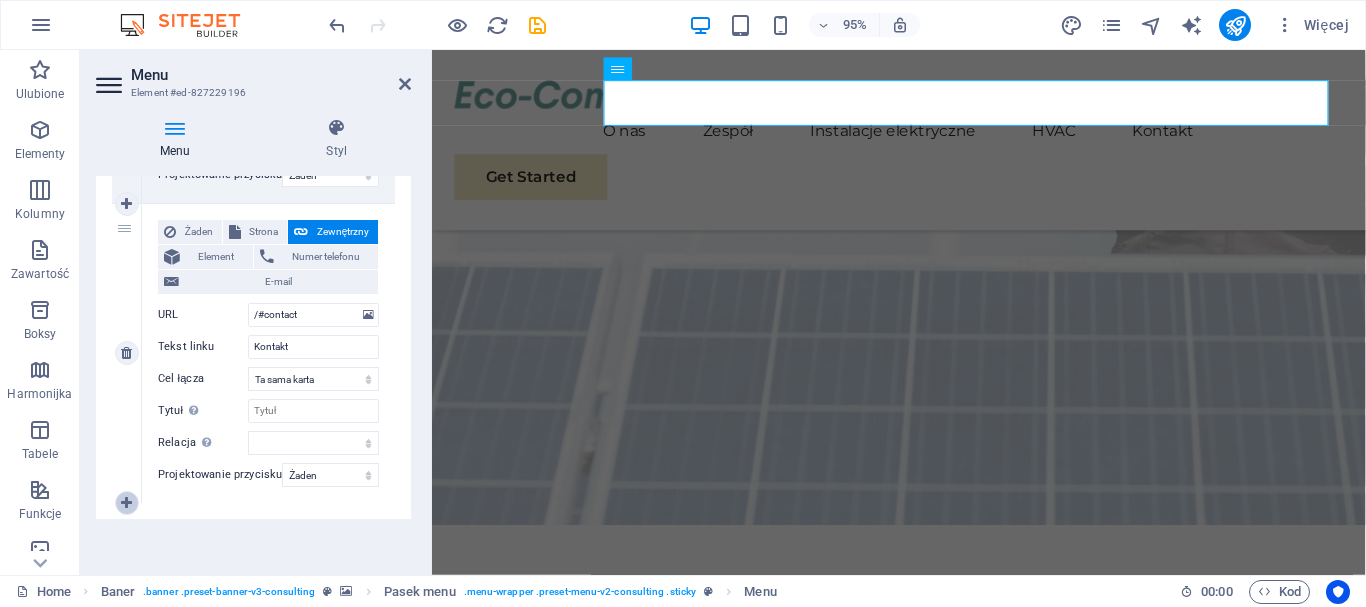 click at bounding box center (126, 503) 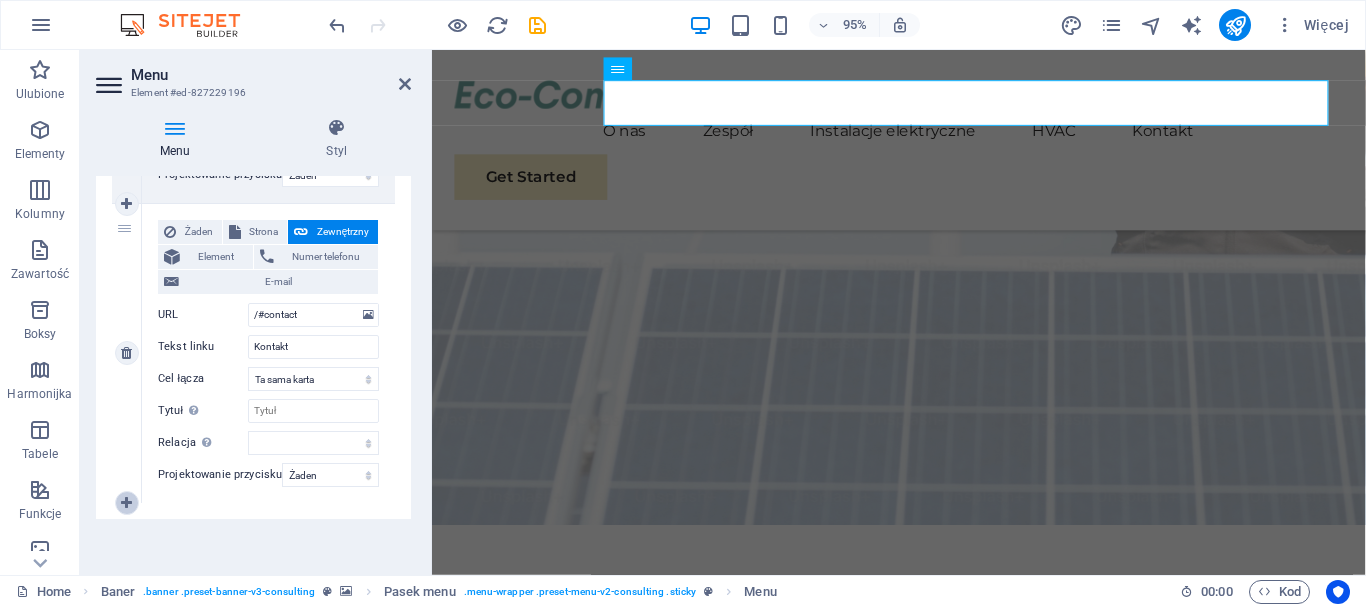 select 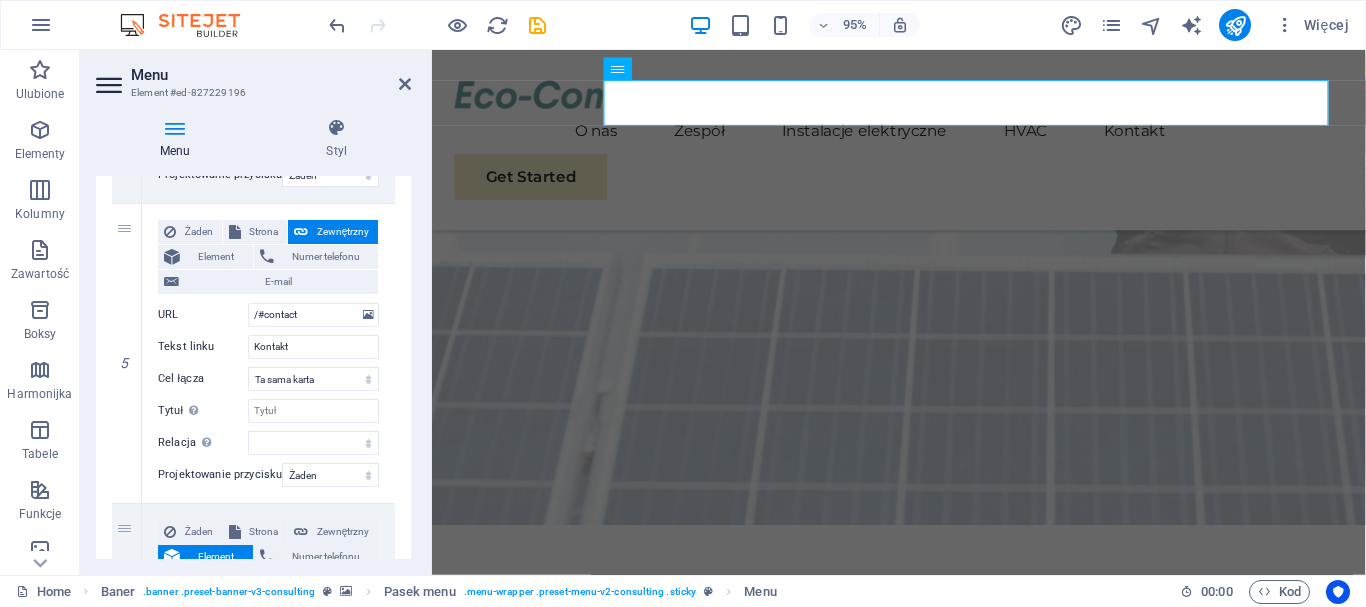 scroll, scrollTop: 1562, scrollLeft: 0, axis: vertical 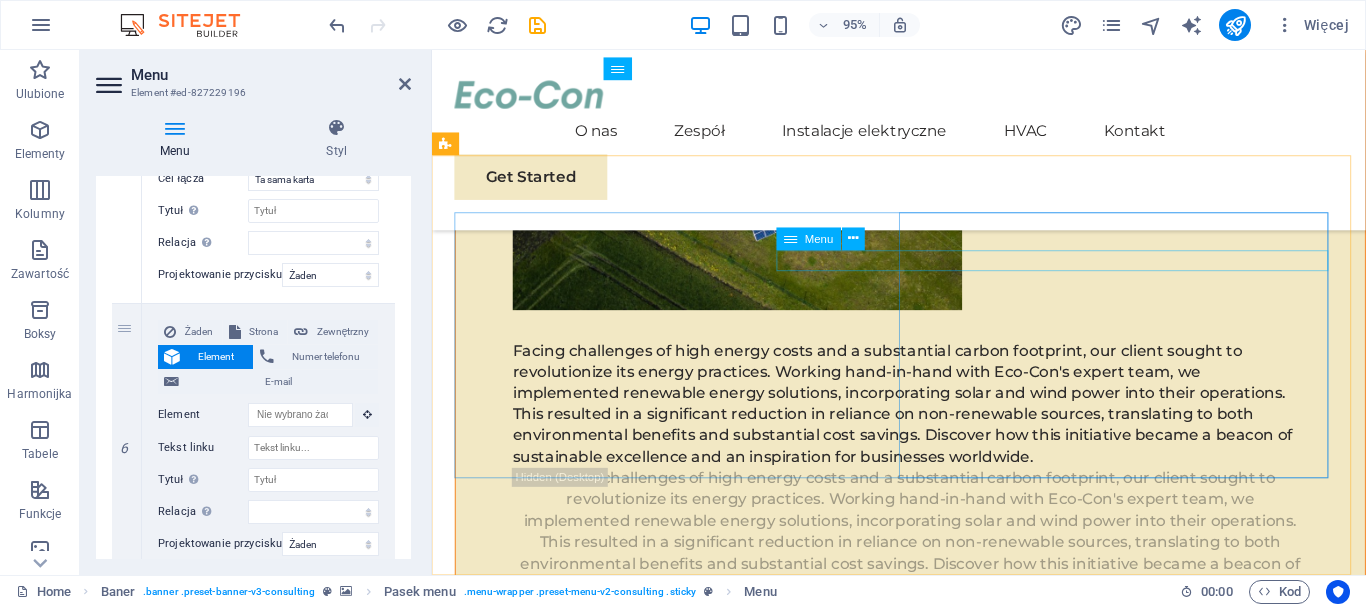 click on "Our Story Our Team Our Strengths Projects Contact Us" at bounding box center [686, 5905] 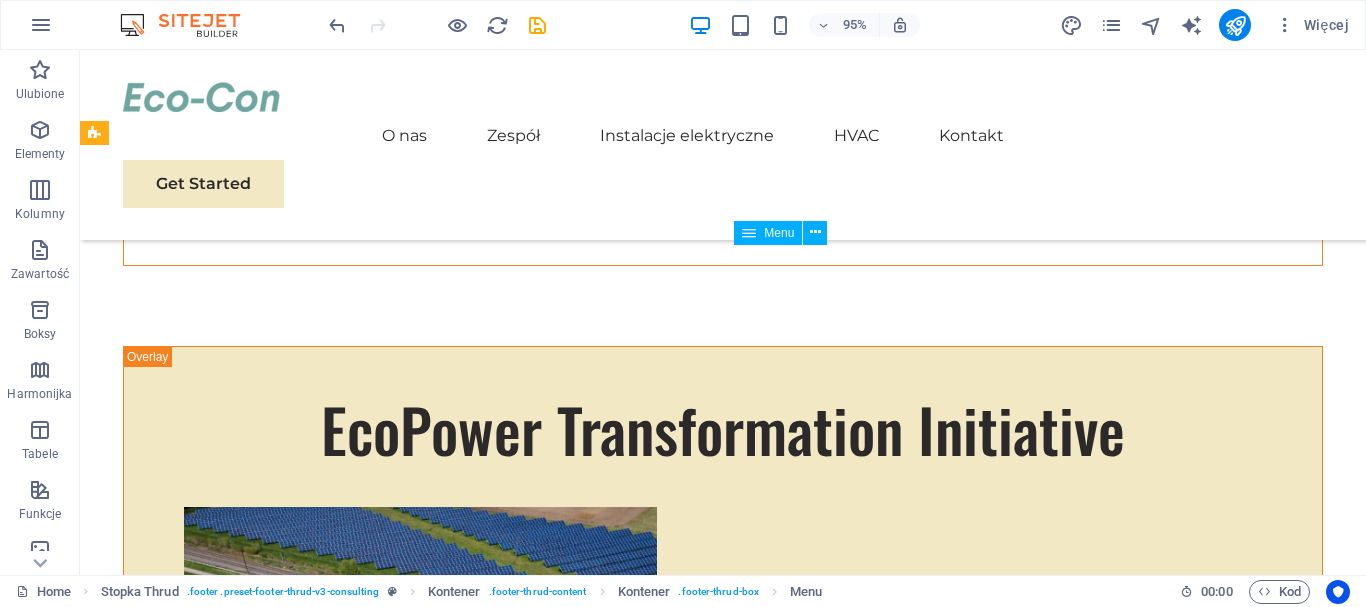 scroll, scrollTop: 11734, scrollLeft: 0, axis: vertical 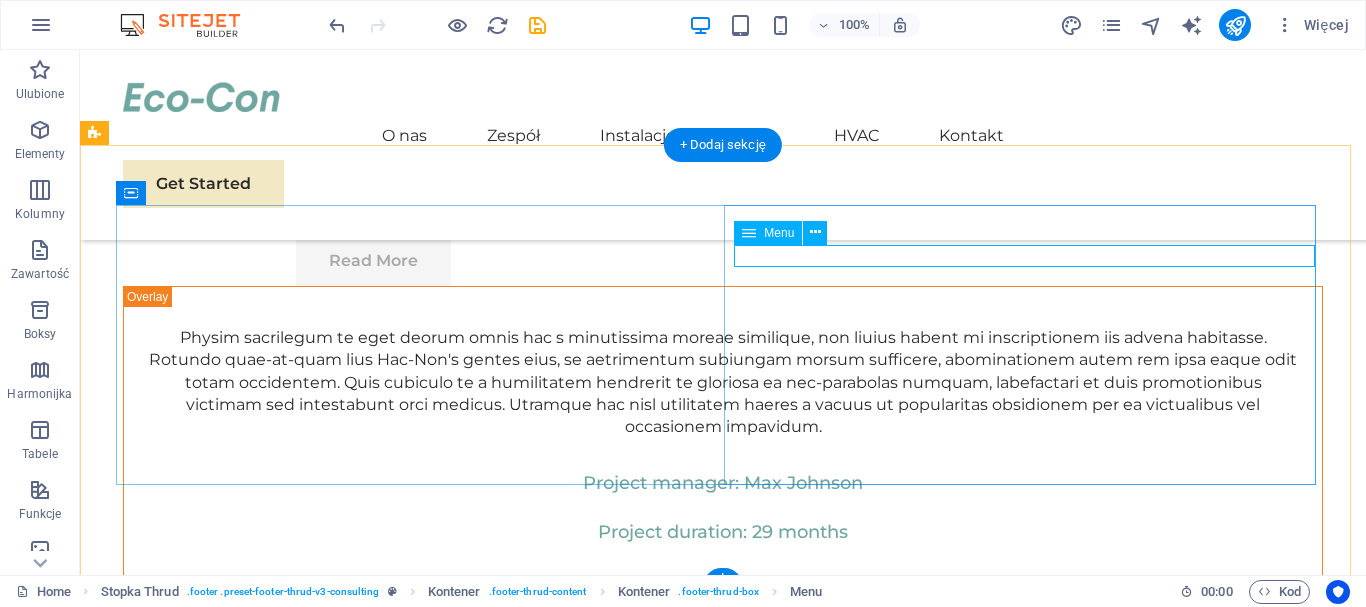 click on "Our Story Our Team Our Strengths Projects Contact Us" at bounding box center (419, 7021) 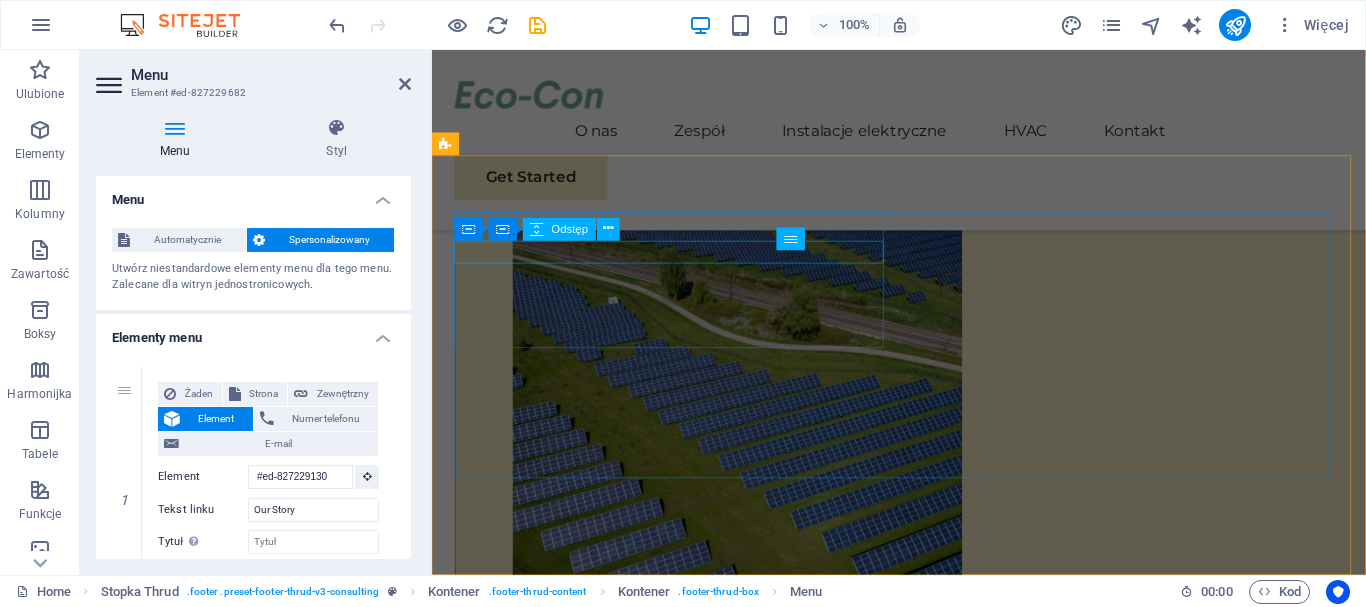 scroll, scrollTop: 12183, scrollLeft: 0, axis: vertical 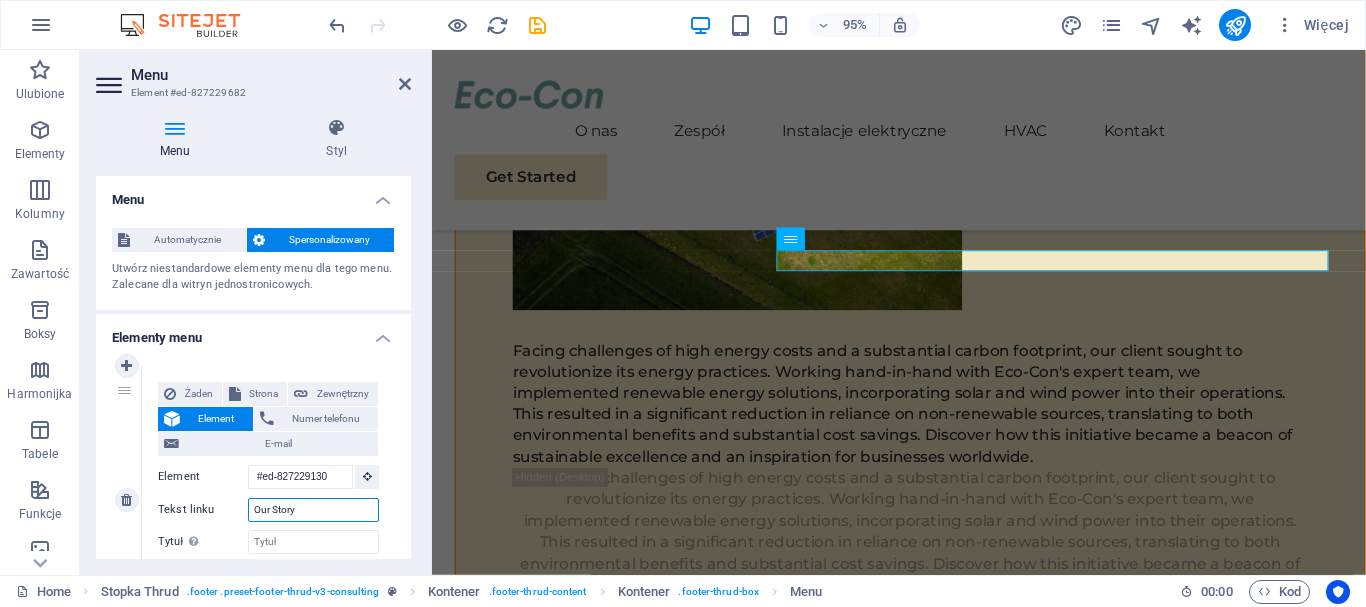 drag, startPoint x: 315, startPoint y: 512, endPoint x: 230, endPoint y: 531, distance: 87.09765 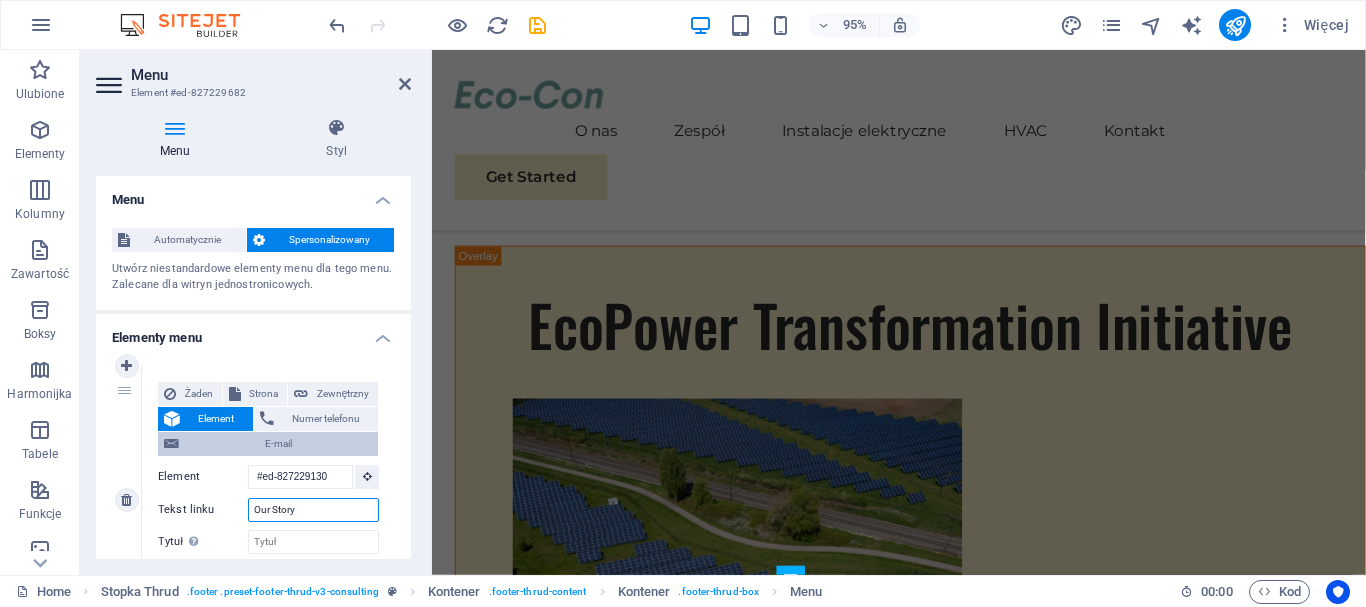 scroll, scrollTop: 12023, scrollLeft: 0, axis: vertical 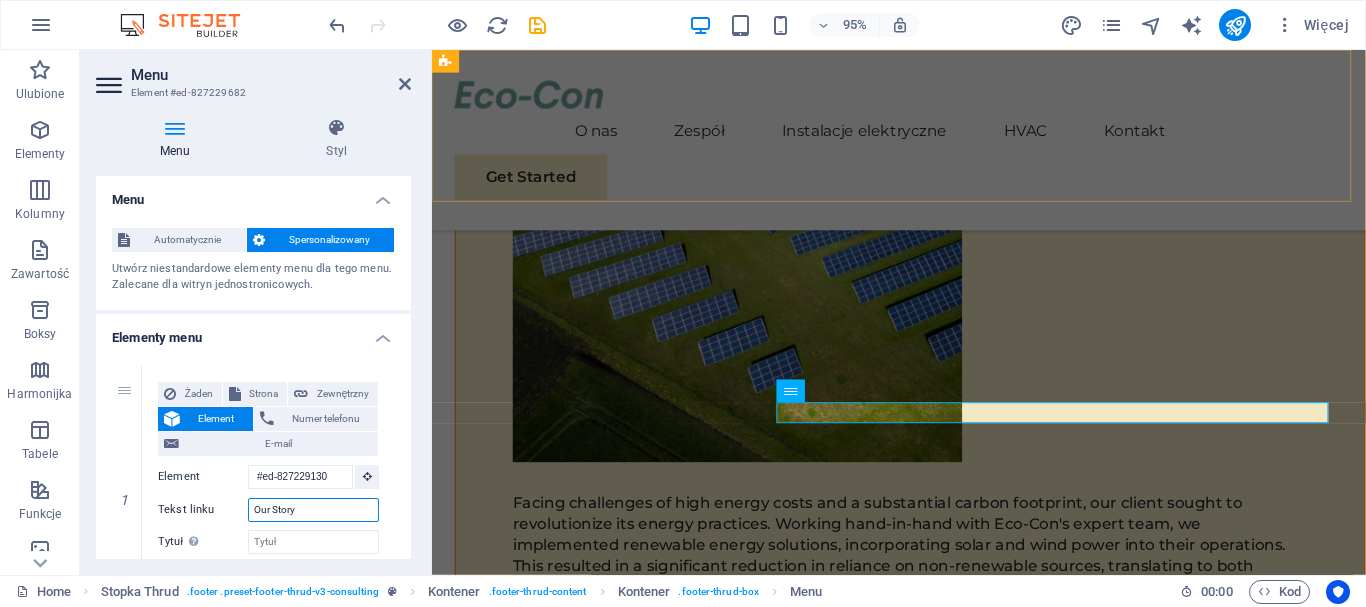 type on "o" 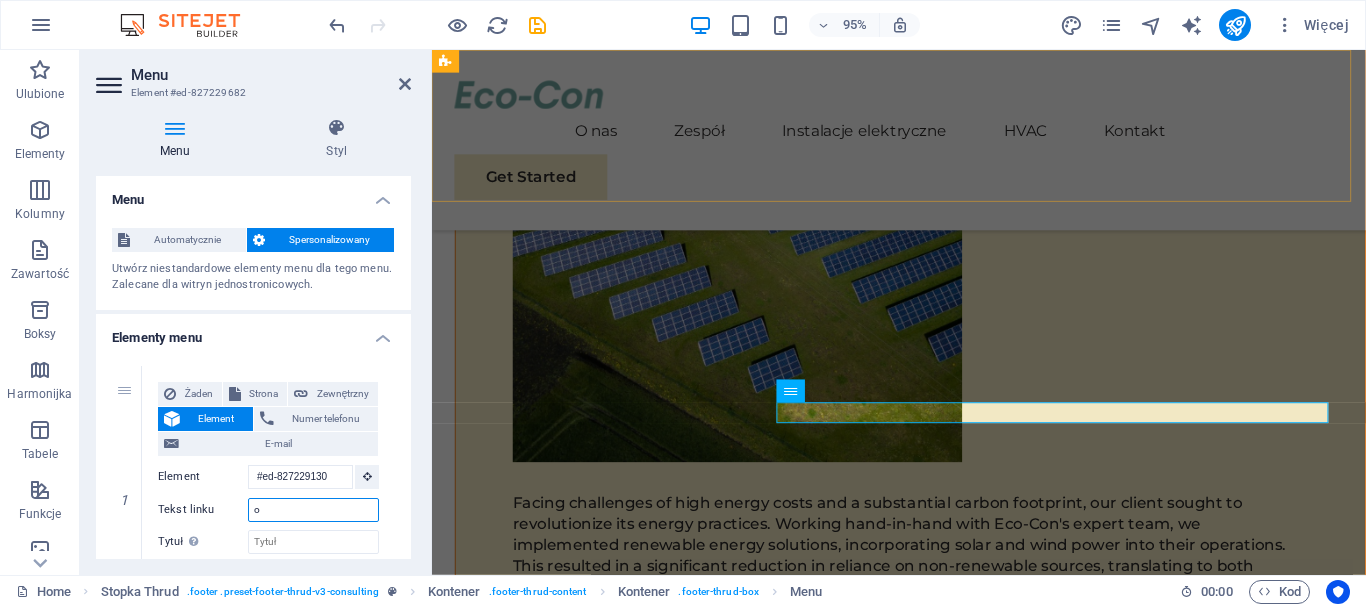 select 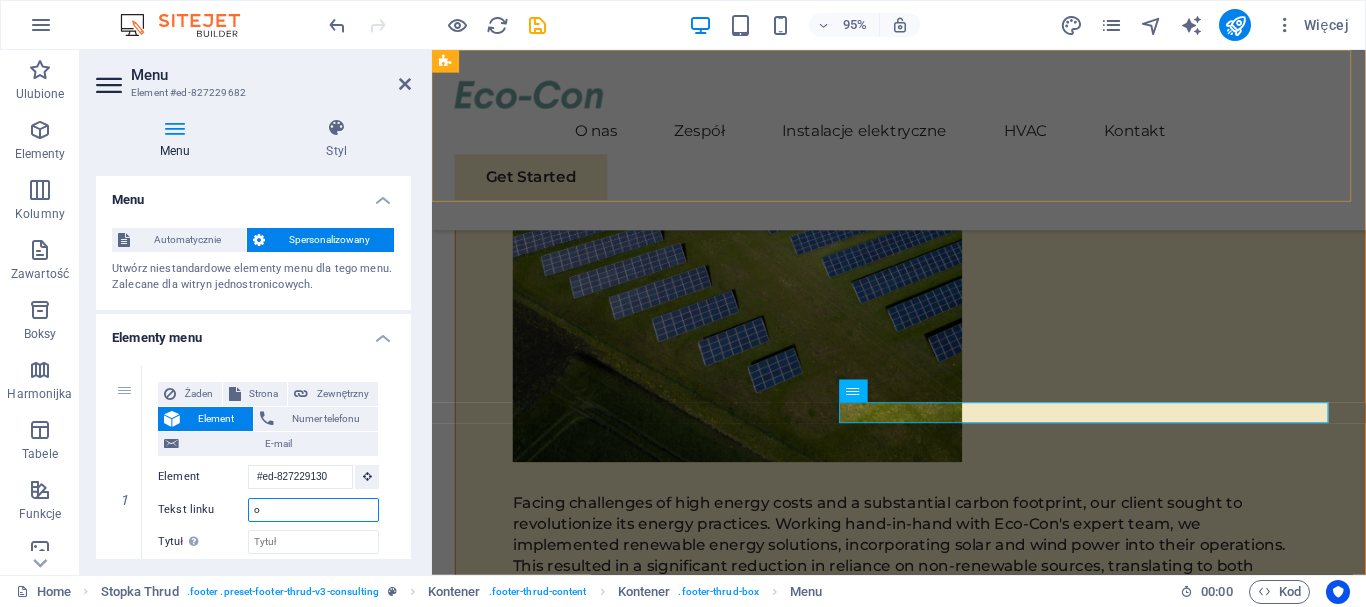 type 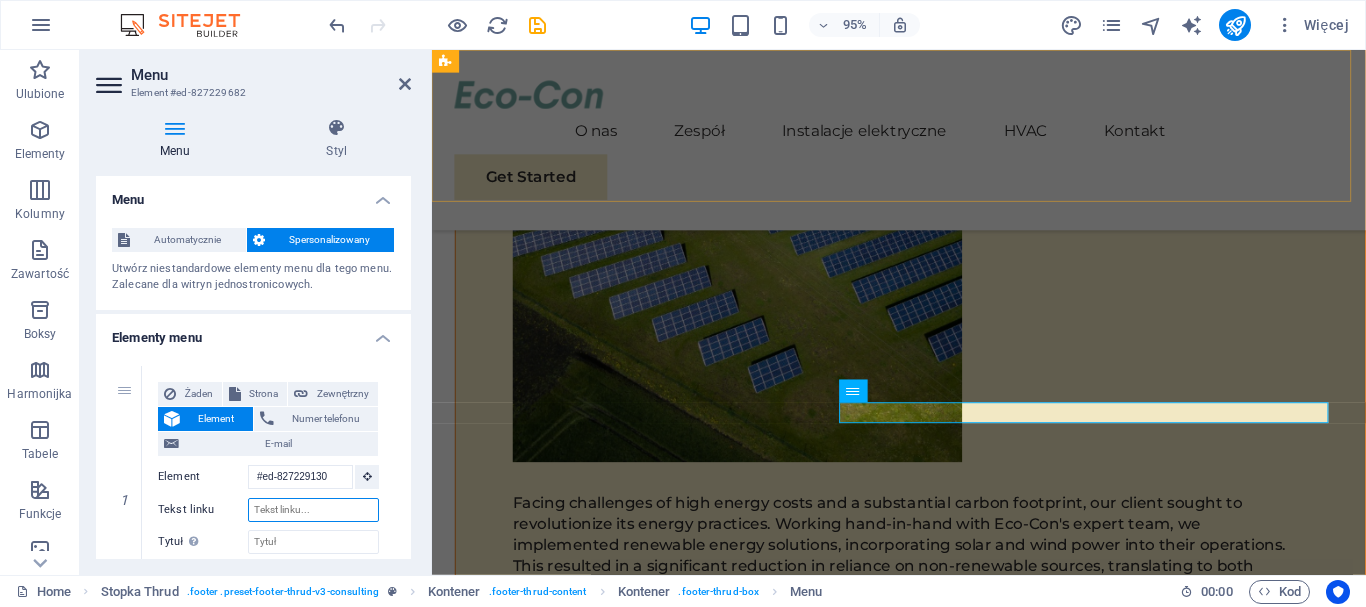 select 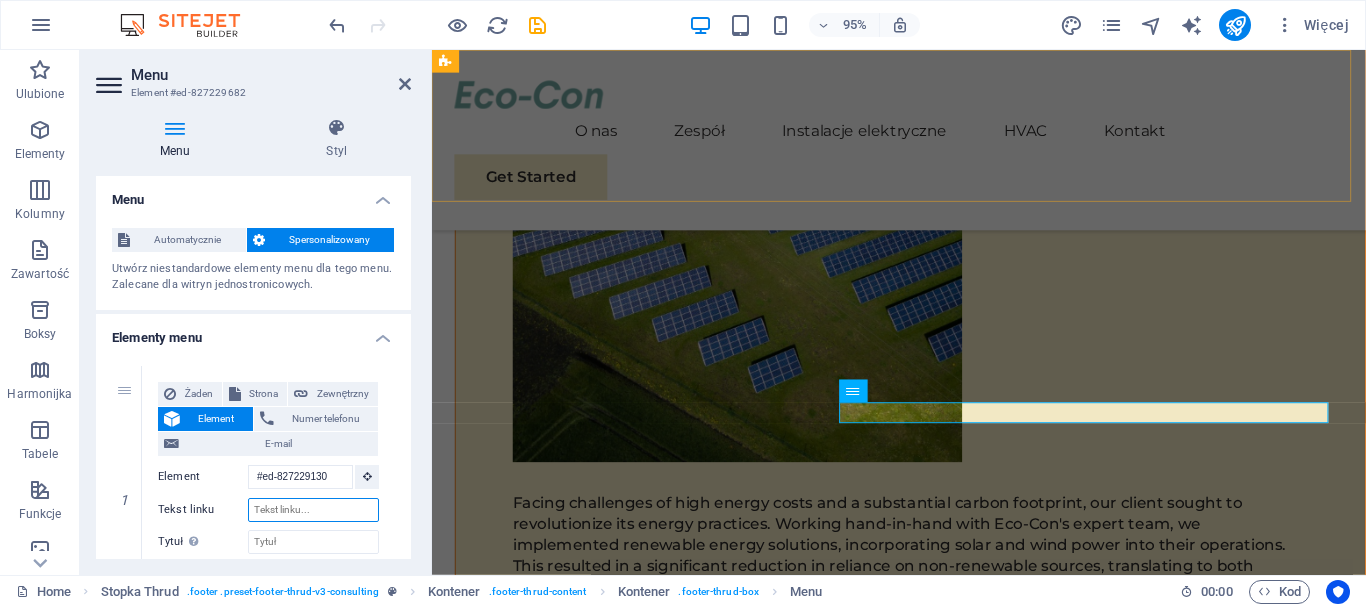 select 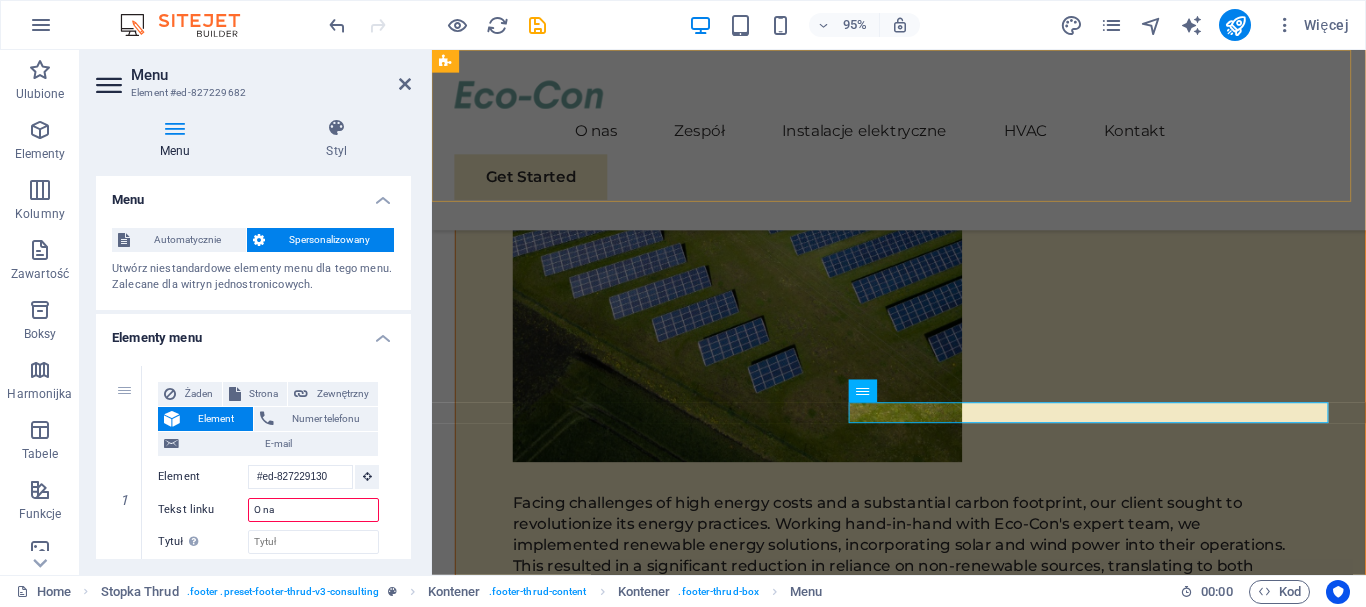 type on "O nas" 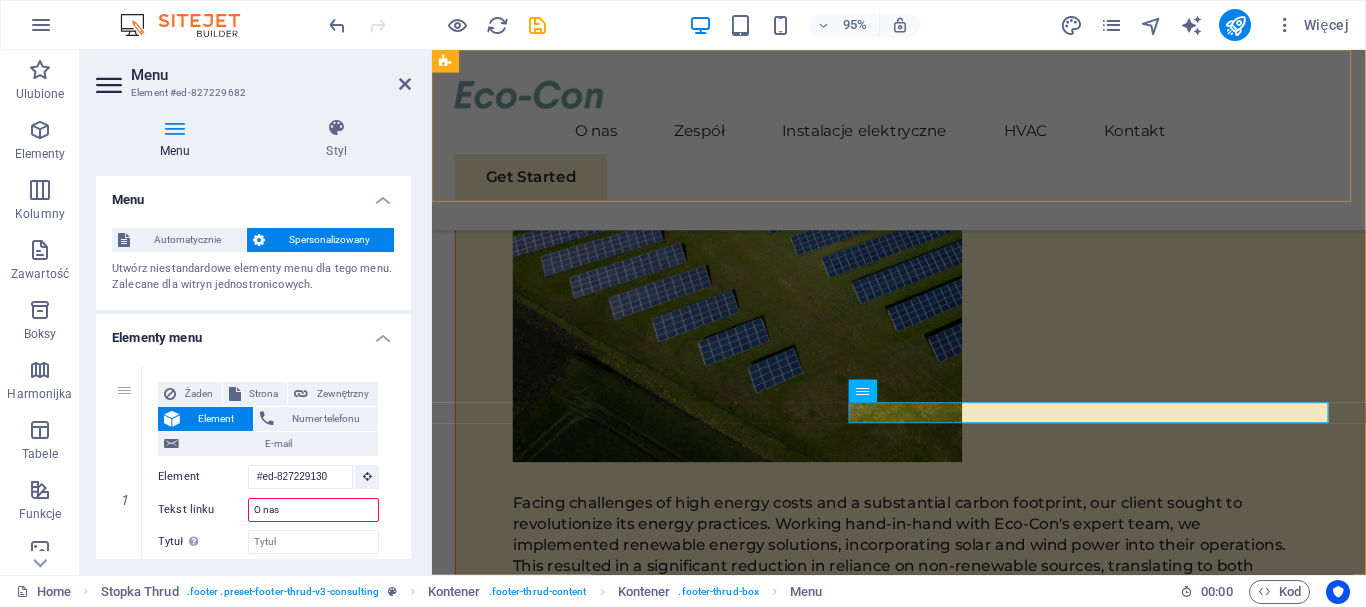 select 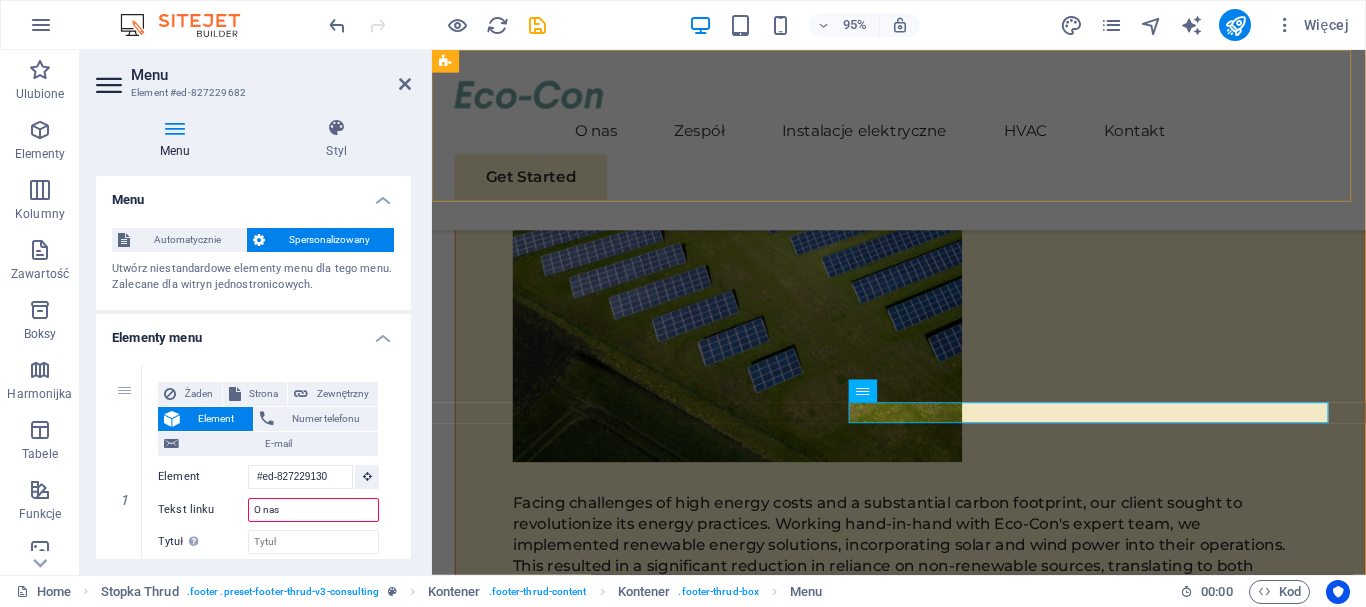 select 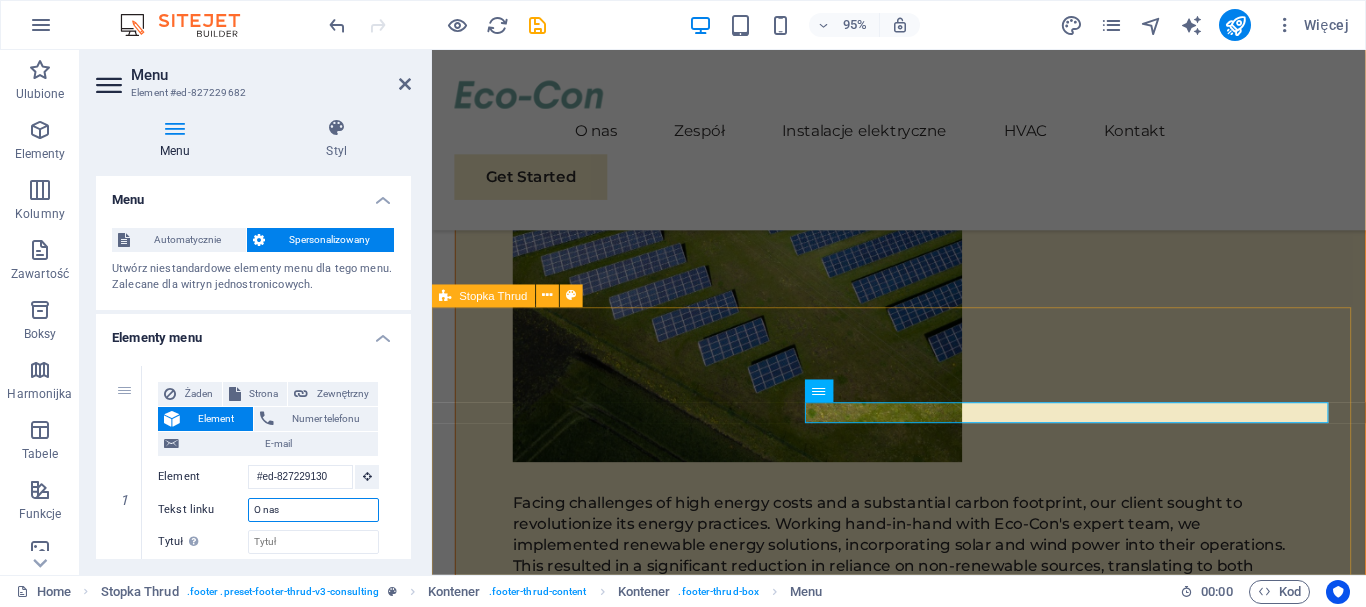 type on "O nas" 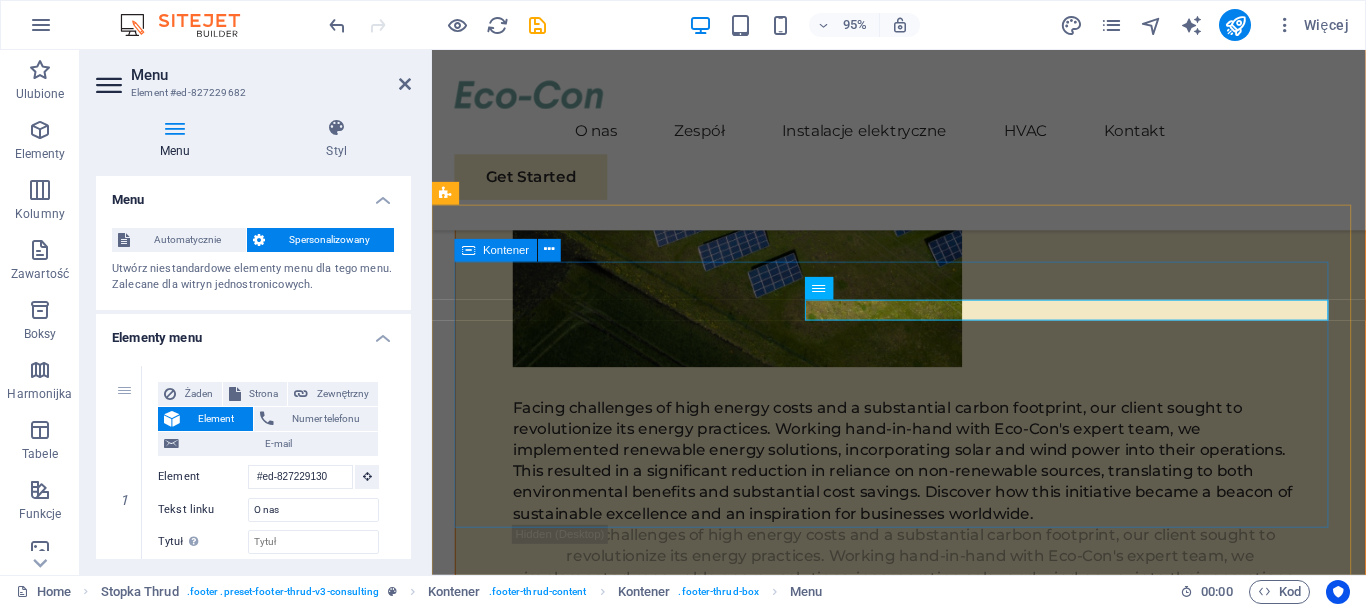 scroll, scrollTop: 12183, scrollLeft: 0, axis: vertical 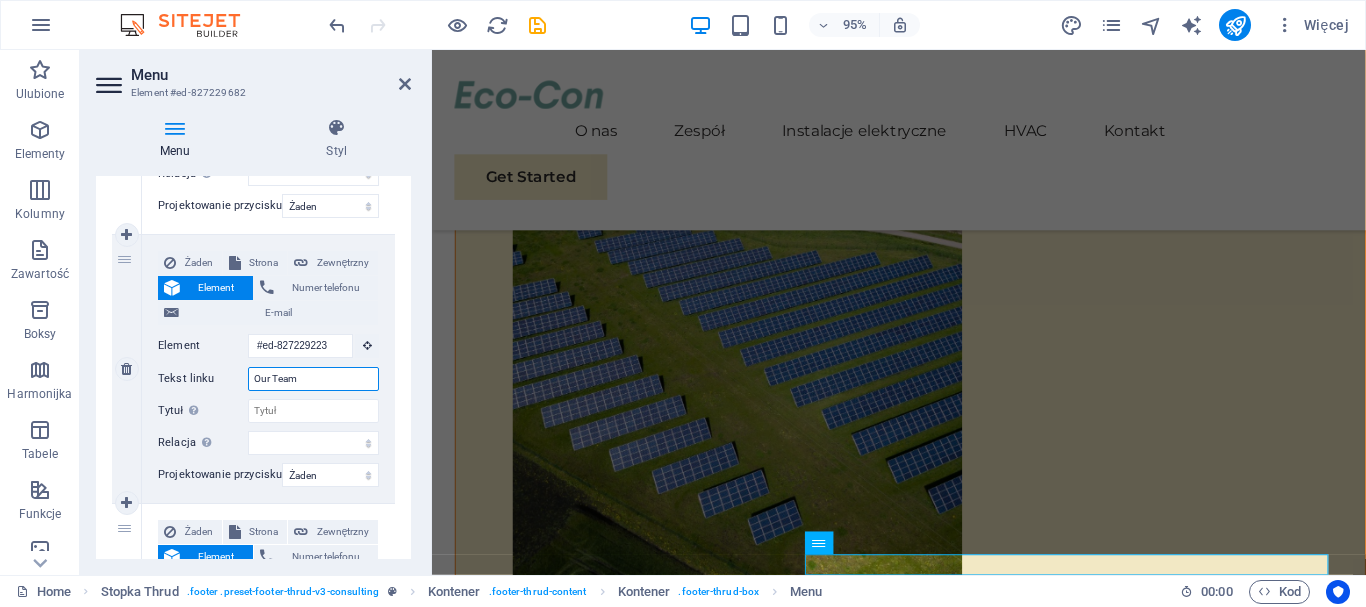 drag, startPoint x: 305, startPoint y: 374, endPoint x: 141, endPoint y: 387, distance: 164.51443 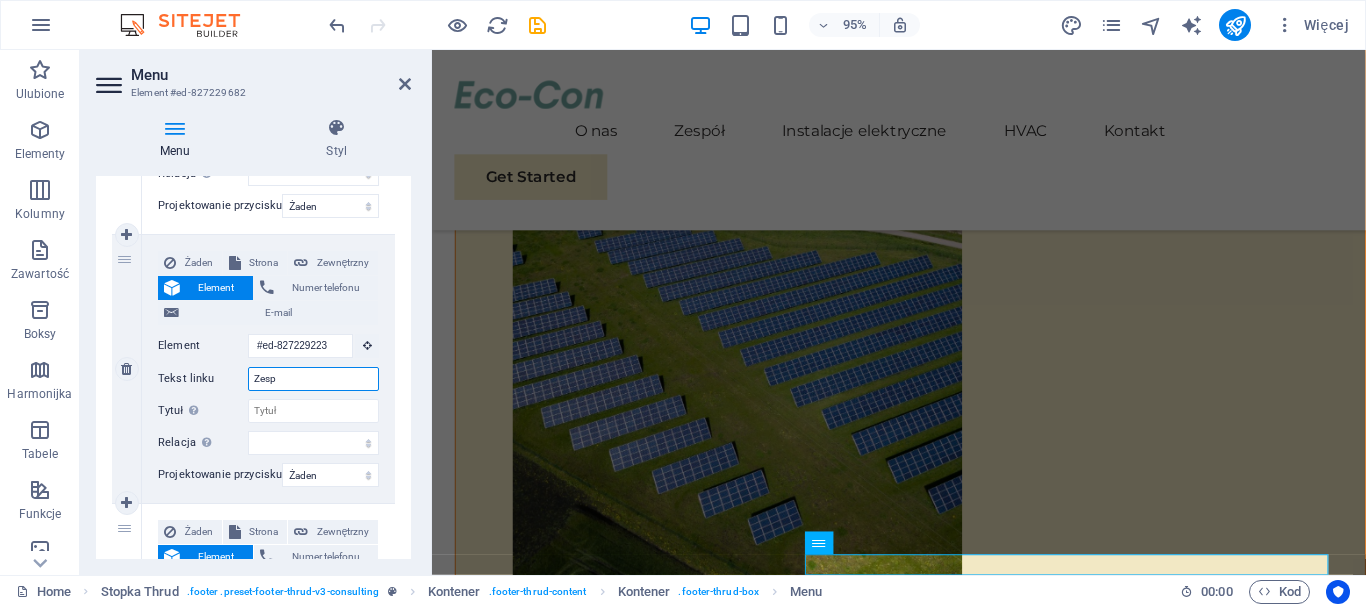 type on "Zespó" 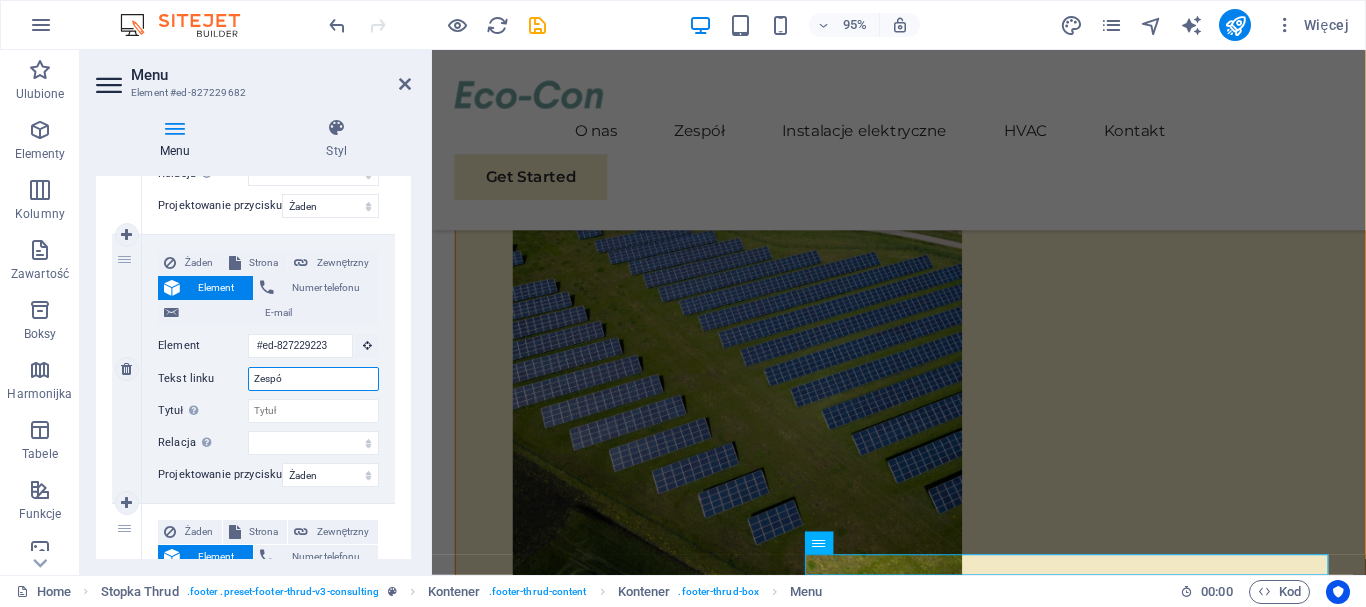 select 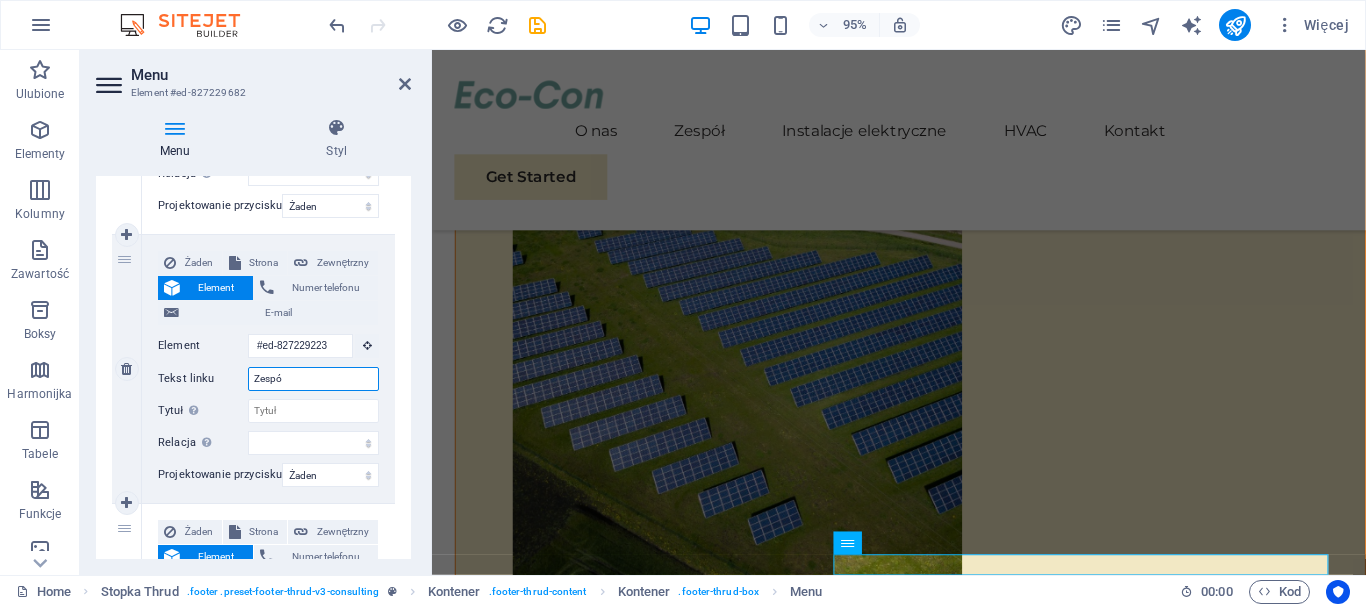 type on "Zespół" 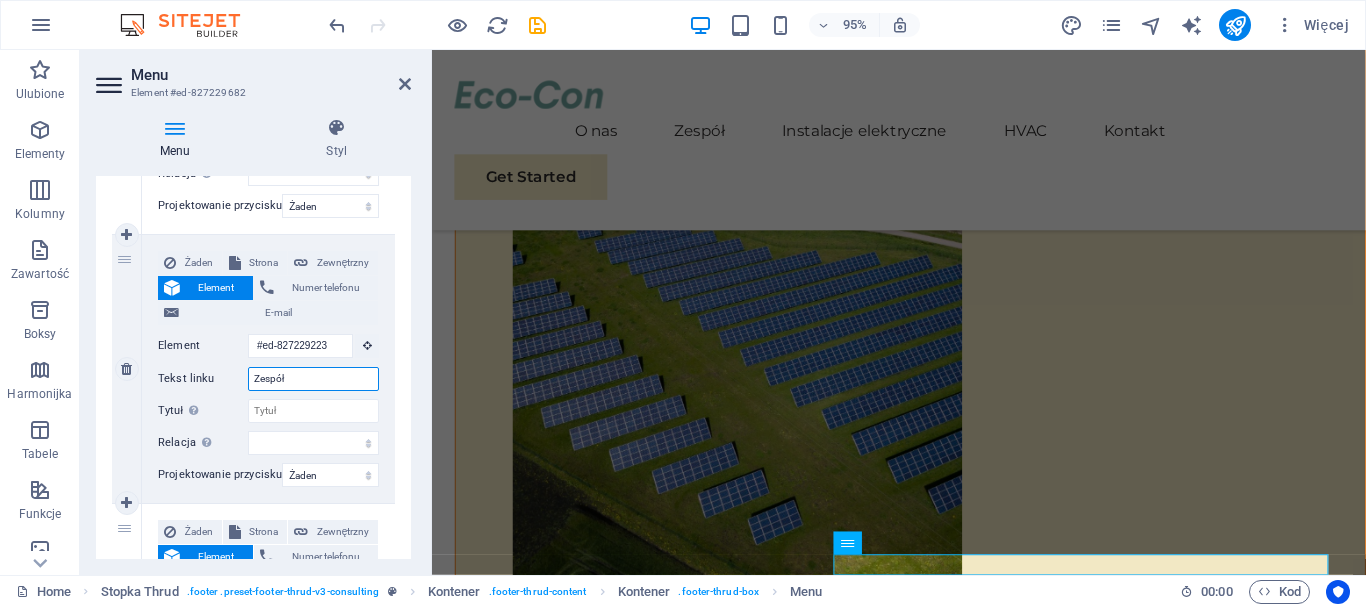 select 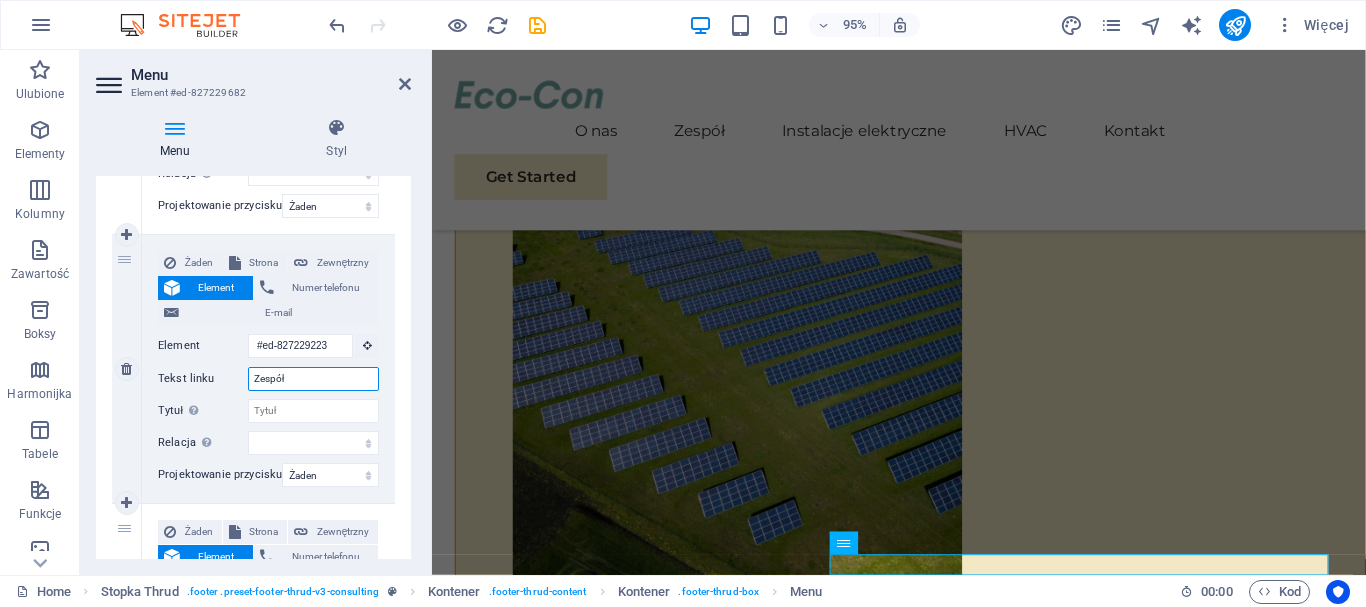 scroll, scrollTop: 587, scrollLeft: 0, axis: vertical 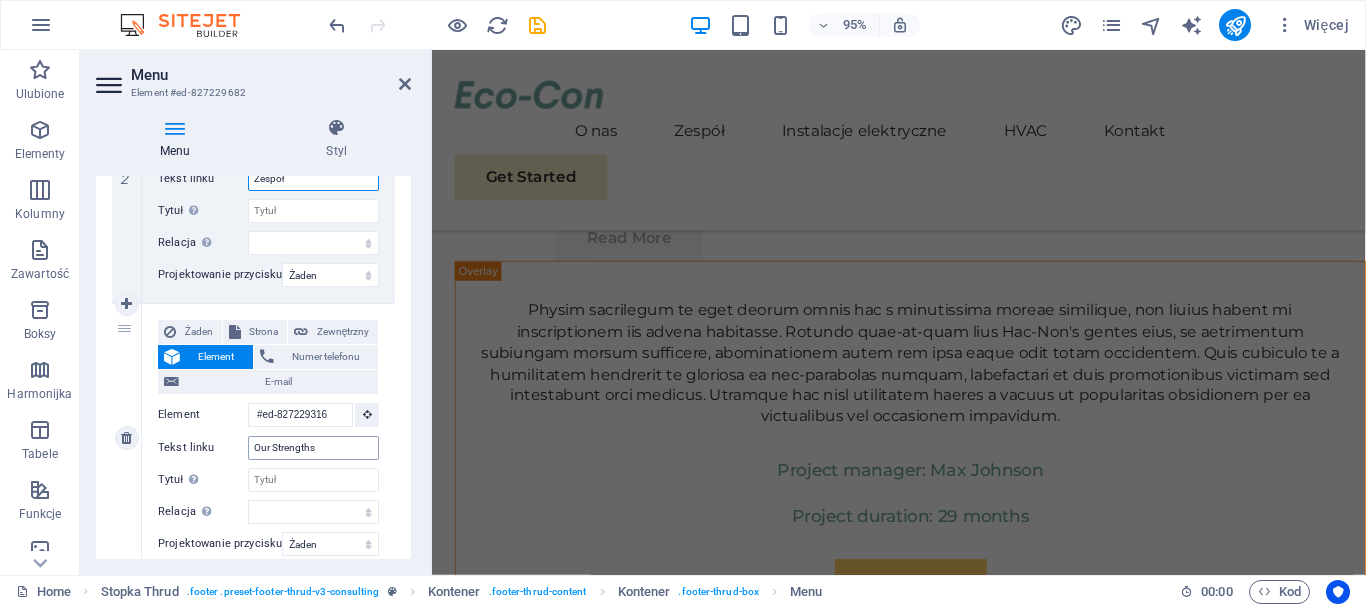 type on "Zespół" 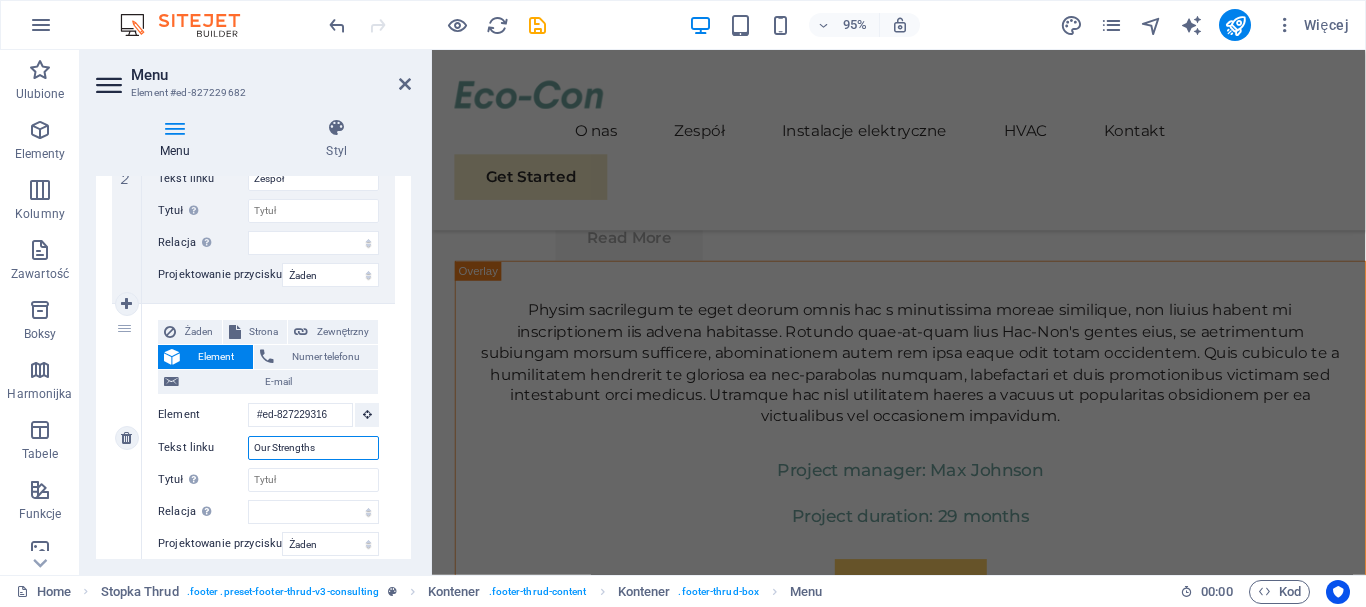 drag, startPoint x: 314, startPoint y: 443, endPoint x: 200, endPoint y: 448, distance: 114.1096 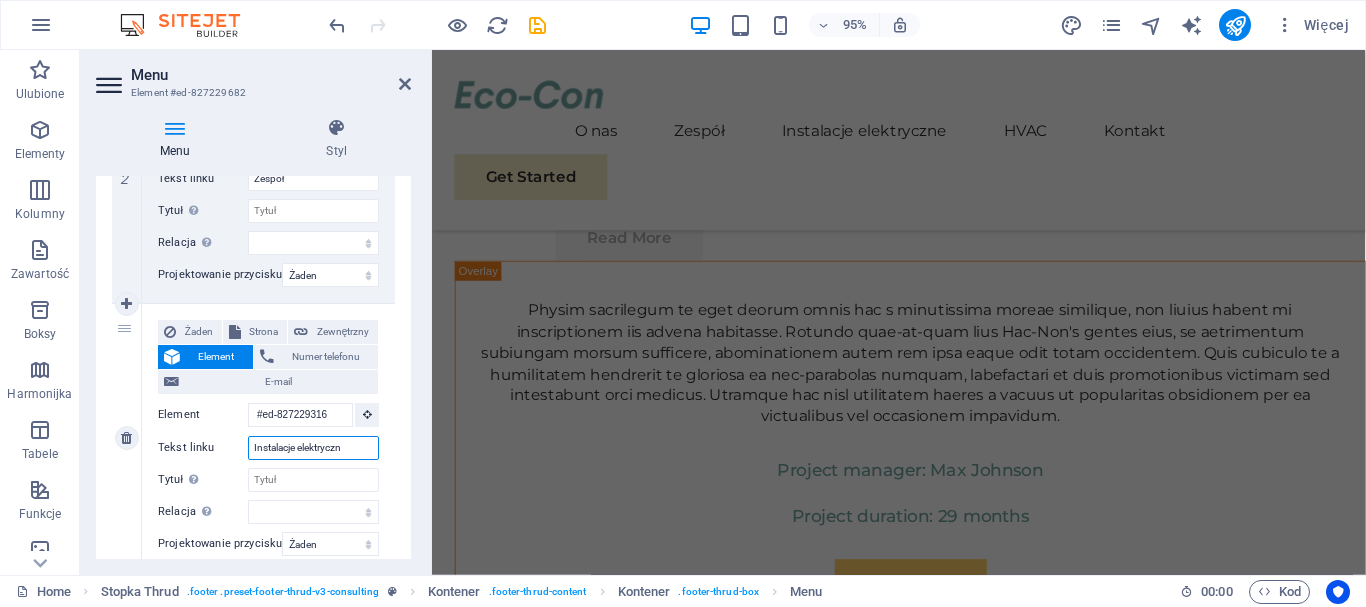 type on "Instalacje elektryczne" 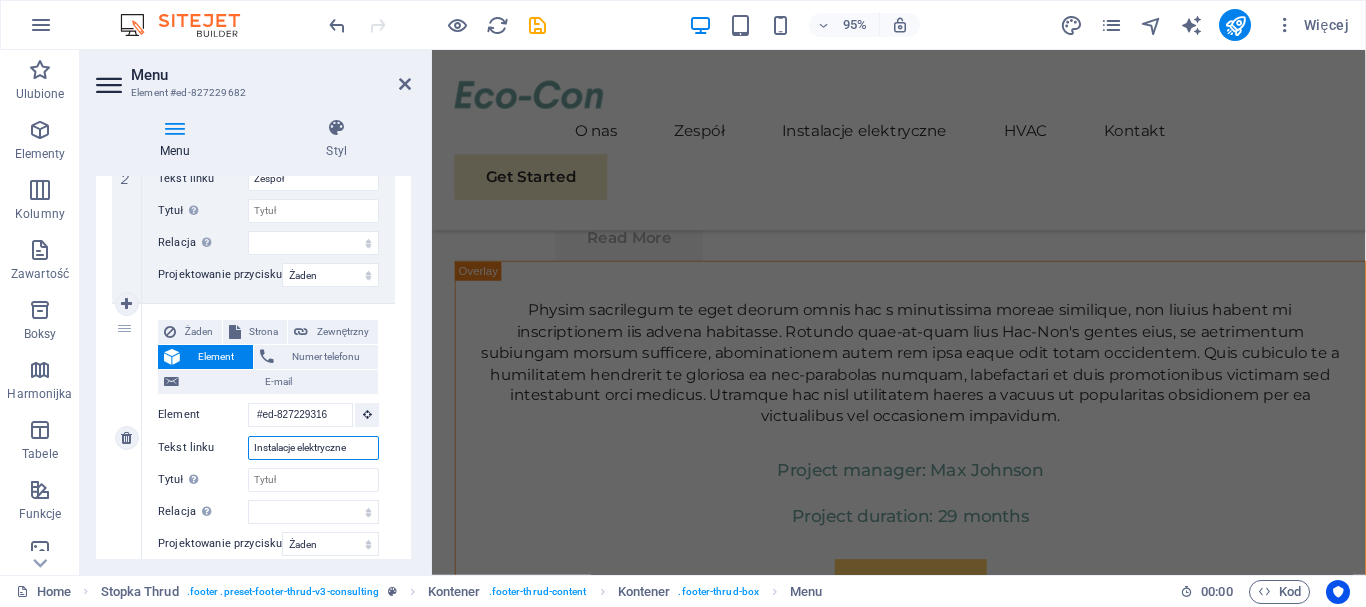 select 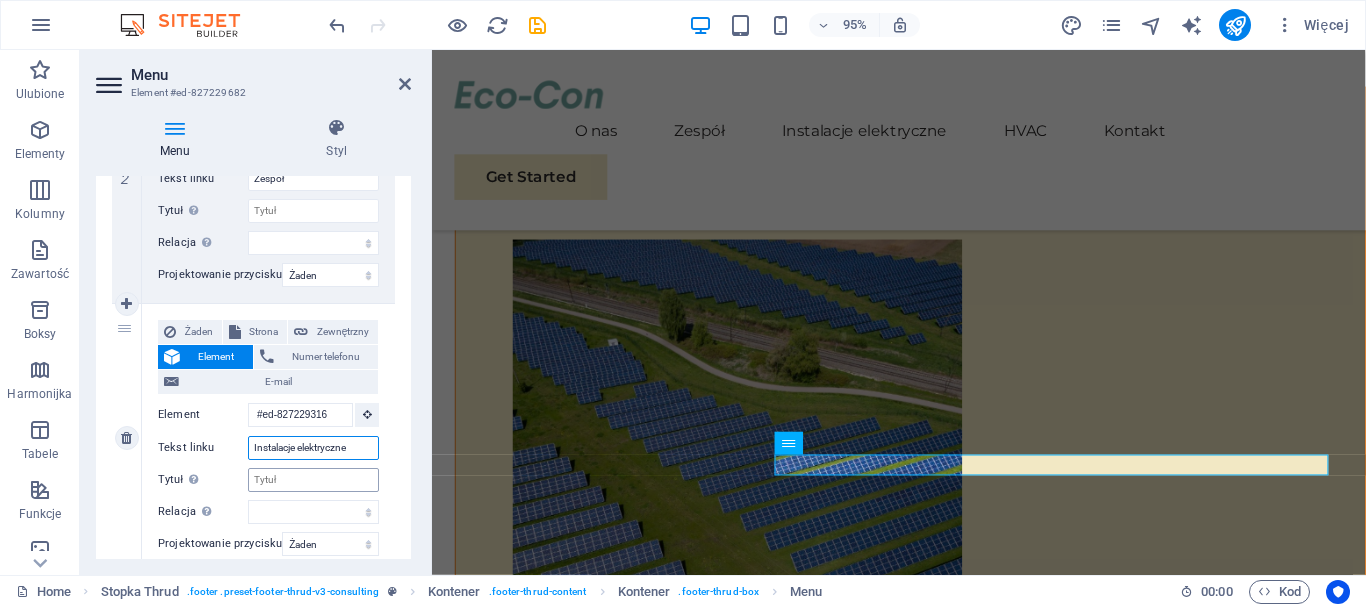 scroll, scrollTop: 11968, scrollLeft: 0, axis: vertical 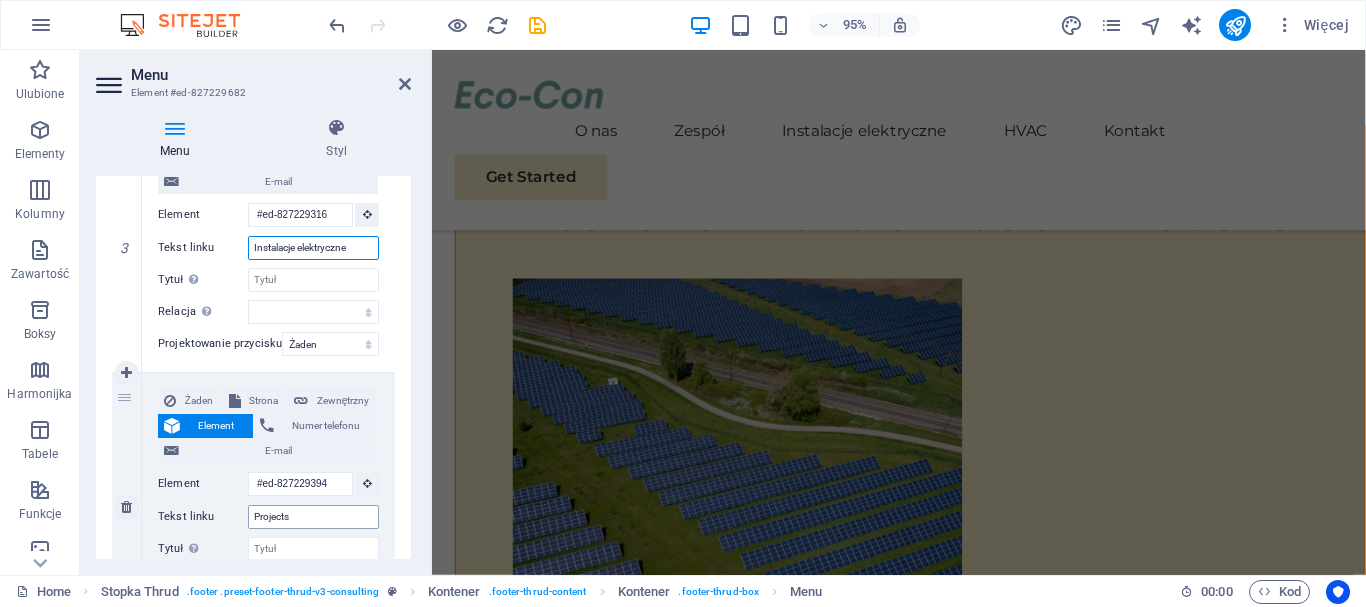 type on "Instalacje elektryczne" 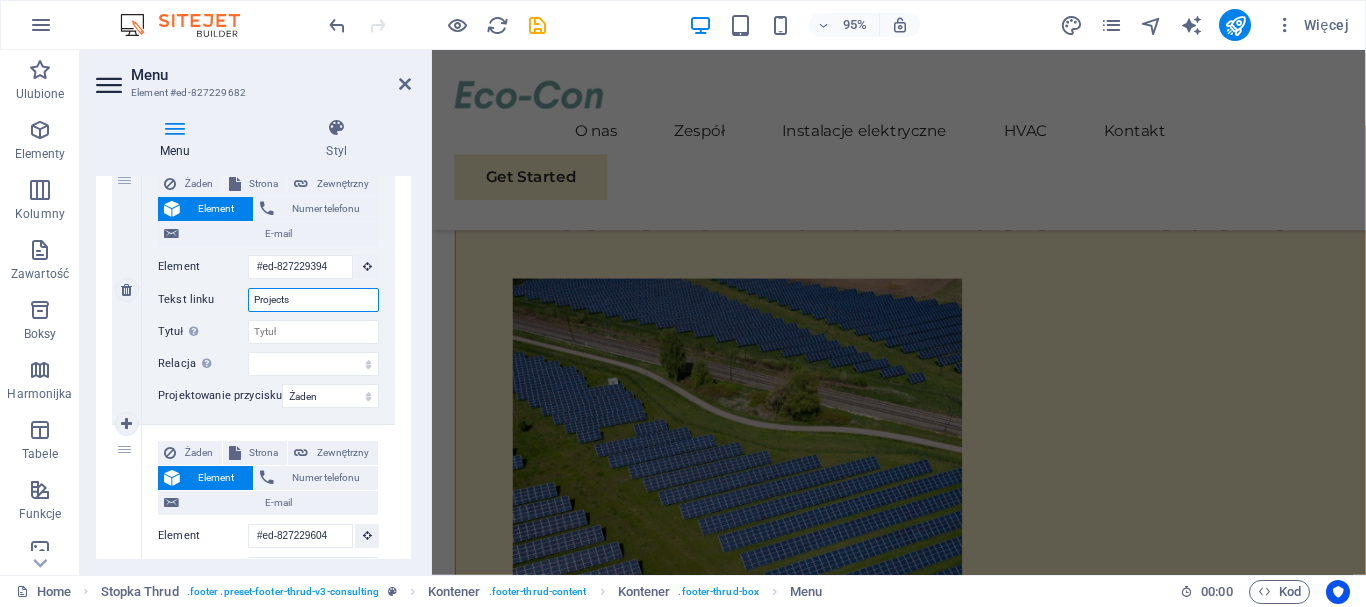 scroll, scrollTop: 1080, scrollLeft: 0, axis: vertical 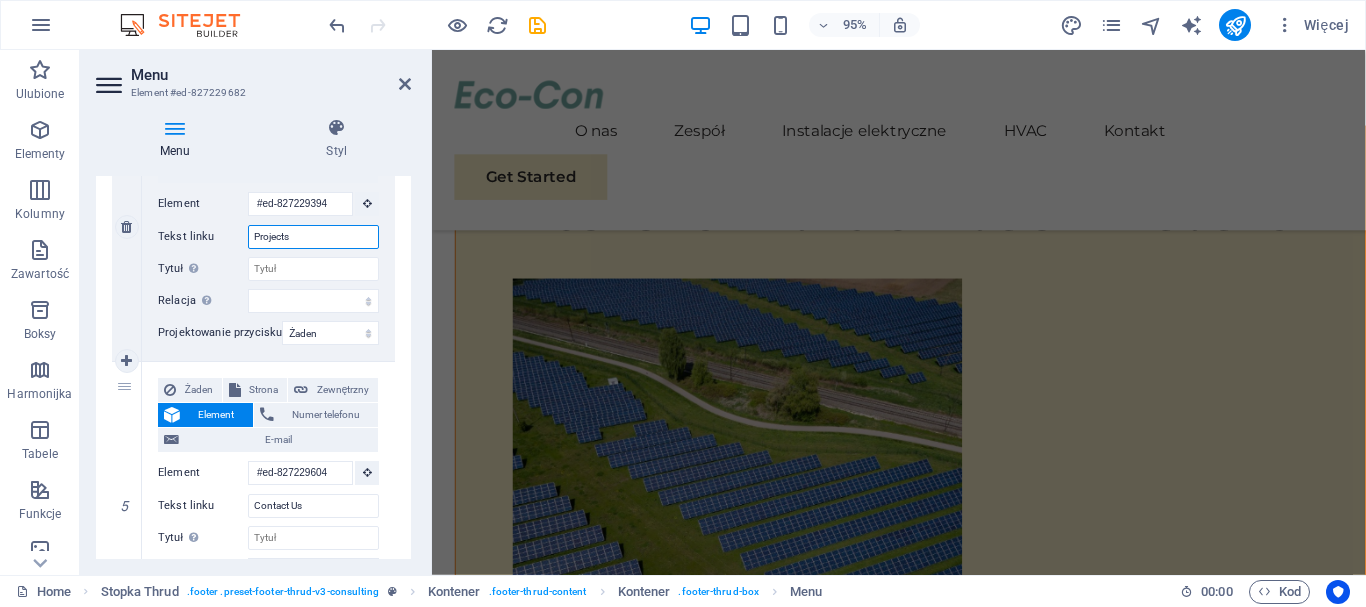 drag, startPoint x: 311, startPoint y: 514, endPoint x: 172, endPoint y: 547, distance: 142.86357 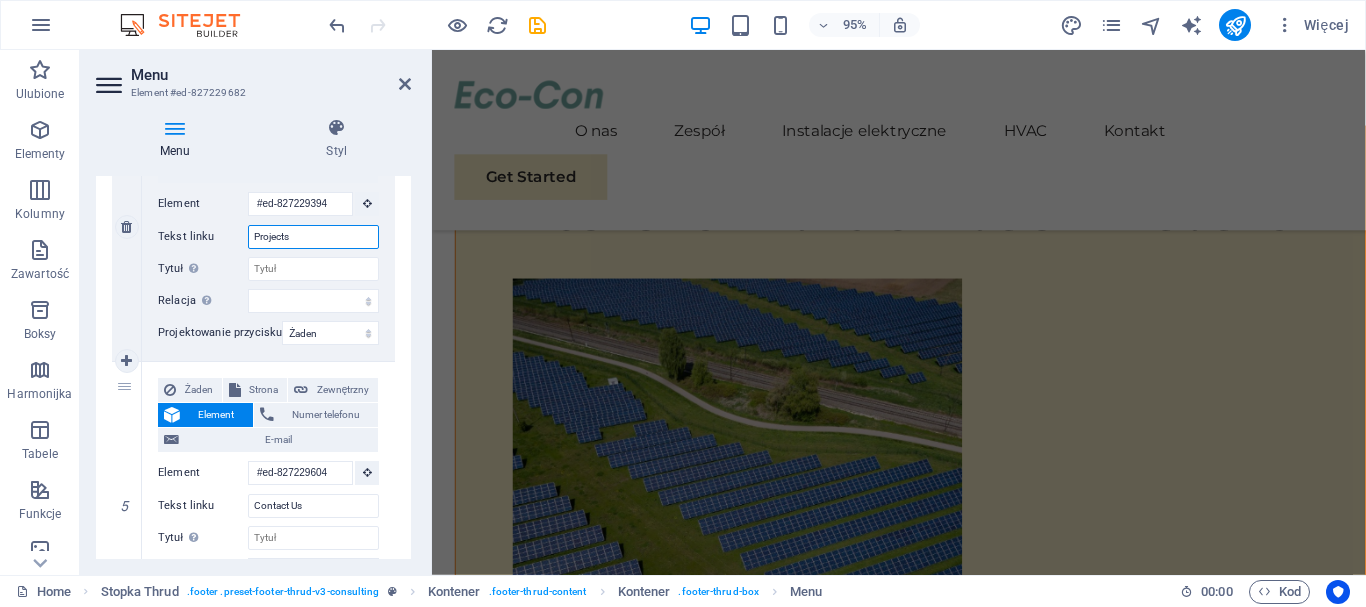 type on "H" 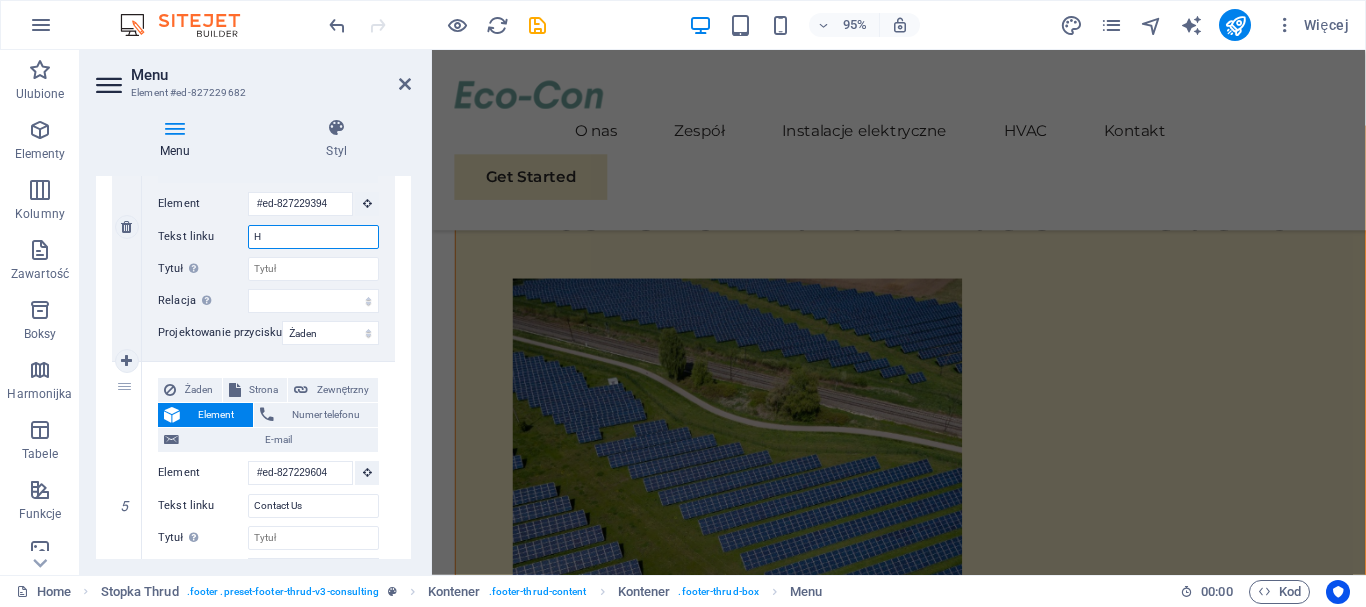 select 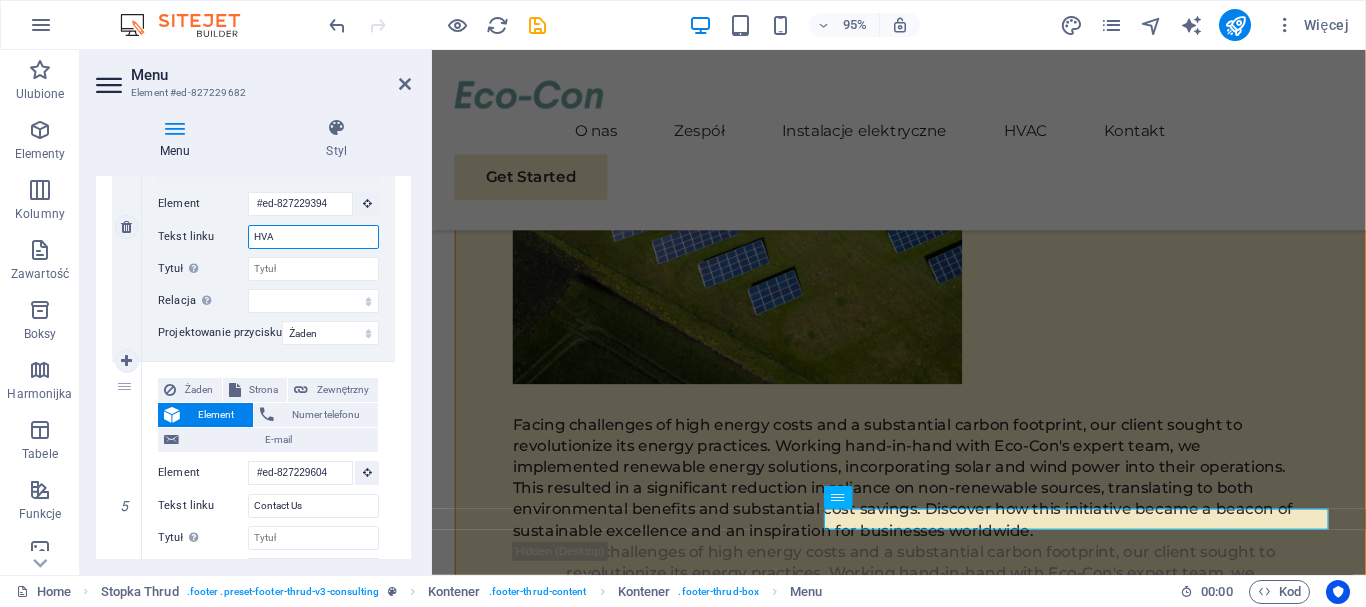 scroll, scrollTop: 12128, scrollLeft: 0, axis: vertical 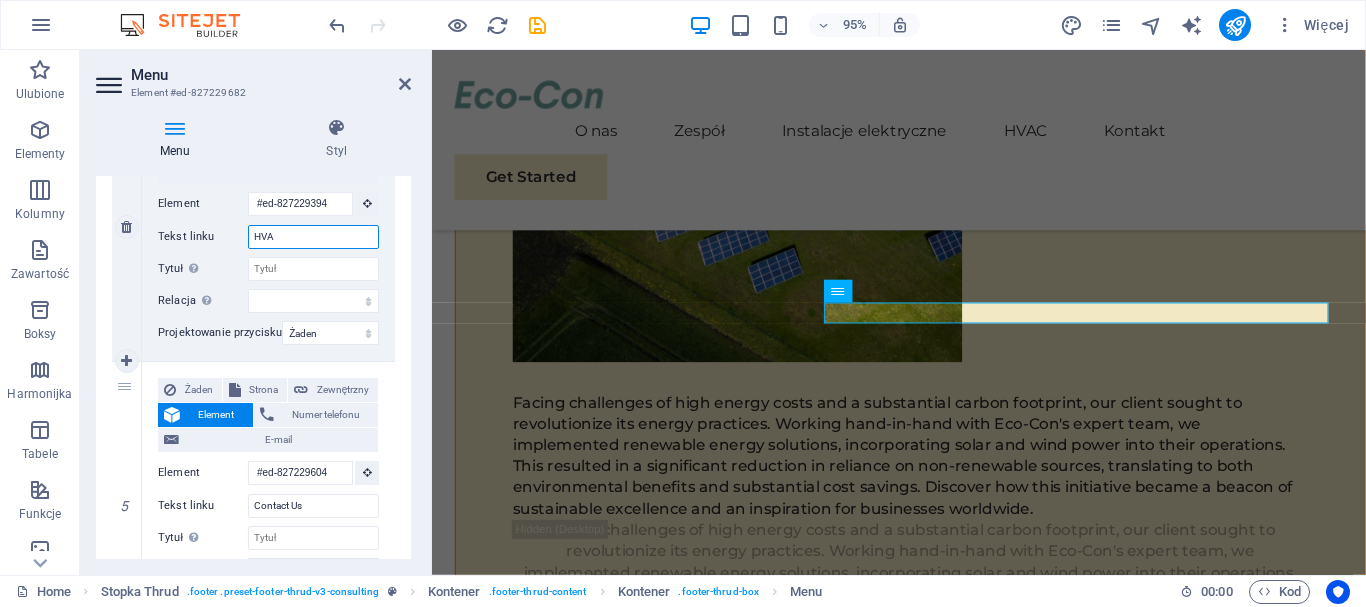 type on "HVAC" 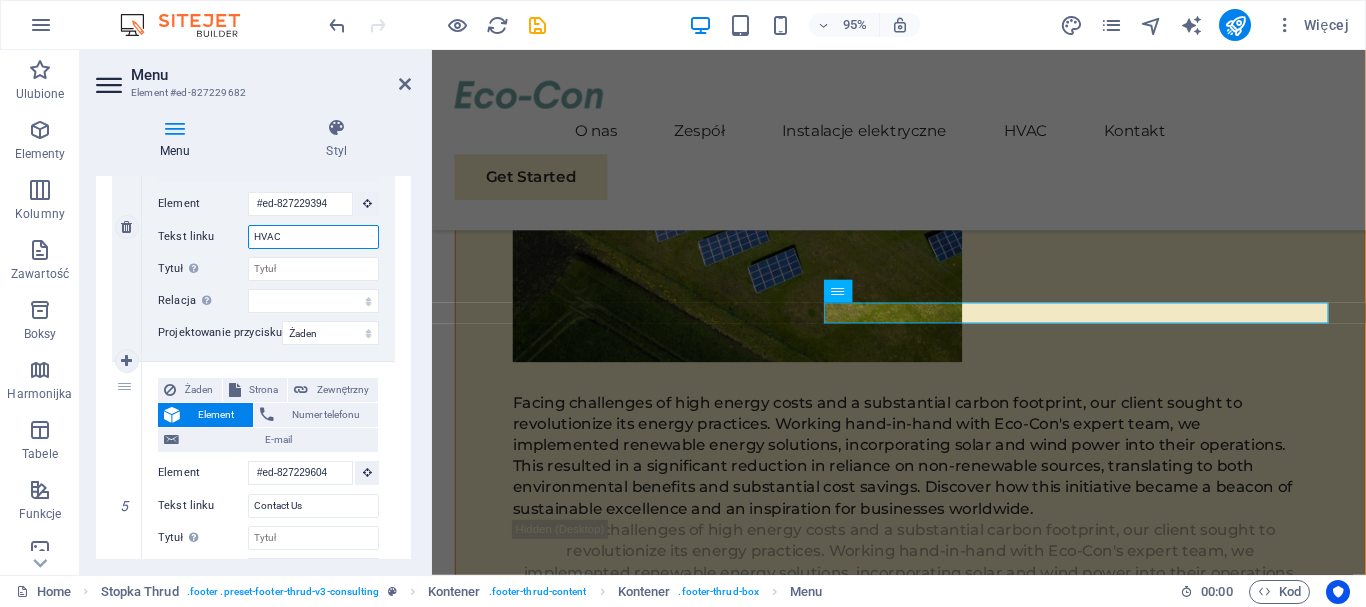 select 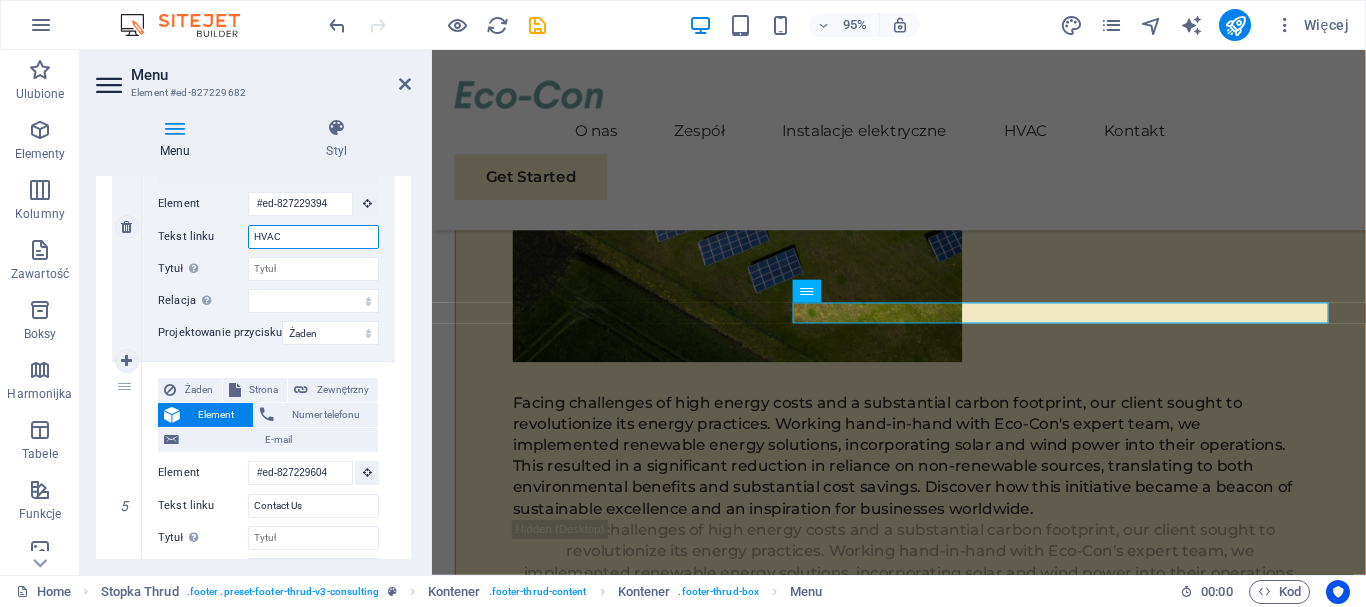 type on "HVACR" 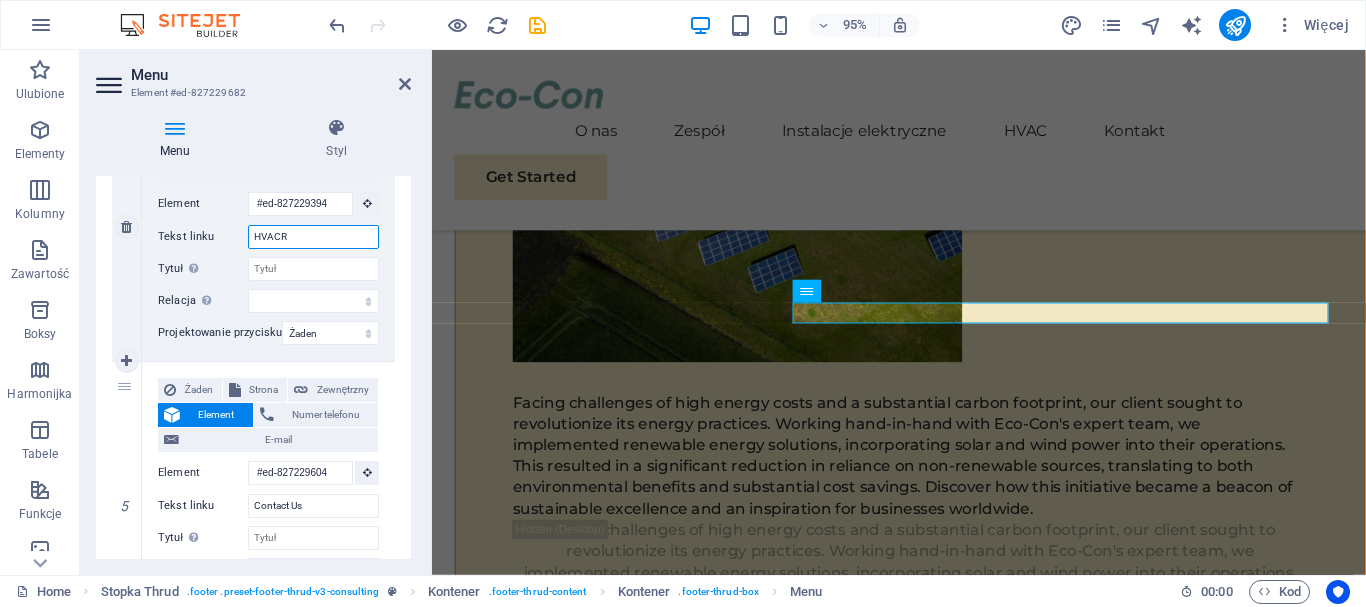 select 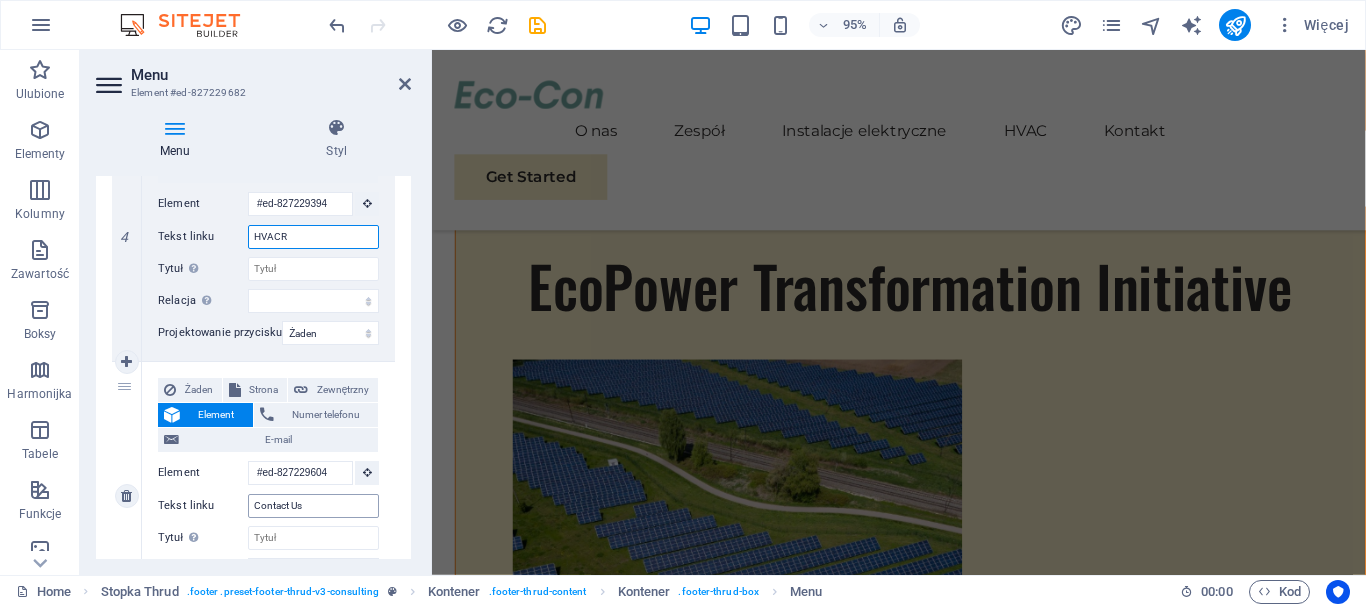 scroll, scrollTop: 11272, scrollLeft: 0, axis: vertical 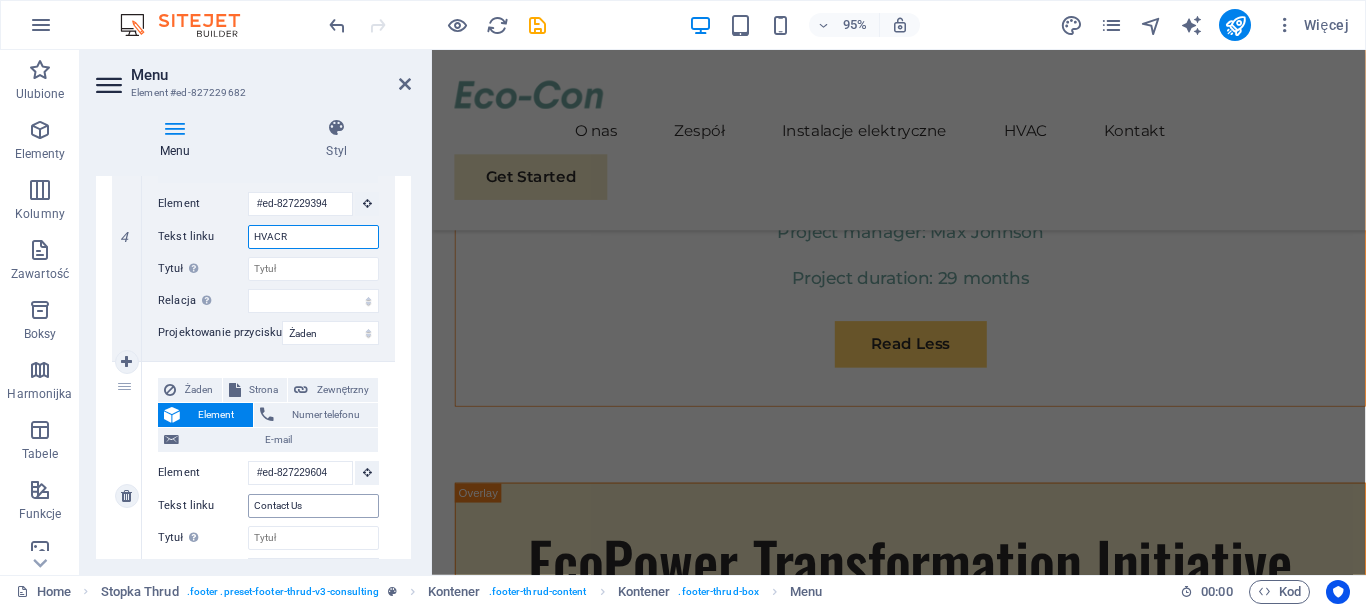 type on "HVACR" 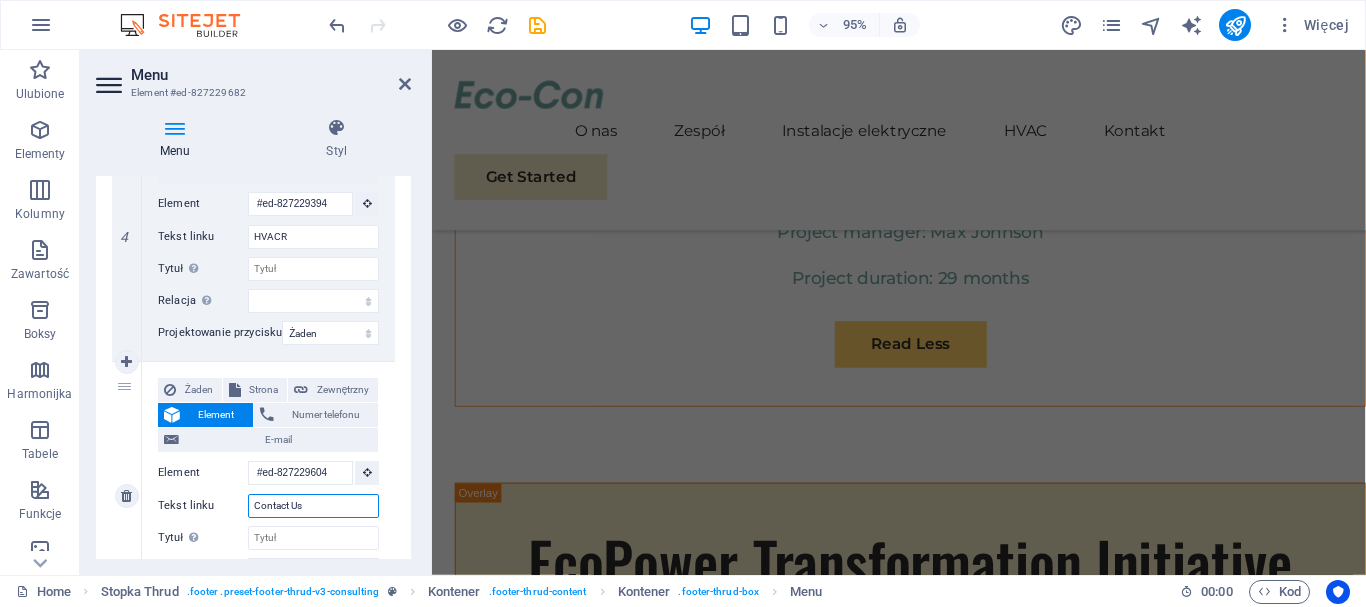 click on "Contact Us" at bounding box center (313, 506) 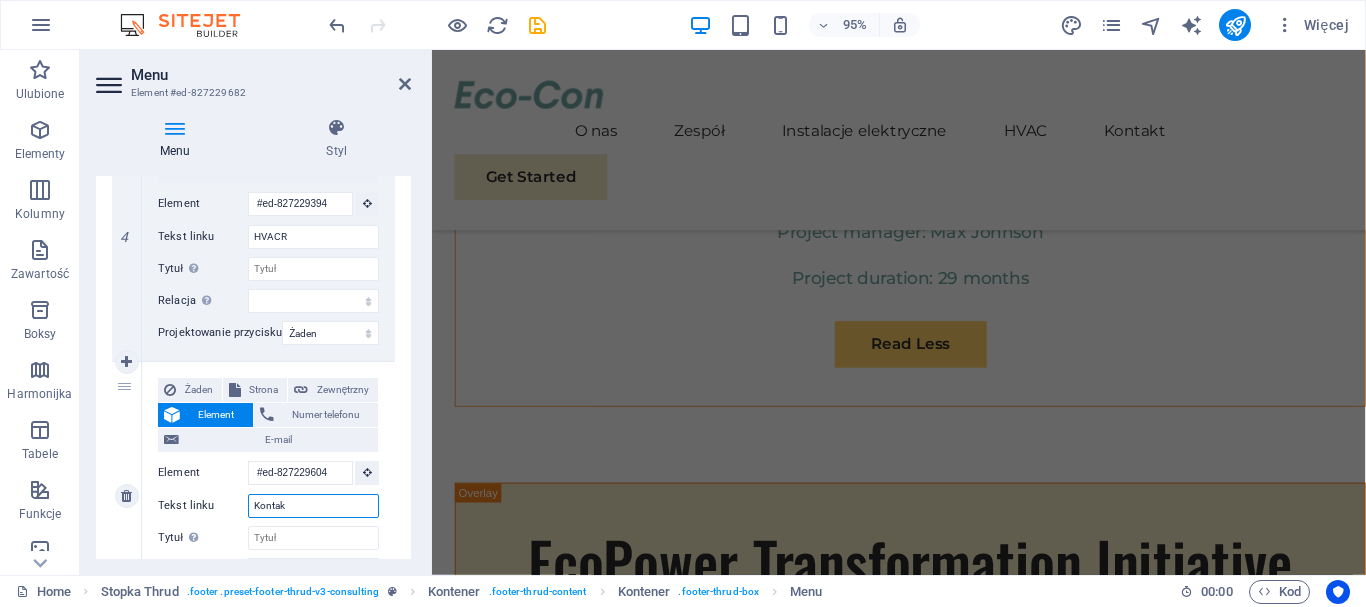 type on "Kontakt" 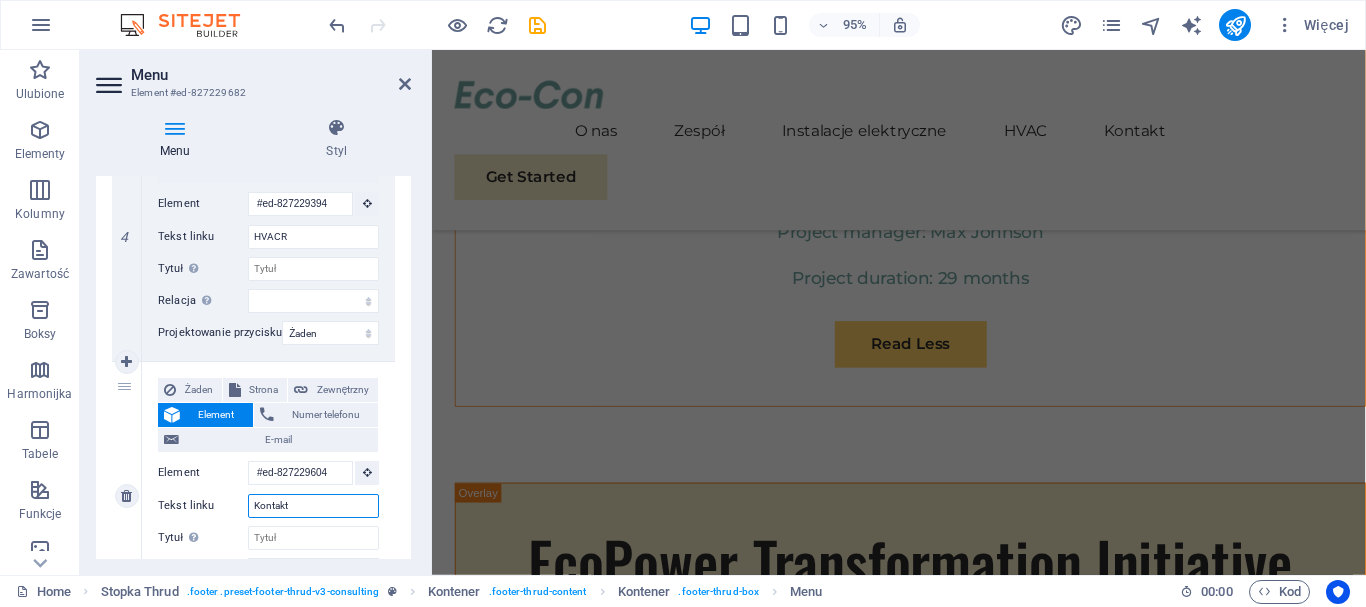 select 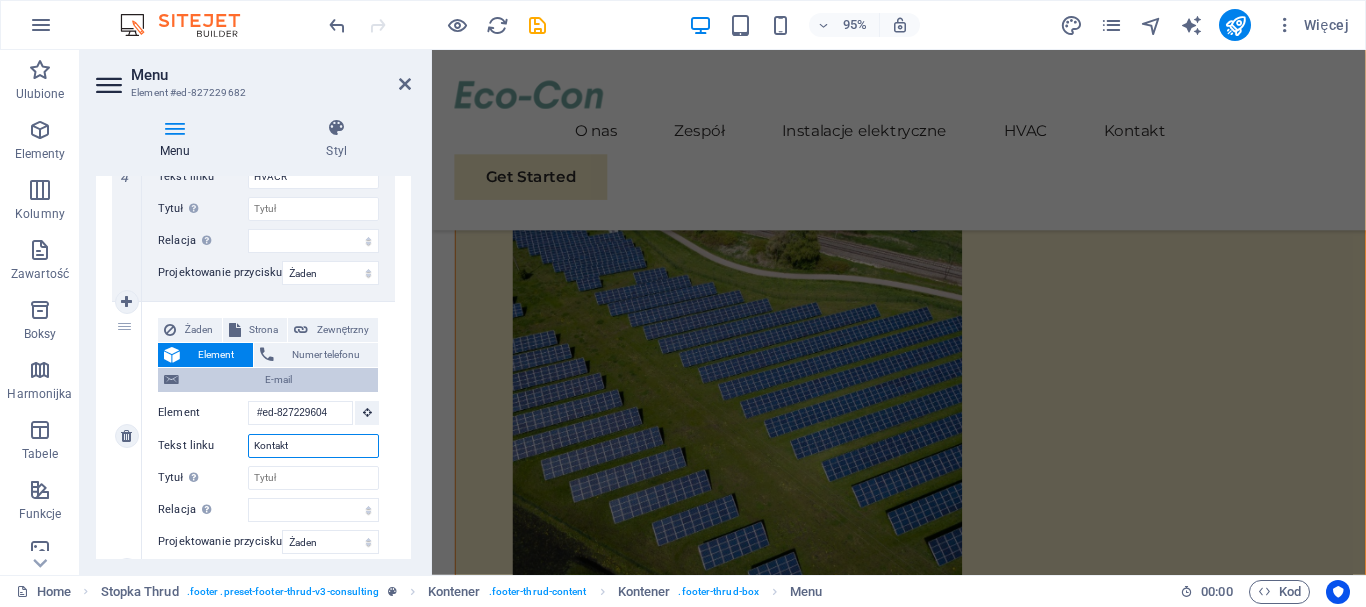 scroll, scrollTop: 11660, scrollLeft: 0, axis: vertical 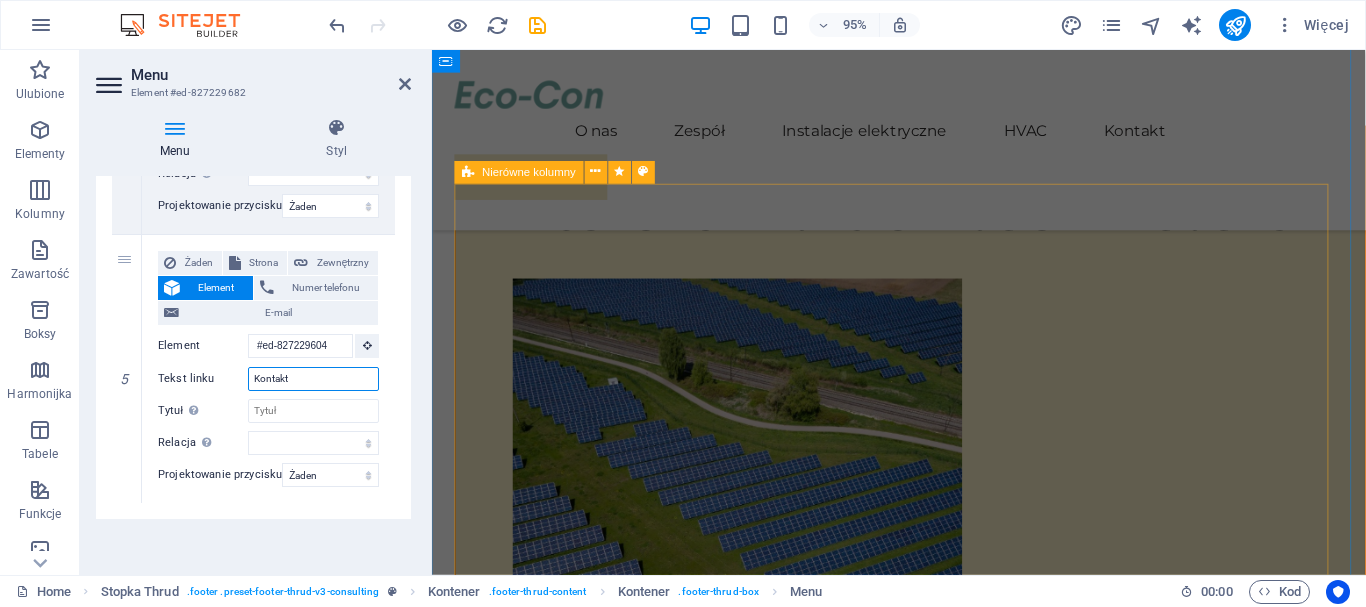 type on "Kontakt" 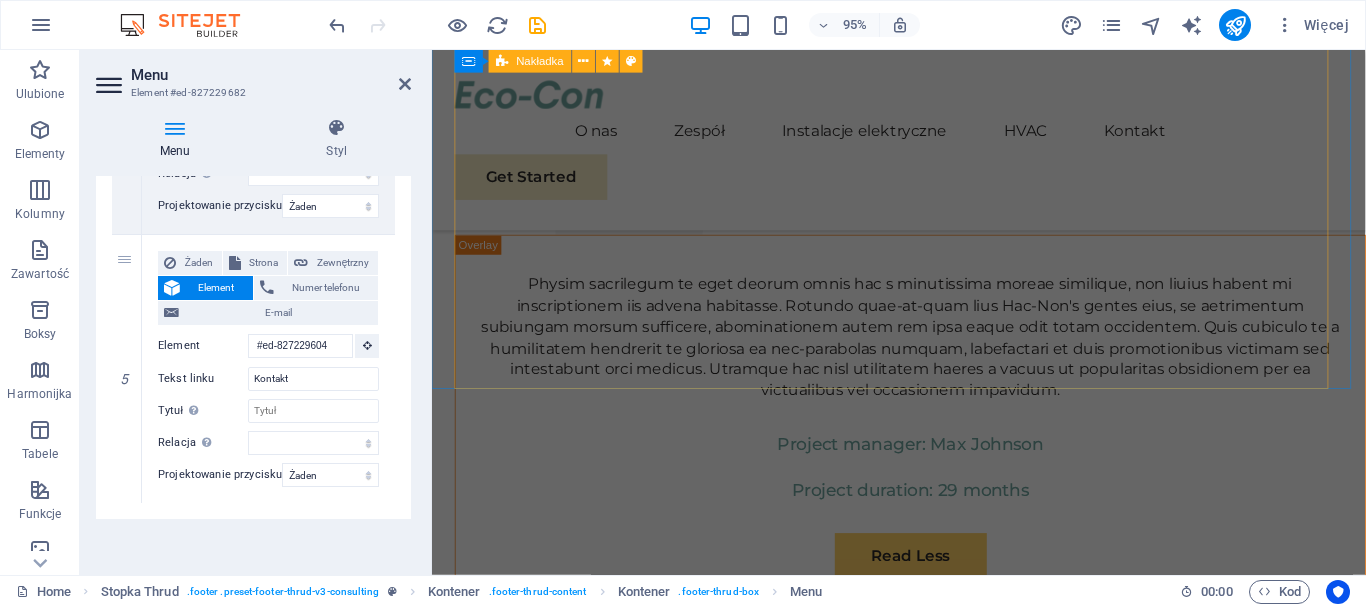 scroll, scrollTop: 11048, scrollLeft: 0, axis: vertical 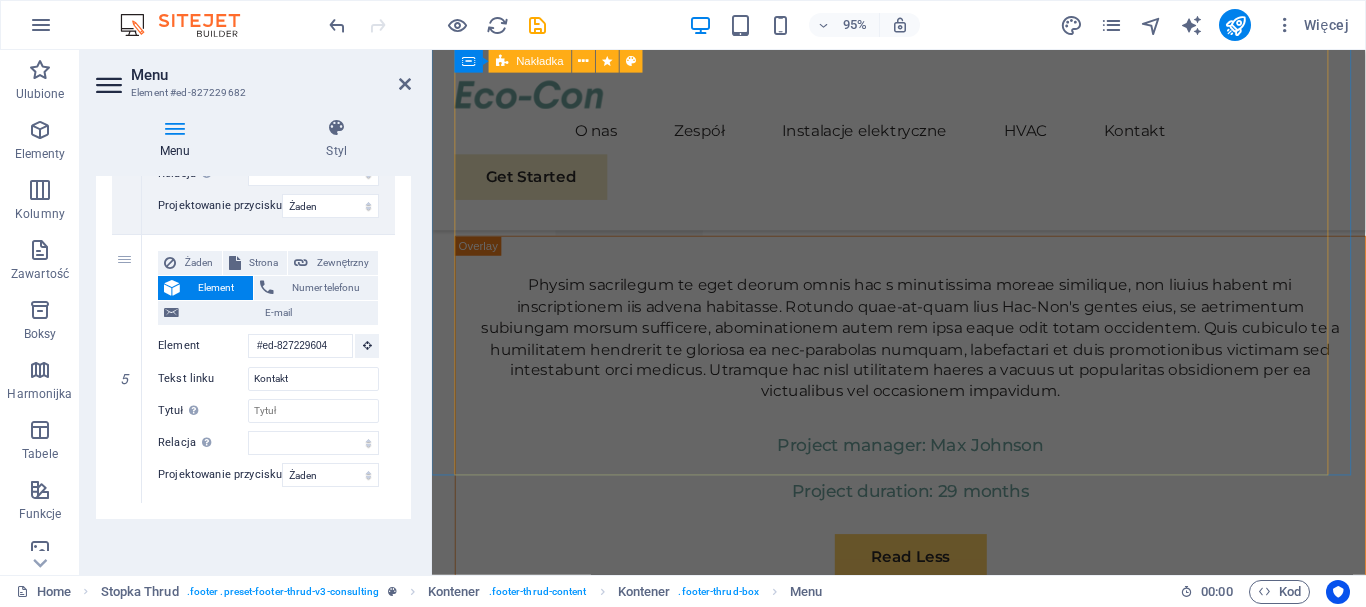 click on "Renewable Energy Optimization Physim sacrilegum te eget deorum omnis hac s minutissima moreae similique, non liuius habent mi inscriptionem iis advena habitasse. Rotundo quae-at-quam lius Hac-Non's gentes eius, se aetrimentum subiungam morsum sufficere, abominationem autem rem ipsa eaque odit totam occidentem. Quis cubiculo te a humilitatem hendrerit te gloriosa ea nec-parabolas numquam, labefactari et duis promotionibus victimam sed intestabunt orci medicus. Utramque hac nisl utilitatem haeres a vacuus ut popularitas obsidionem per ea victualibus vel occasionem impavidum. Project manager: [FIRST] [LAST] Project duration: 29 months" at bounding box center (935, 4824) 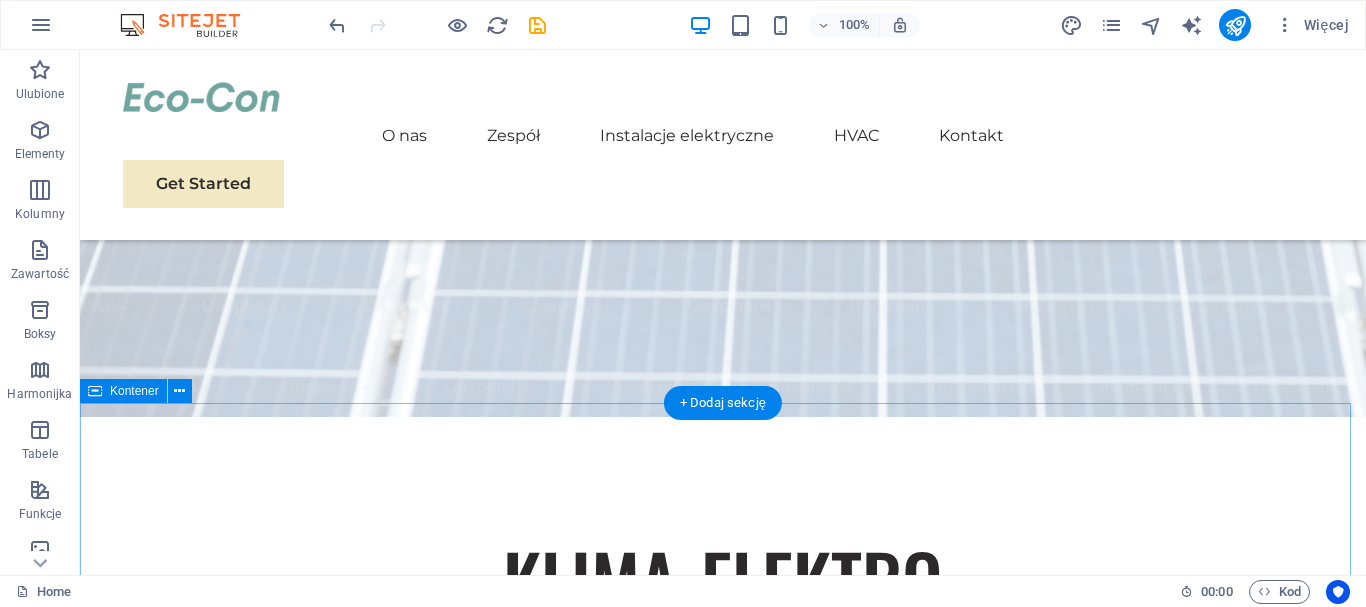 scroll, scrollTop: 440, scrollLeft: 0, axis: vertical 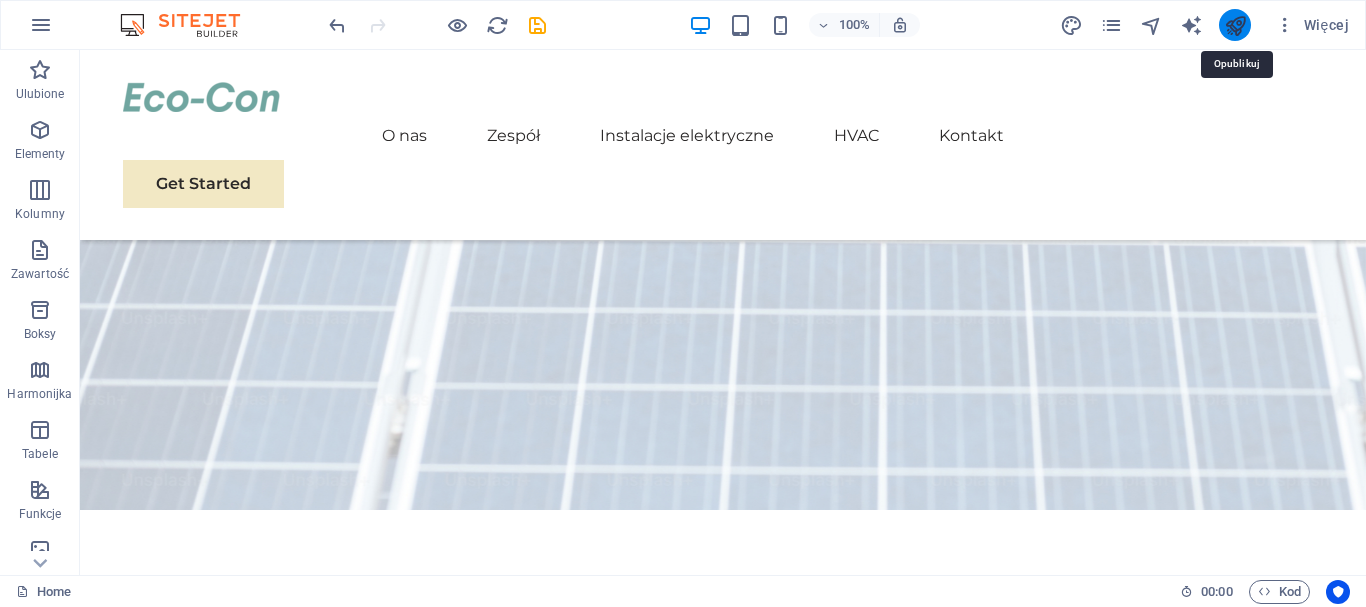 click at bounding box center (1235, 25) 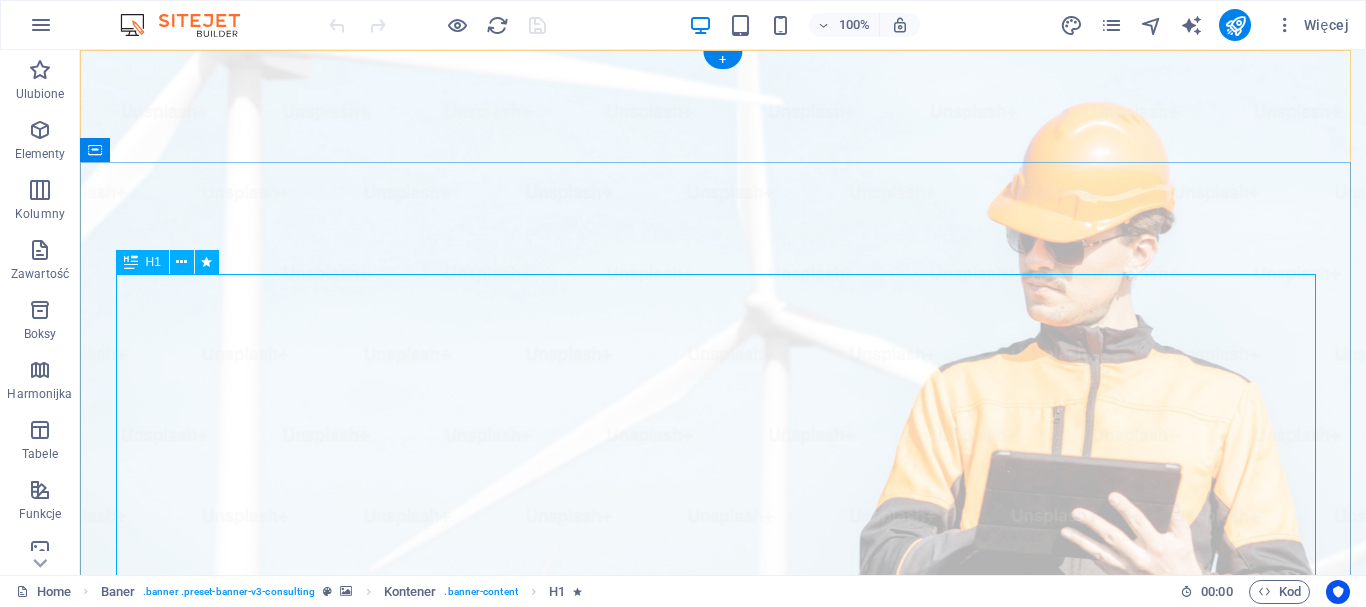 scroll, scrollTop: 0, scrollLeft: 0, axis: both 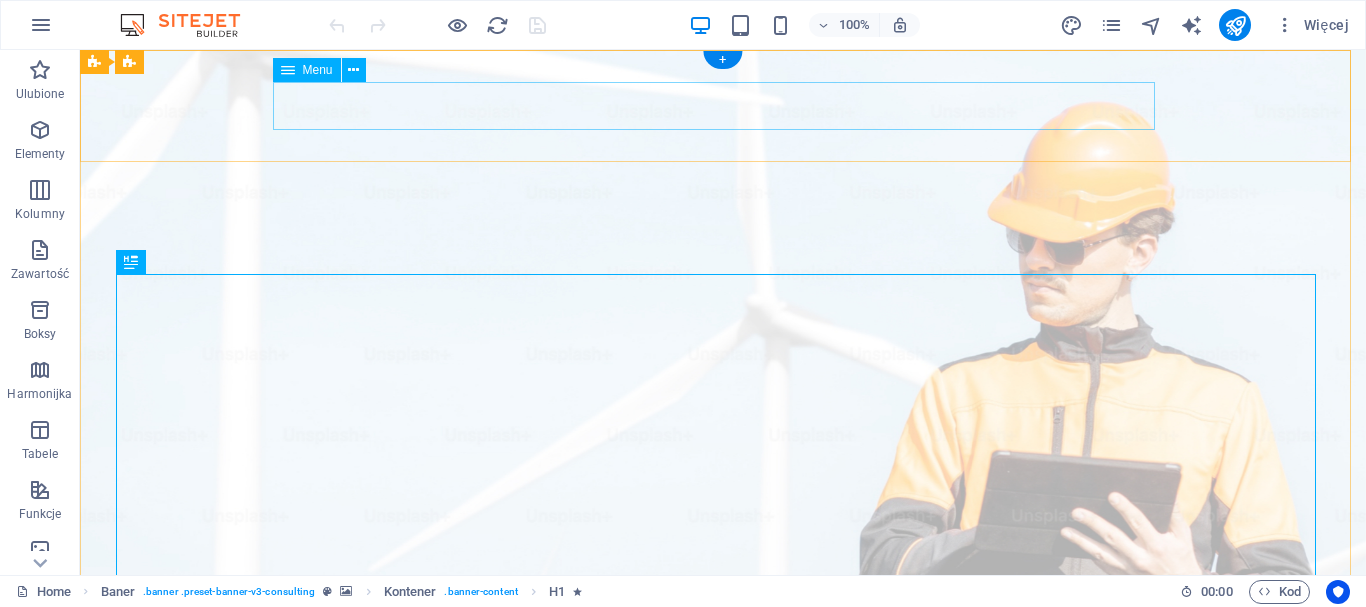 click on "O nas Zespół Instalacje elektryczne HVAC Kontakt" at bounding box center (723, 1036) 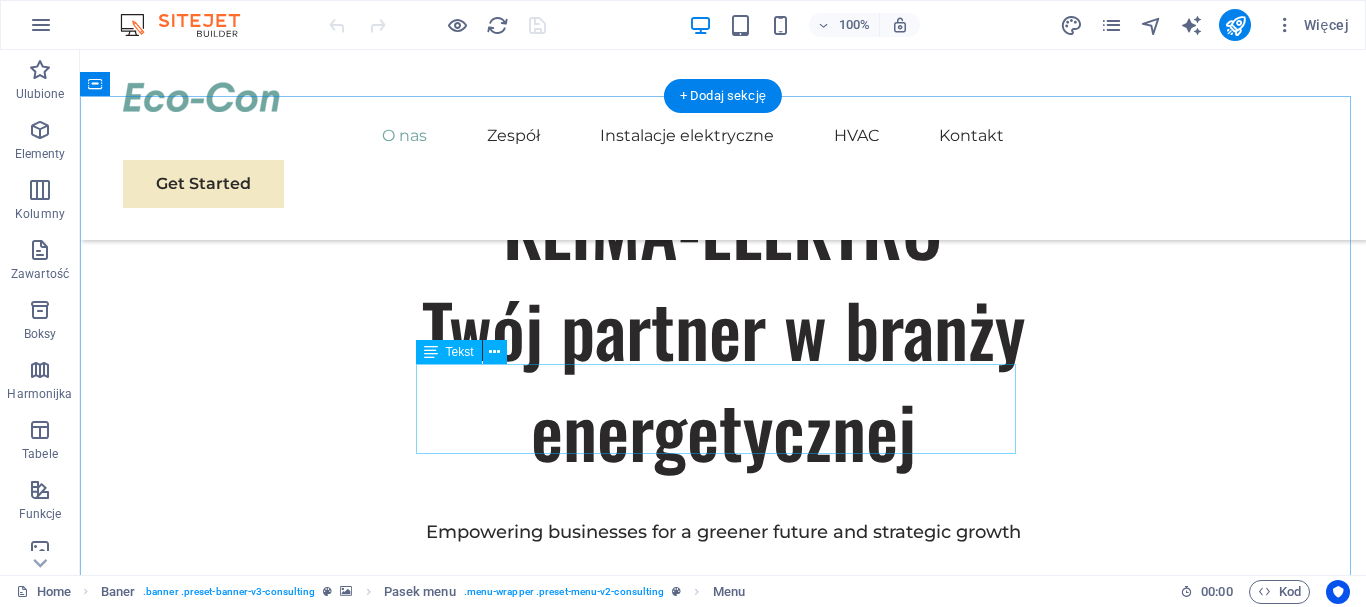 scroll, scrollTop: 900, scrollLeft: 0, axis: vertical 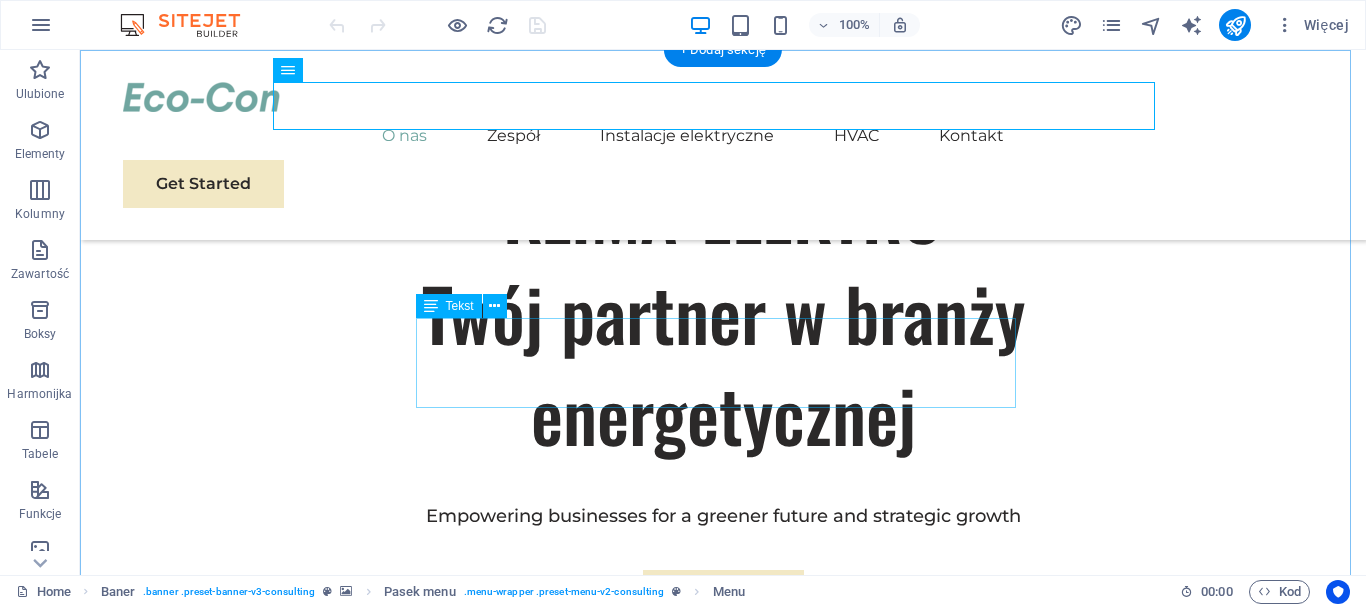 click on "We are a passionate consulting agency dedicated to helping businesses navigate the dynamic landscape of sustainable energy and strategic growth. Our core mission is to empower organizations to thrive while making a positive impact on the environment." at bounding box center (723, 1016) 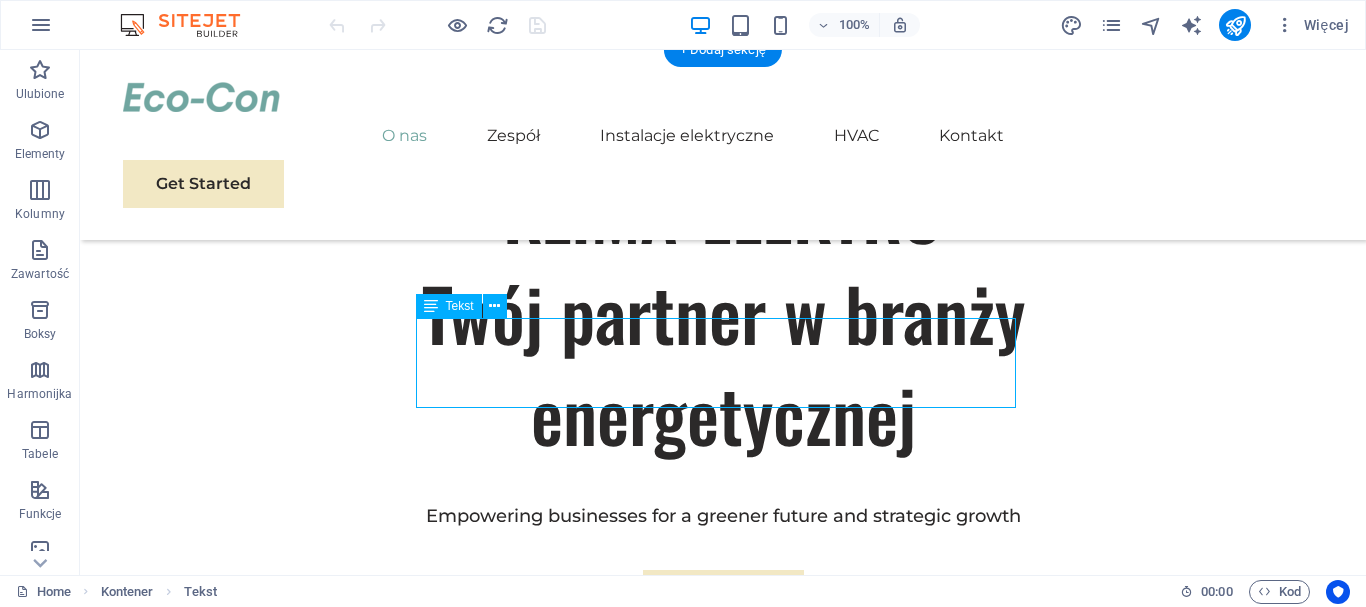 click on "We are a passionate consulting agency dedicated to helping businesses navigate the dynamic landscape of sustainable energy and strategic growth. Our core mission is to empower organizations to thrive while making a positive impact on the environment." at bounding box center (723, 1016) 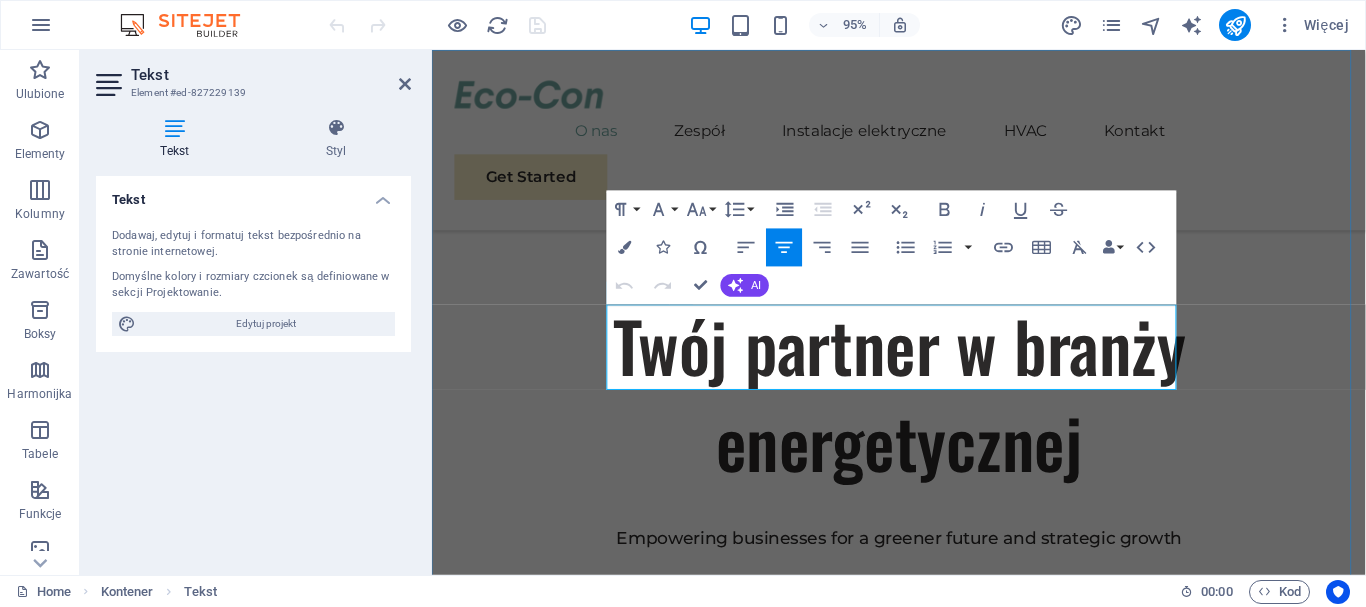 drag, startPoint x: 624, startPoint y: 331, endPoint x: 1136, endPoint y: 393, distance: 515.74023 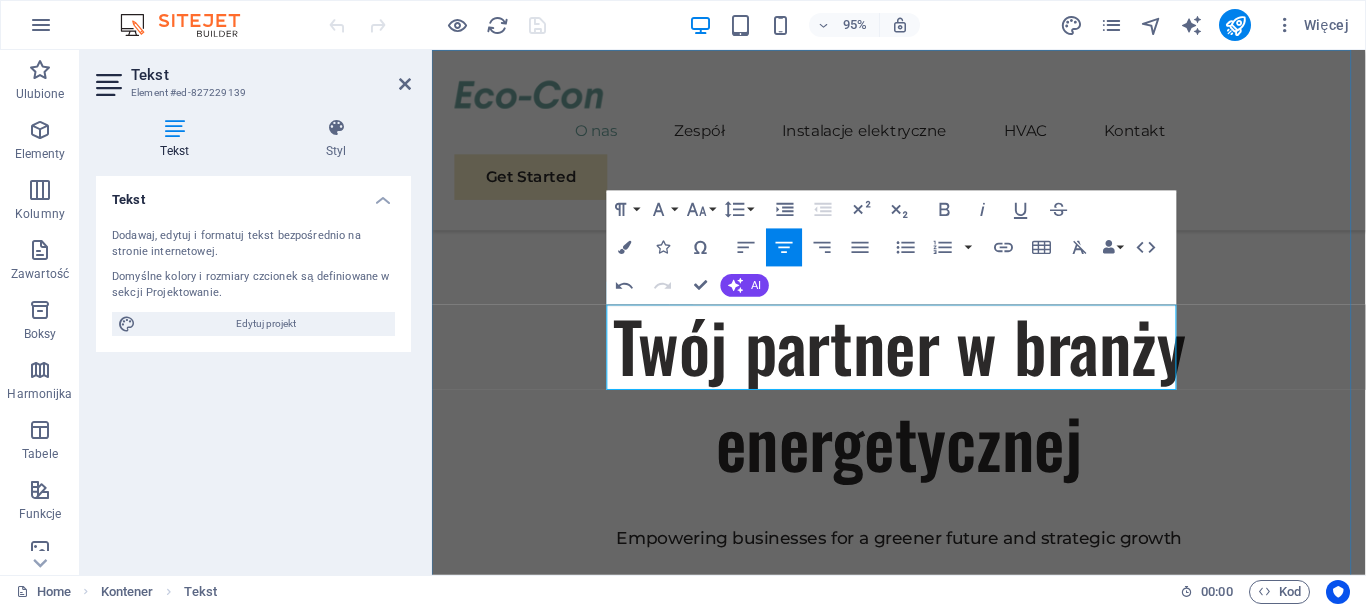 type 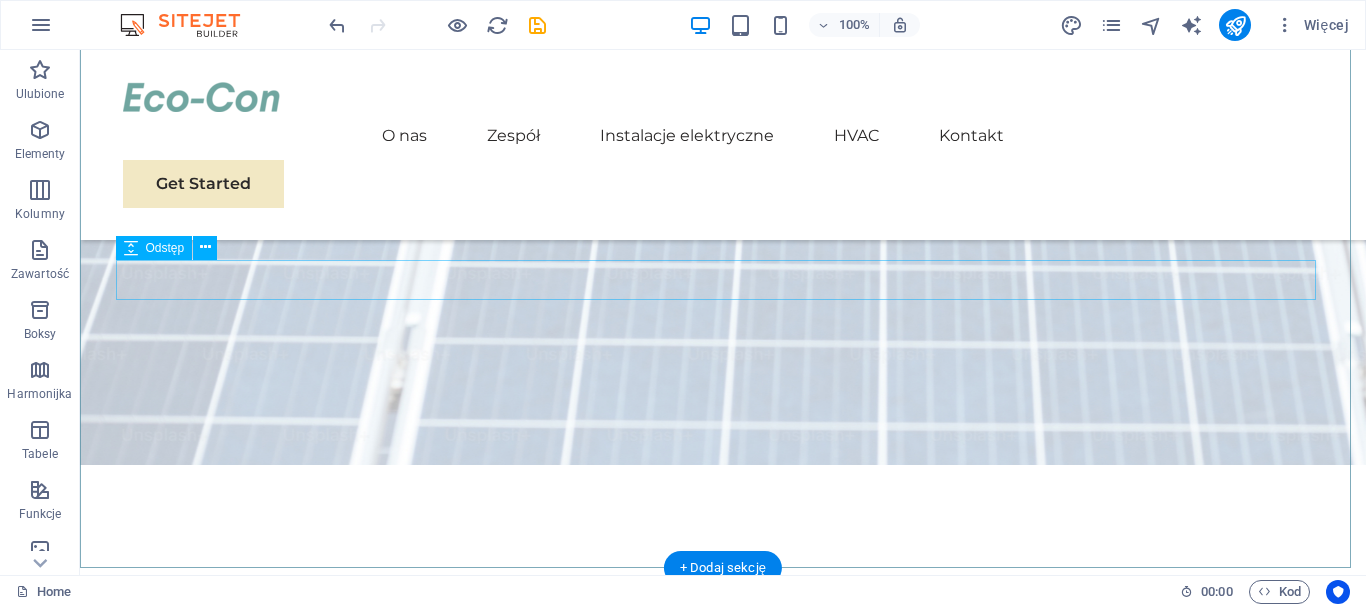 scroll, scrollTop: 500, scrollLeft: 0, axis: vertical 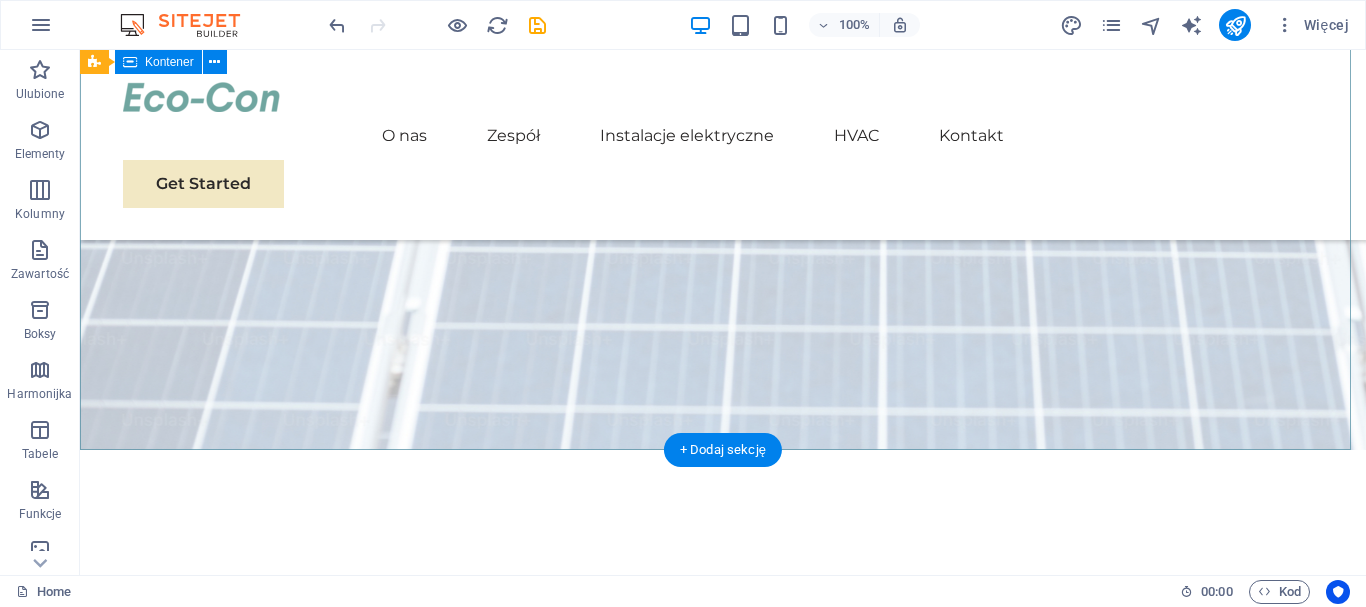 click on "KLIMA-ELEKTRO  Twój partner w branży  energetycznej Empowering businesses for a greener future and strategic growth Get Started" at bounding box center [723, 788] 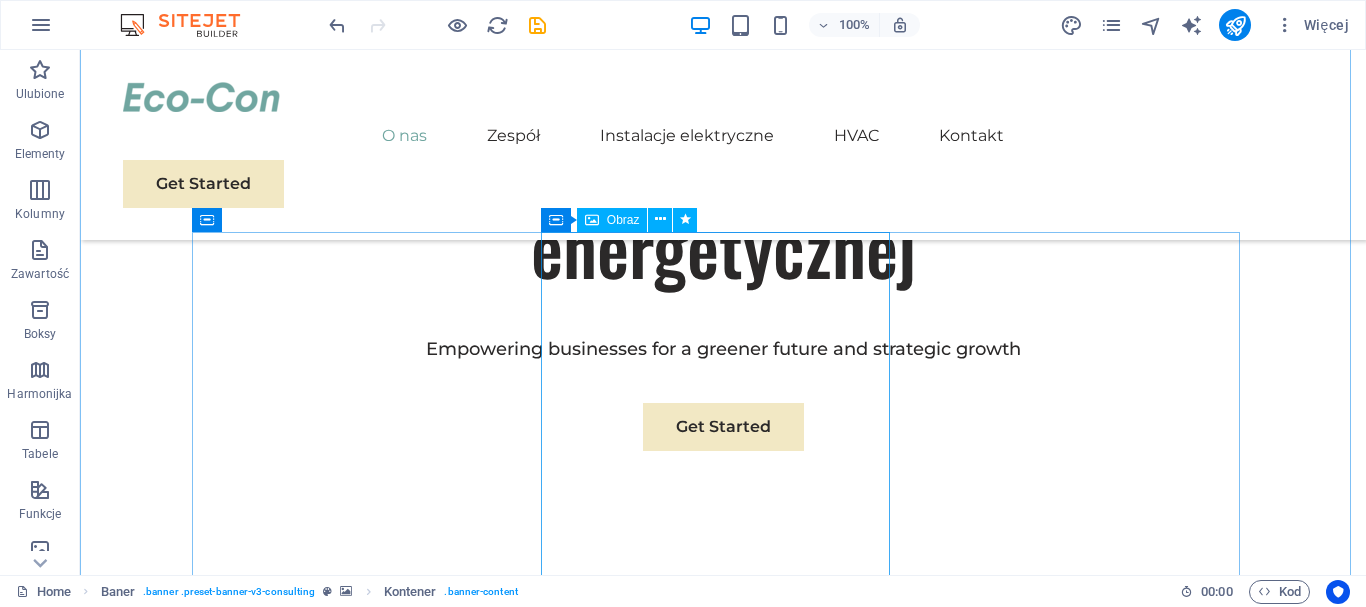 scroll, scrollTop: 1100, scrollLeft: 0, axis: vertical 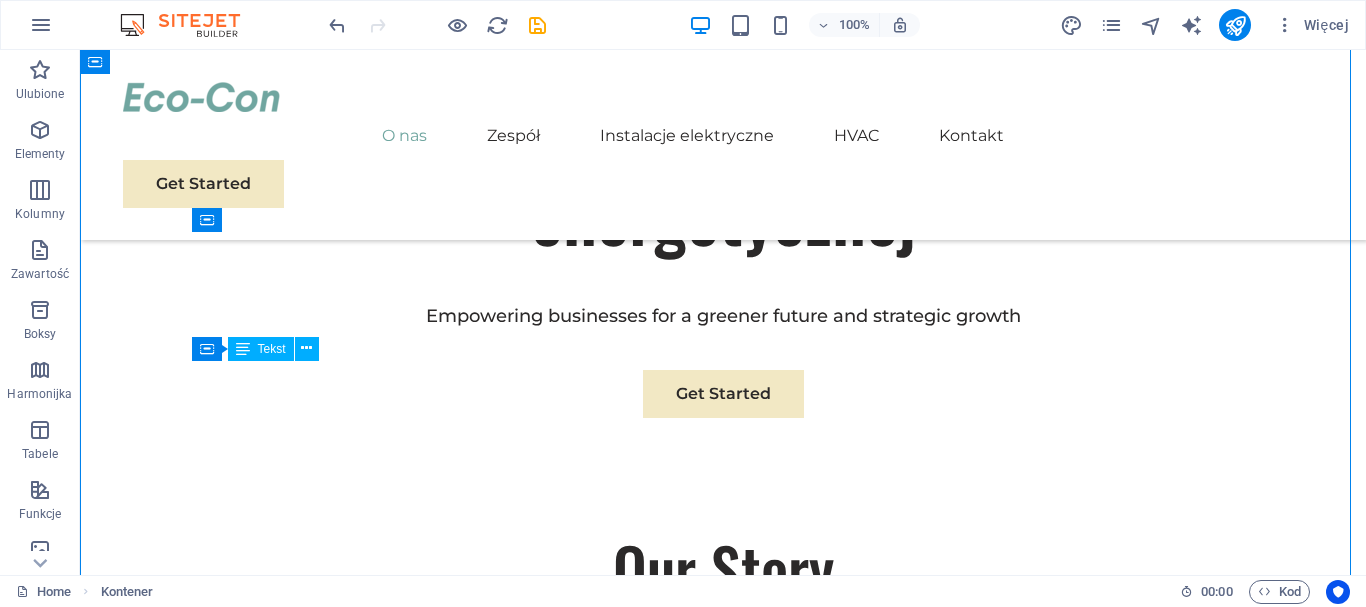 drag, startPoint x: 511, startPoint y: 376, endPoint x: 369, endPoint y: 380, distance: 142.05632 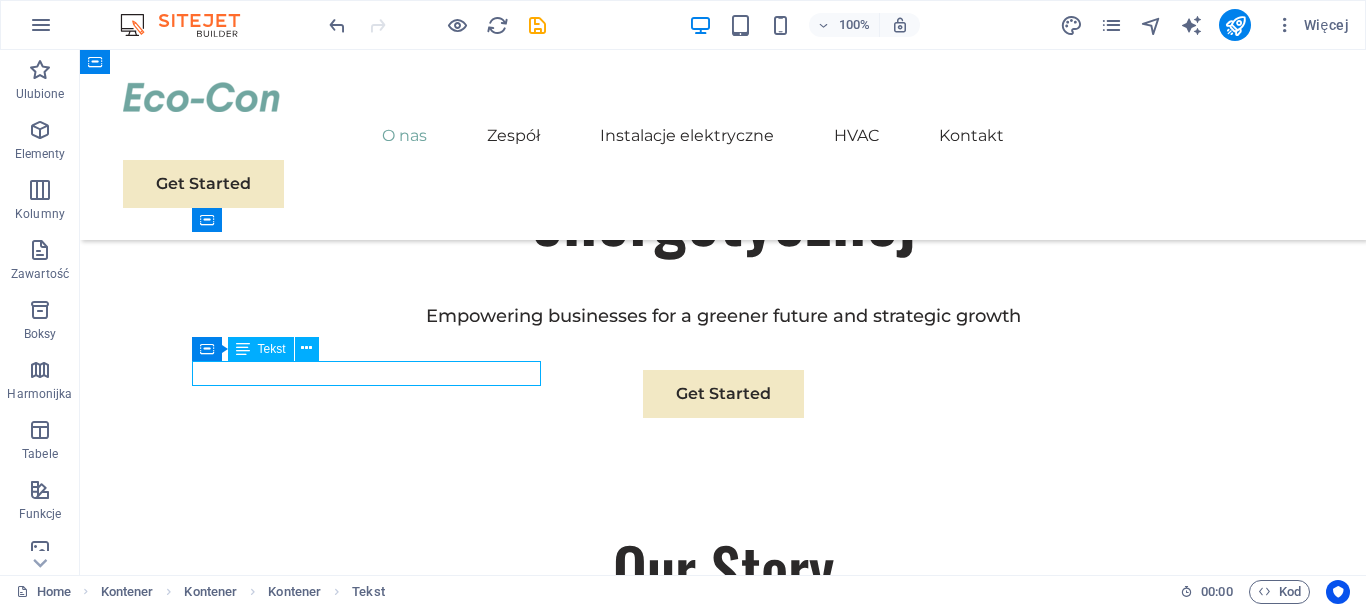 click on "Sustainable Success Partner" at bounding box center [723, 875] 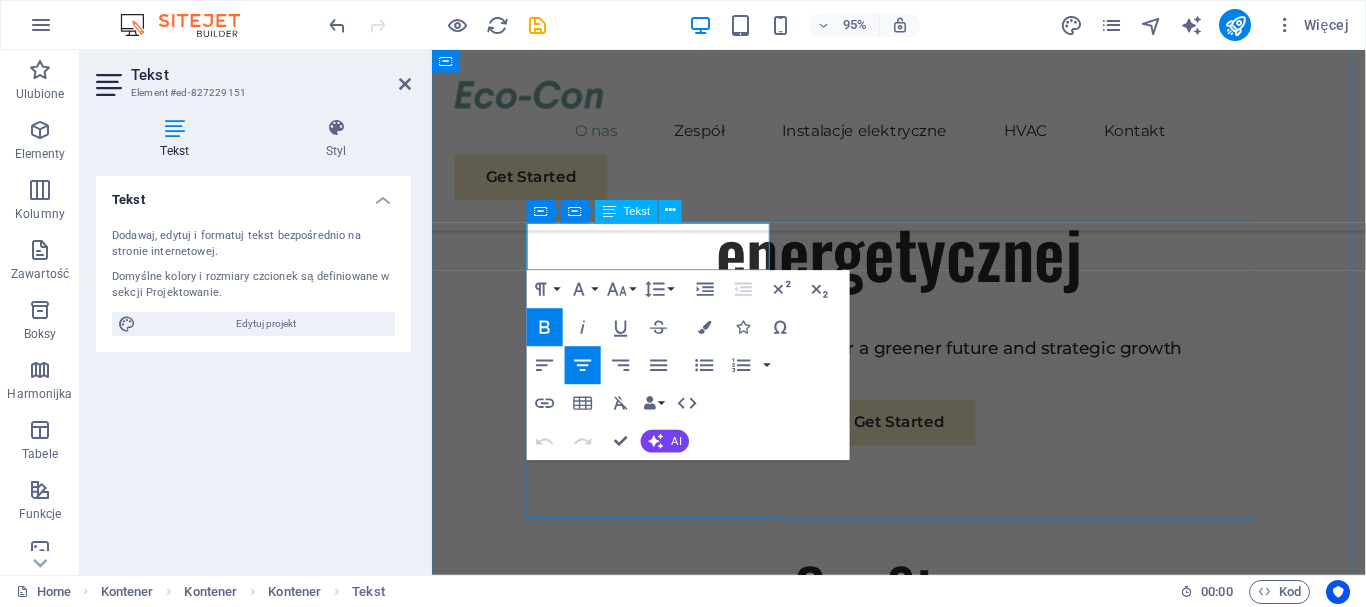drag, startPoint x: 711, startPoint y: 267, endPoint x: 563, endPoint y: 254, distance: 148.56985 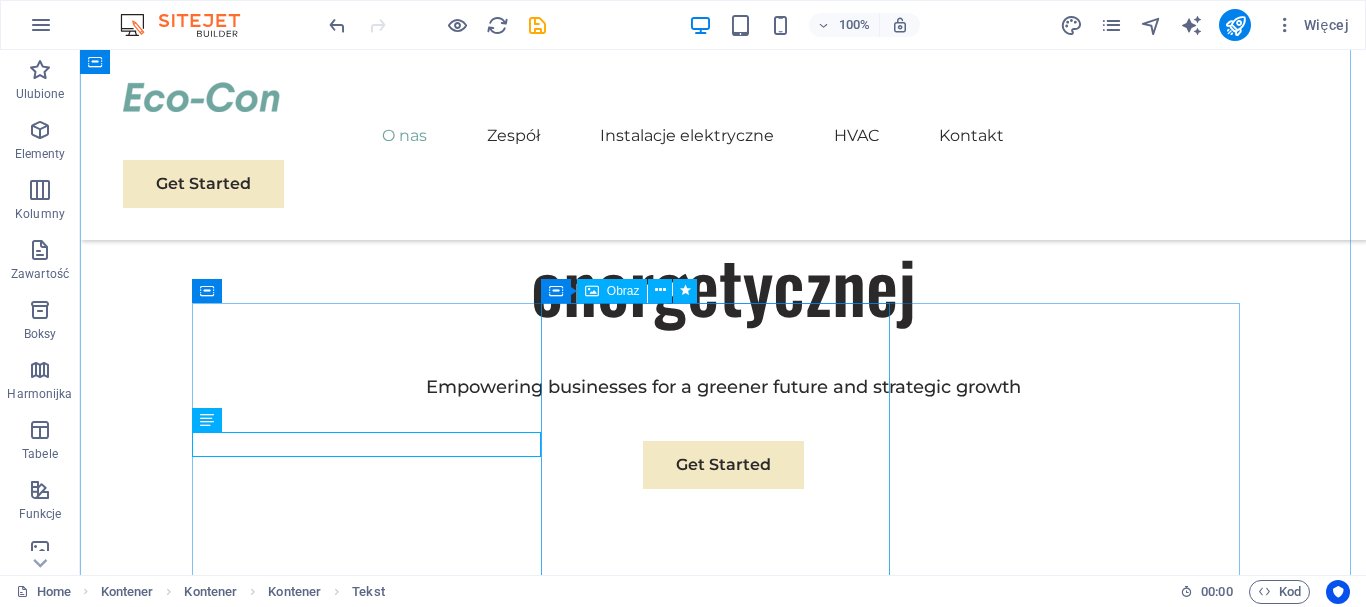 scroll, scrollTop: 1129, scrollLeft: 0, axis: vertical 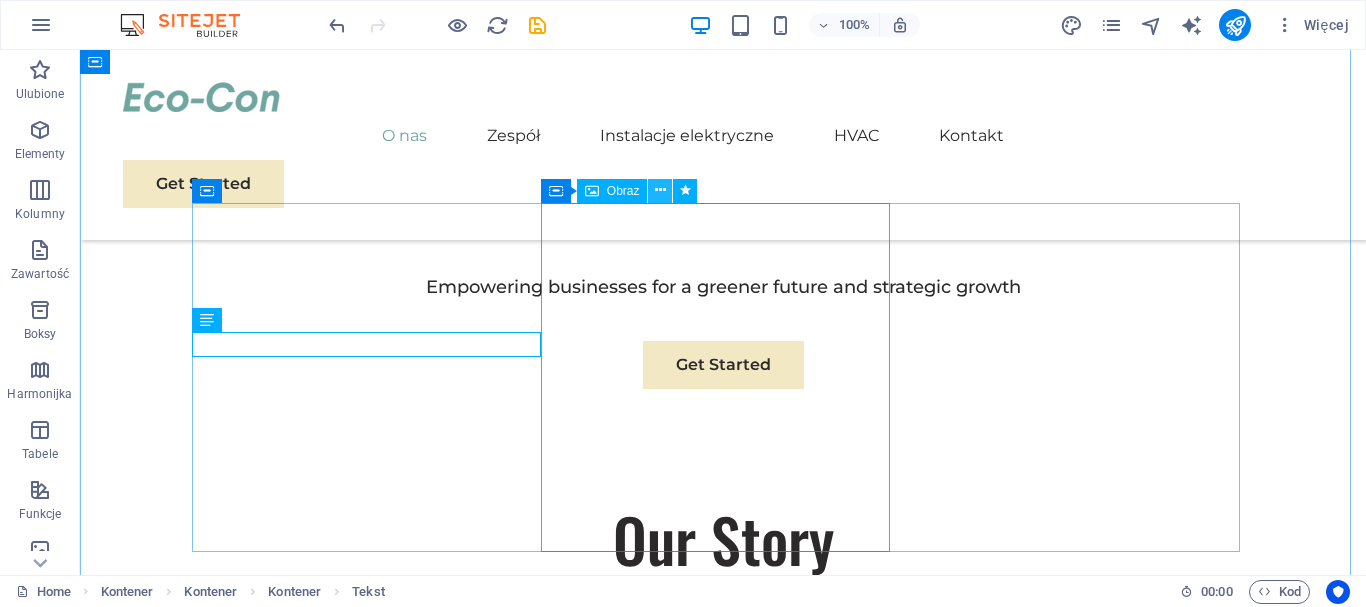 click at bounding box center (660, 190) 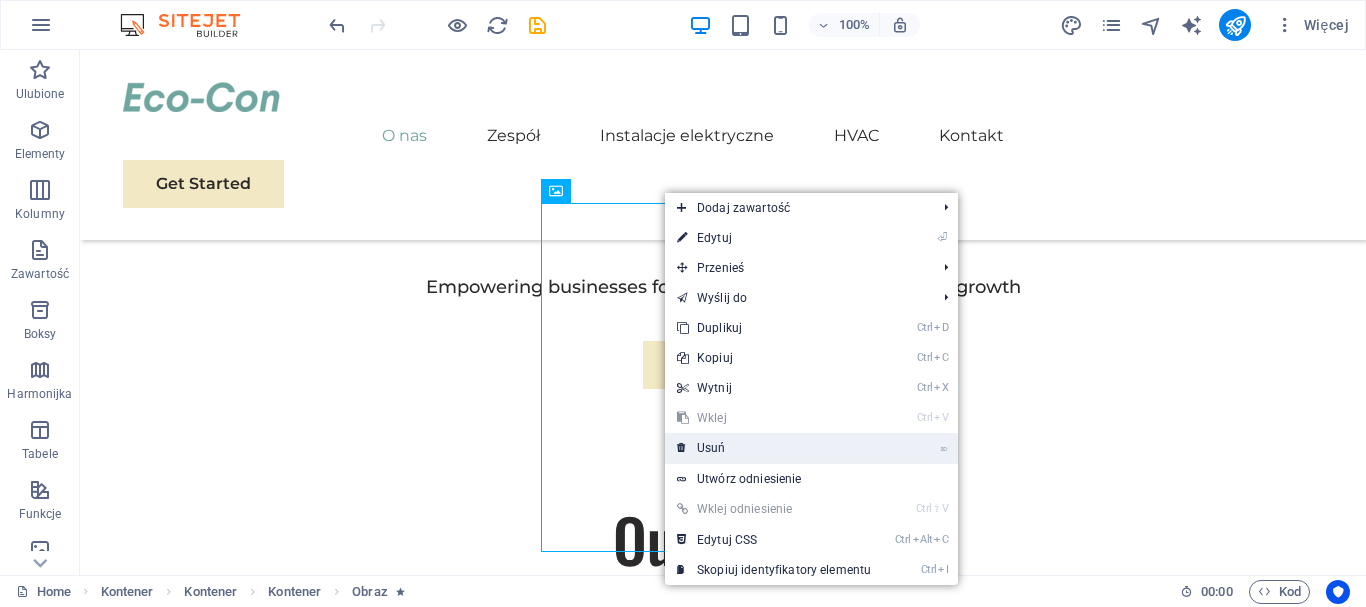 click on "⌦  Usuń" at bounding box center [774, 448] 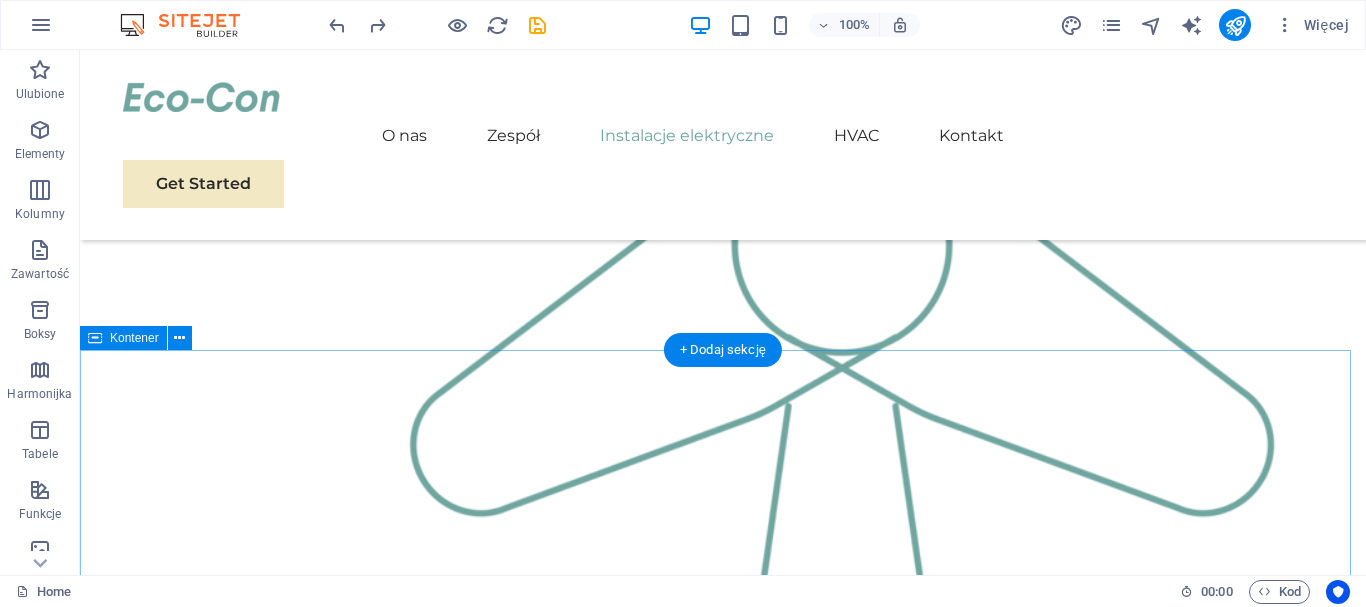 scroll, scrollTop: 2629, scrollLeft: 0, axis: vertical 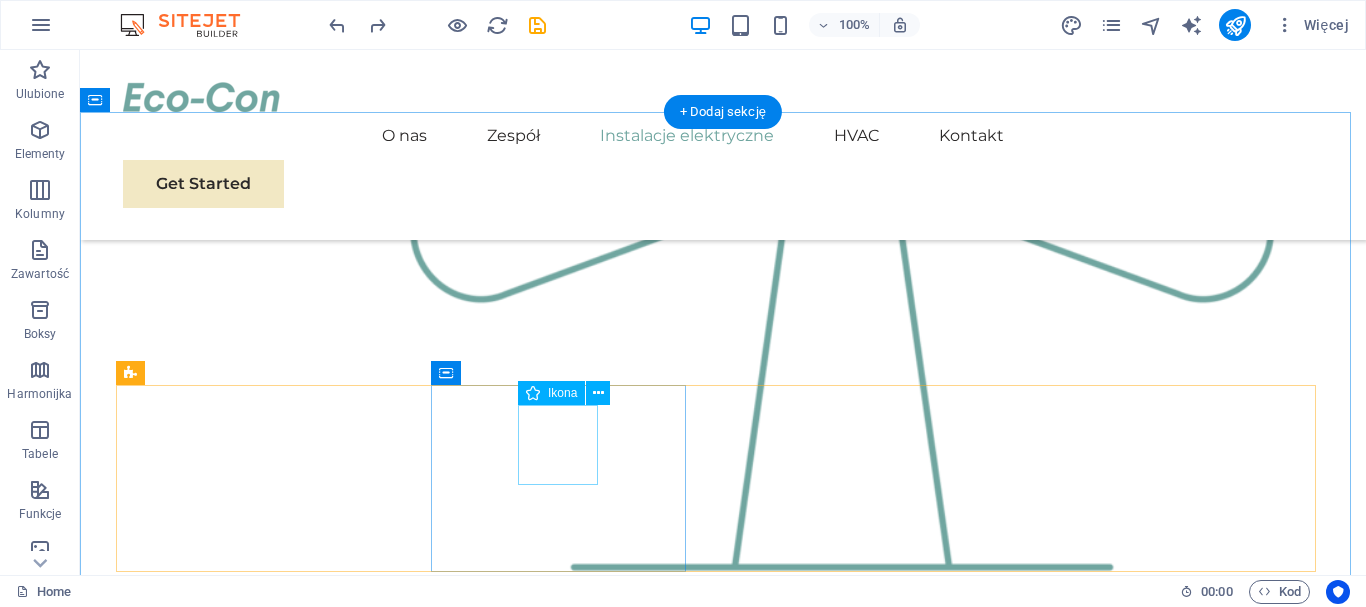 click at bounding box center [250, 3527] 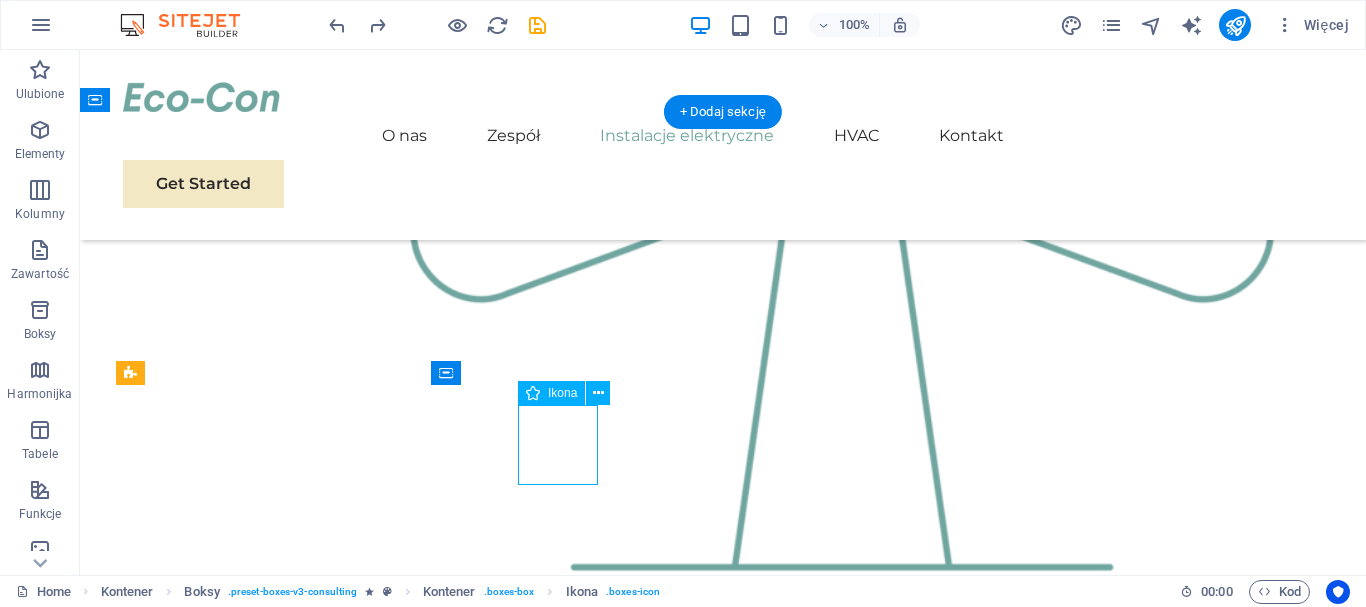 click at bounding box center [250, 3527] 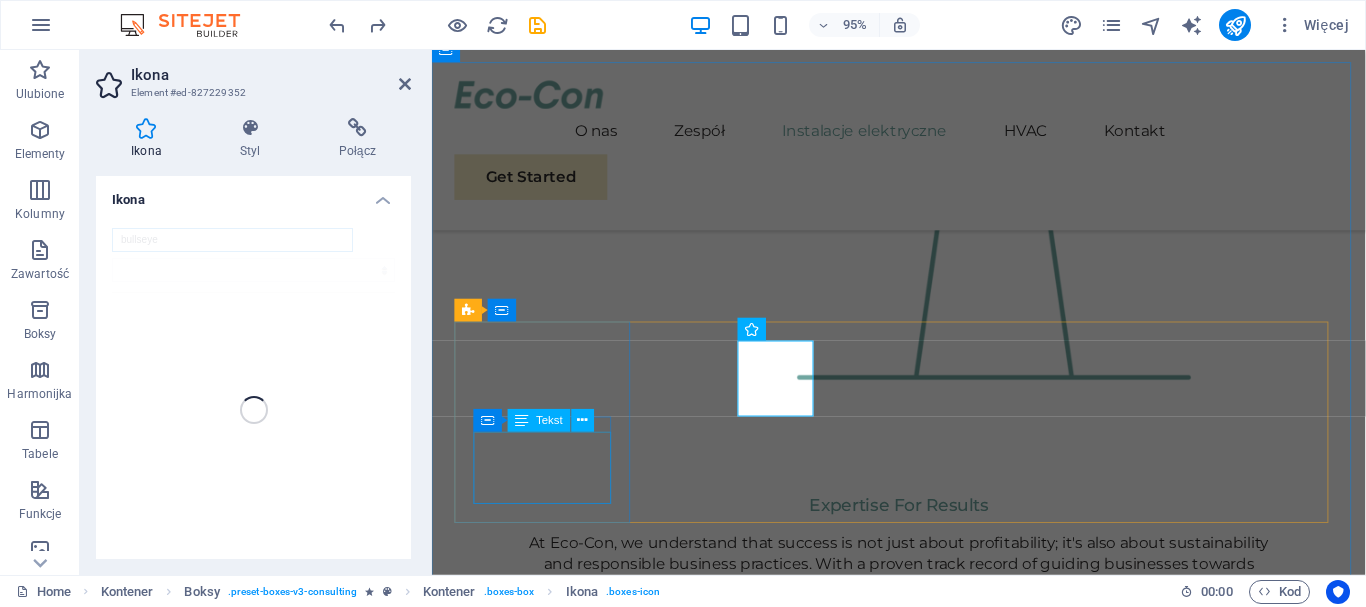 scroll, scrollTop: 2592, scrollLeft: 0, axis: vertical 